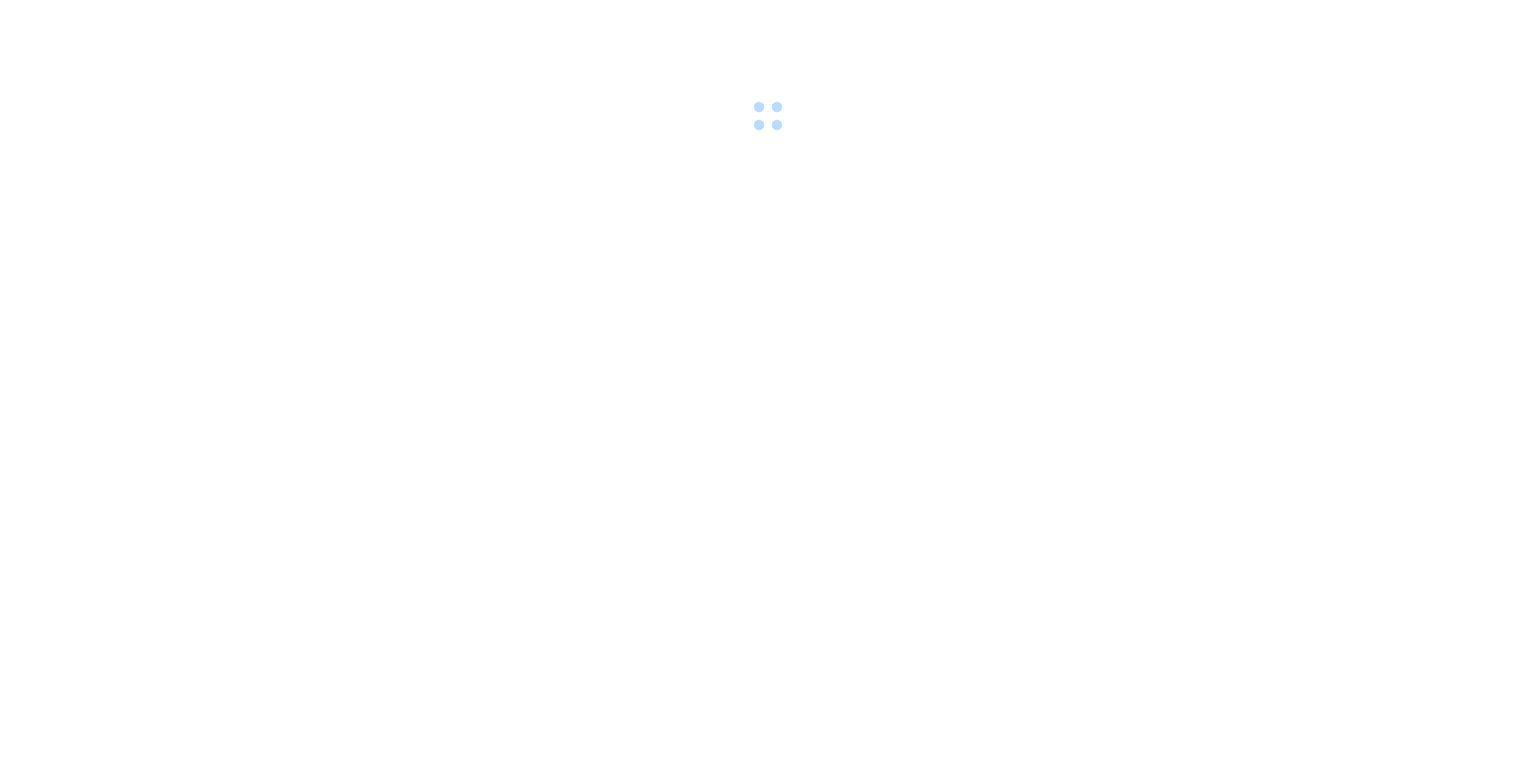 scroll, scrollTop: 0, scrollLeft: 0, axis: both 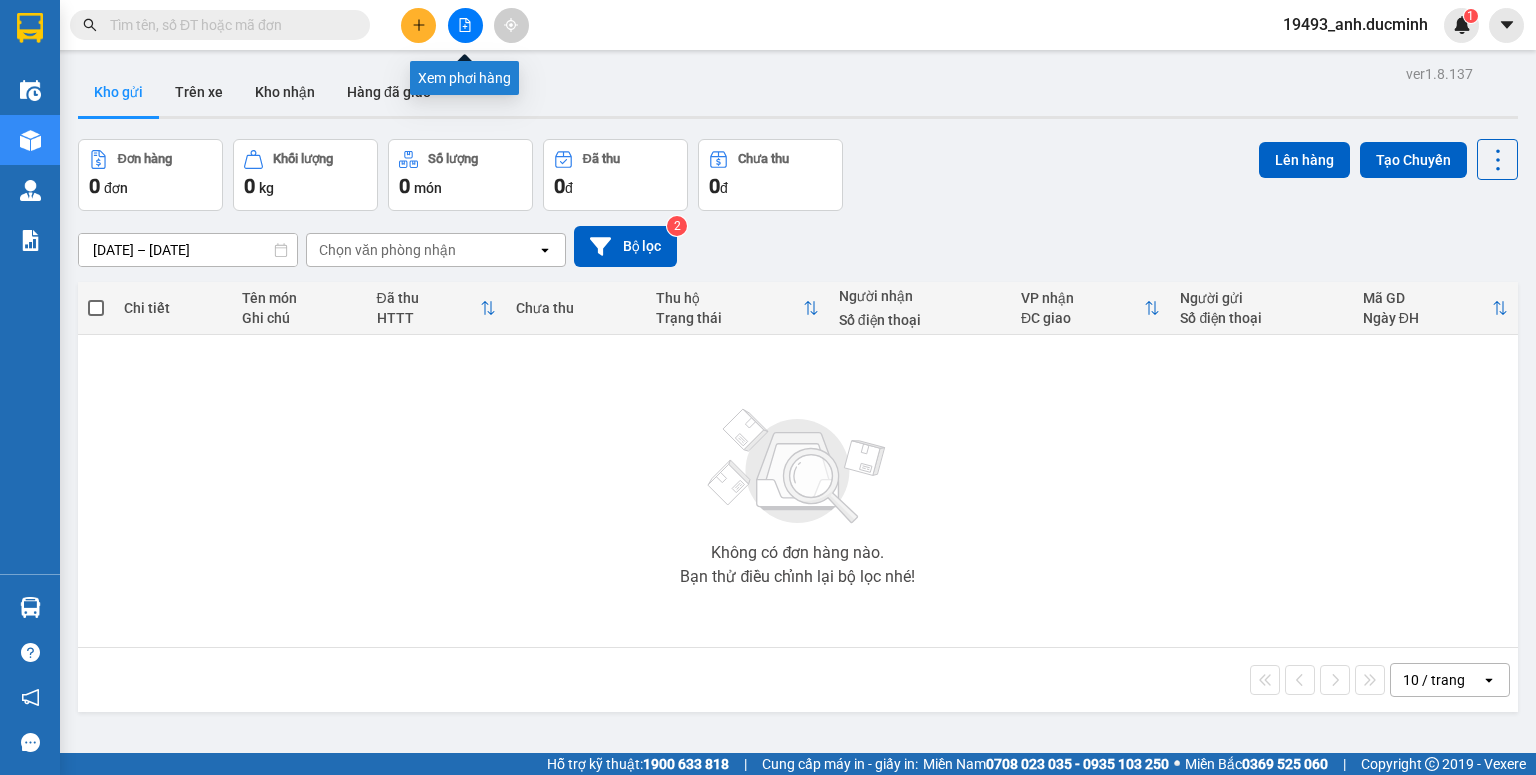 click at bounding box center [465, 25] 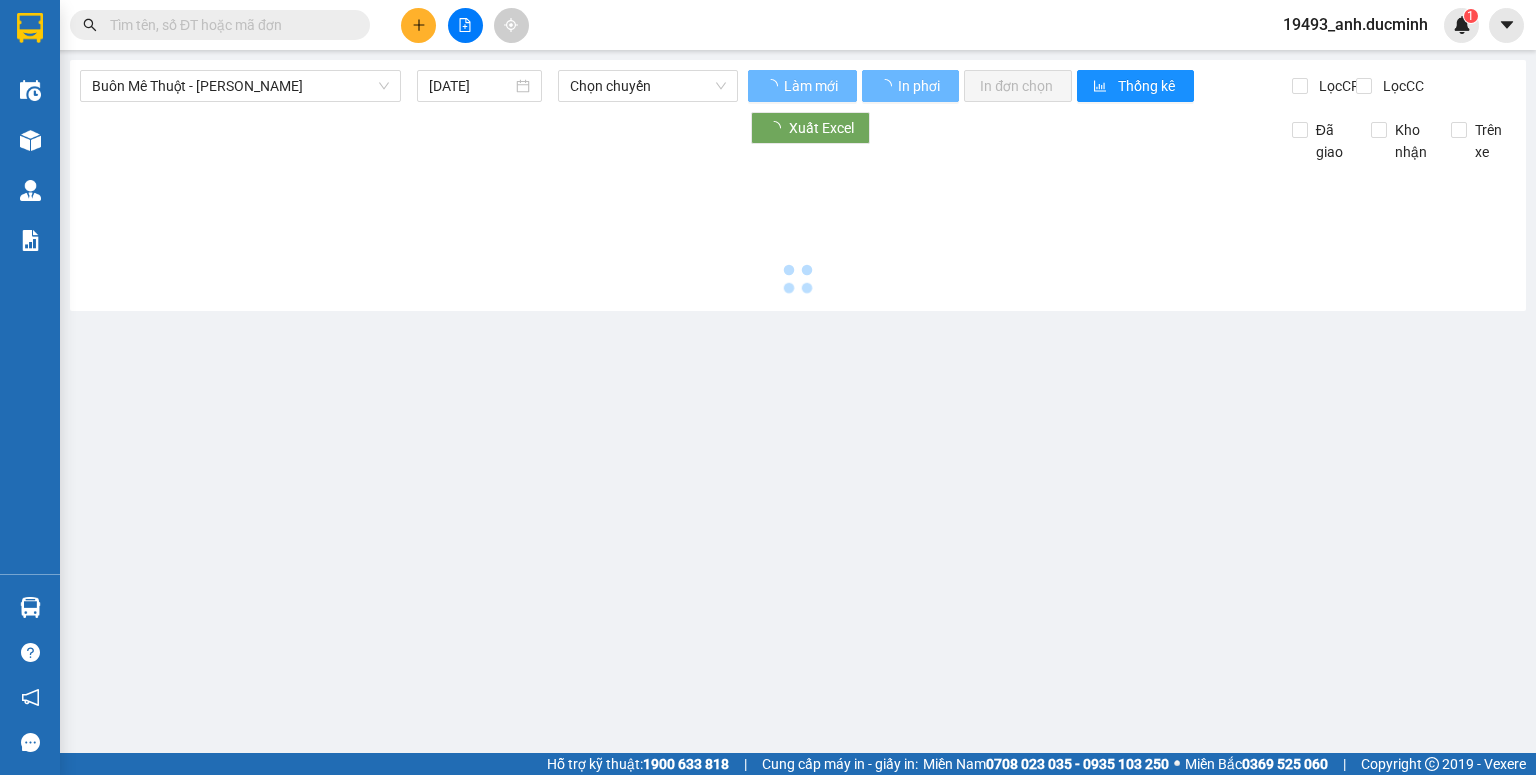 type on "[DATE]" 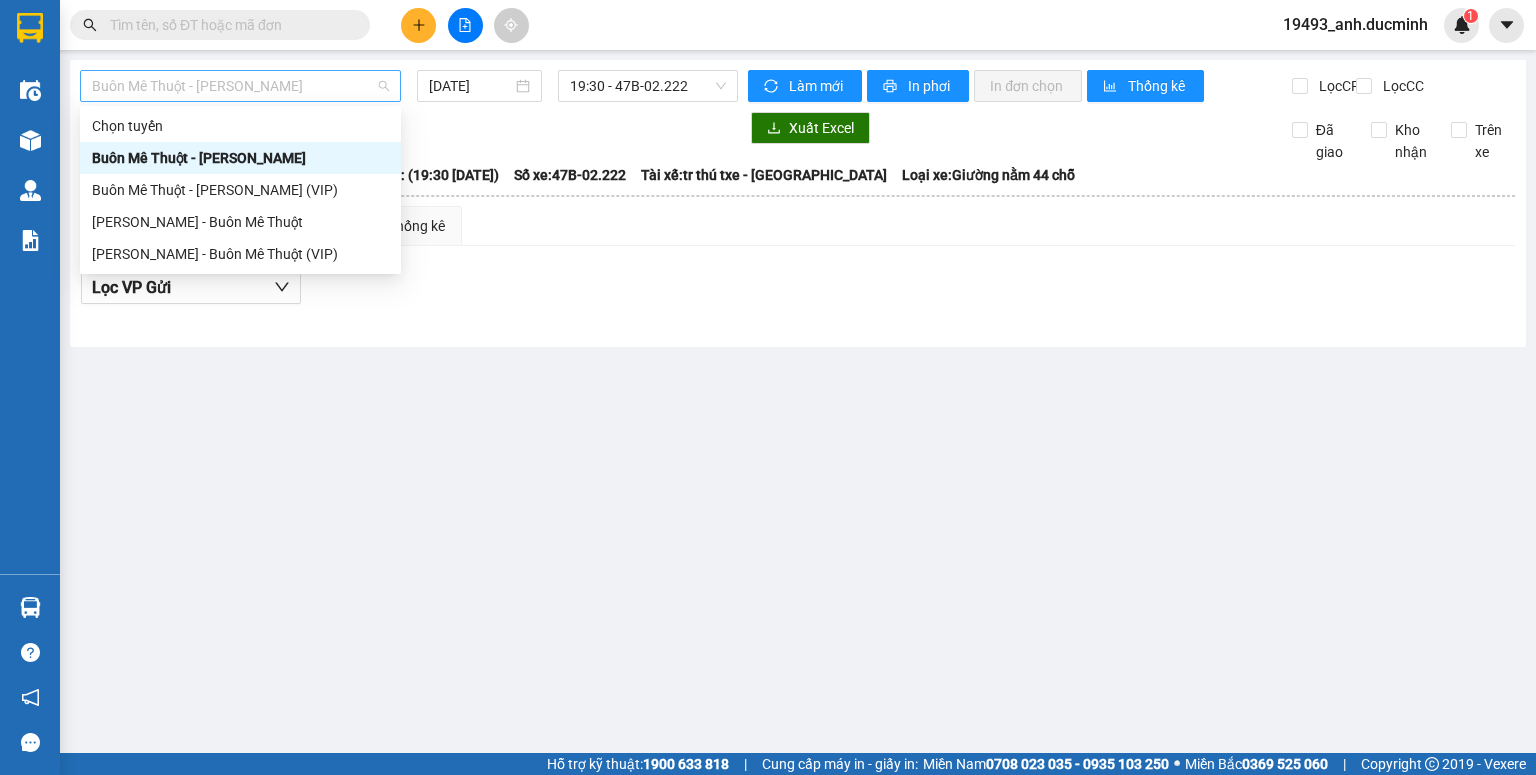 click on "Buôn Mê Thuột - [PERSON_NAME]" at bounding box center (240, 86) 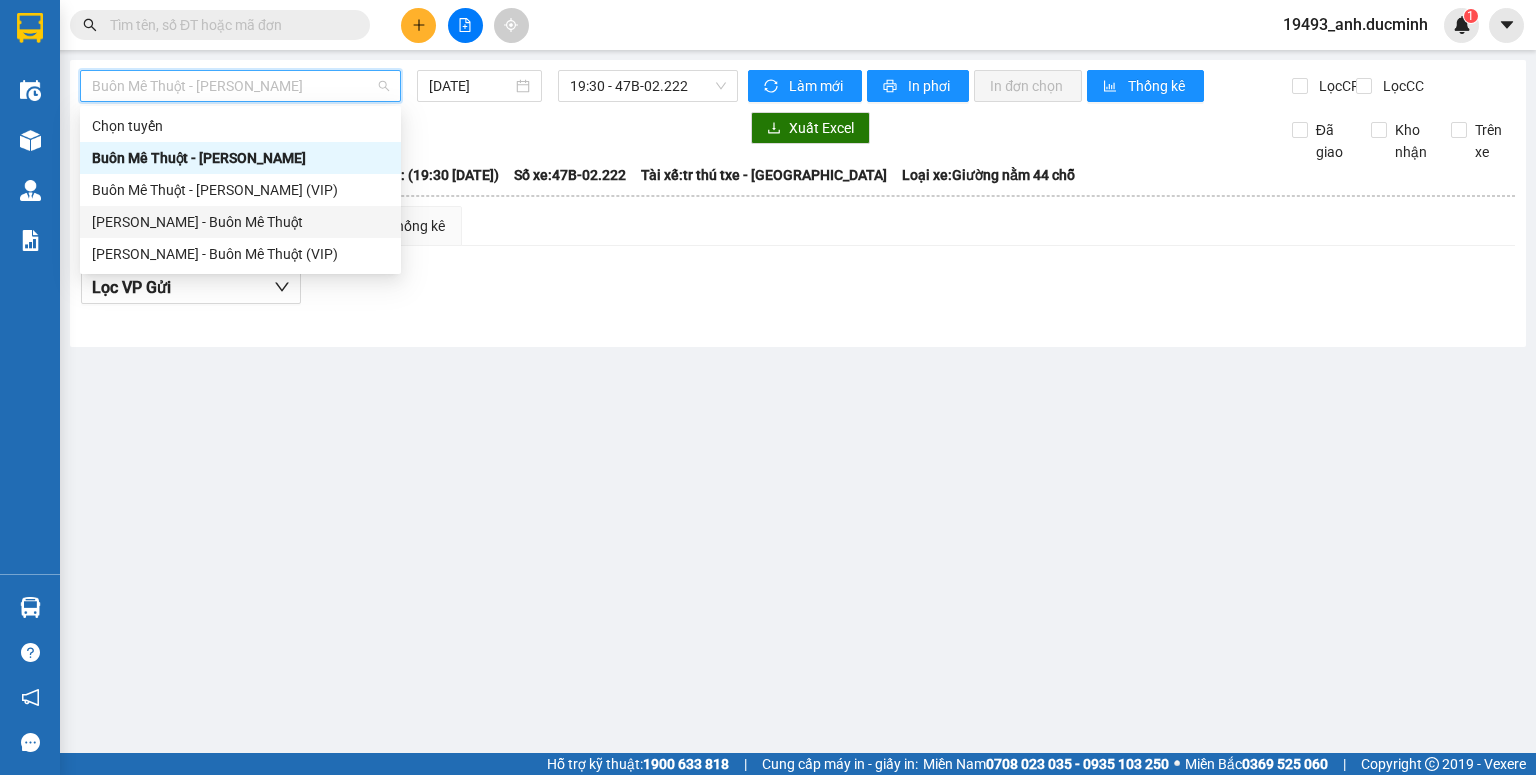 drag, startPoint x: 271, startPoint y: 223, endPoint x: 401, endPoint y: 148, distance: 150.08331 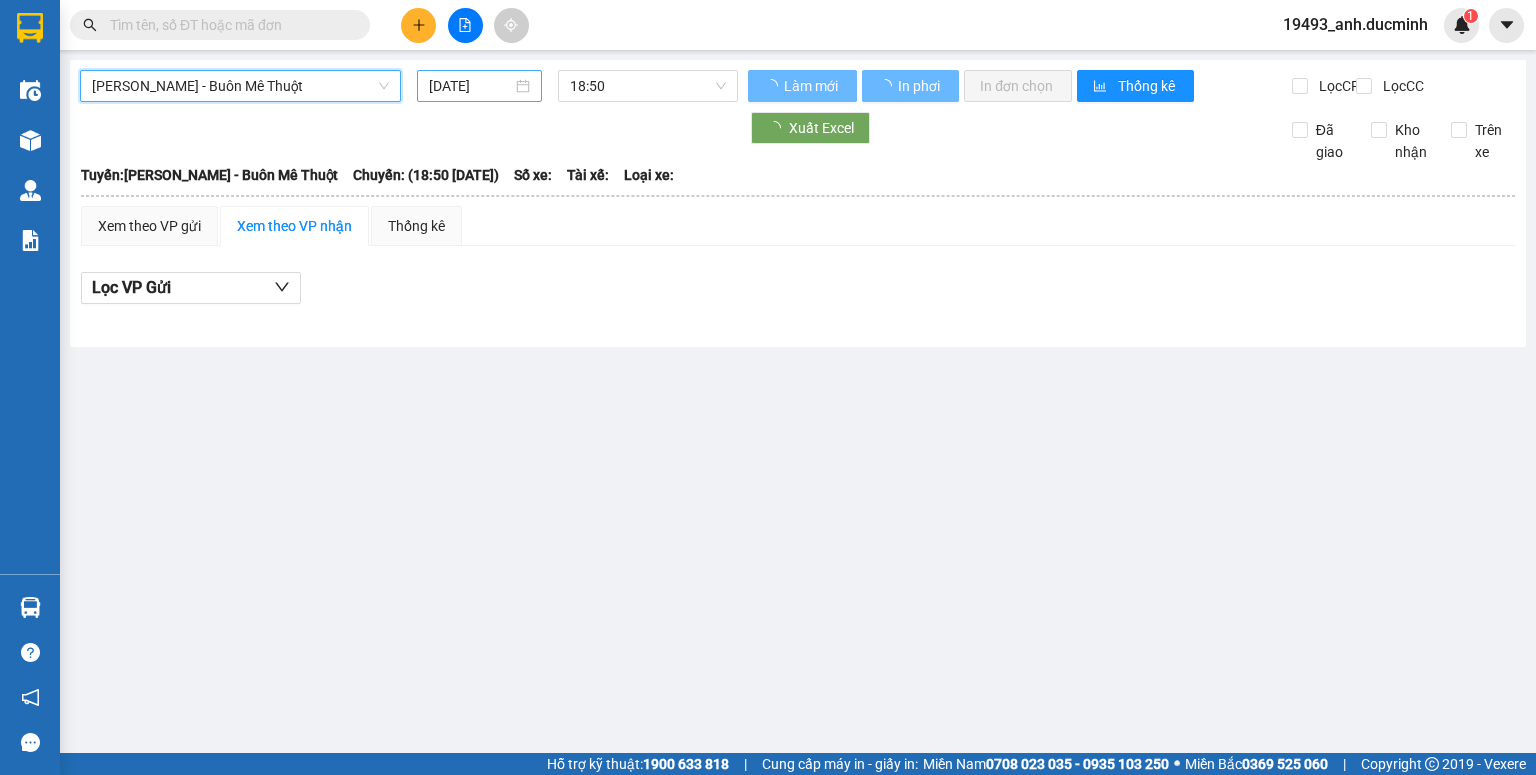 click on "[DATE]" at bounding box center [470, 86] 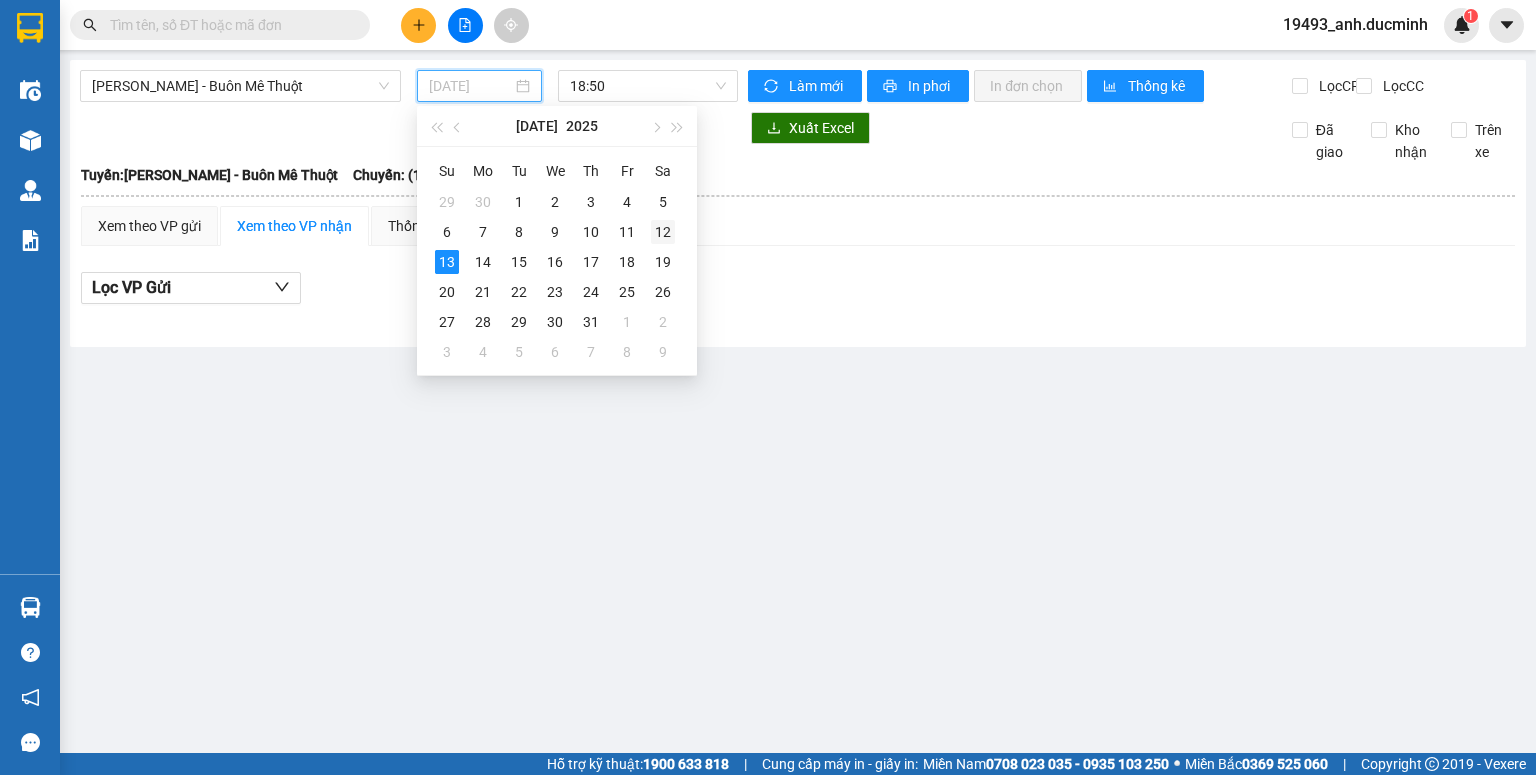 click on "12" at bounding box center (663, 232) 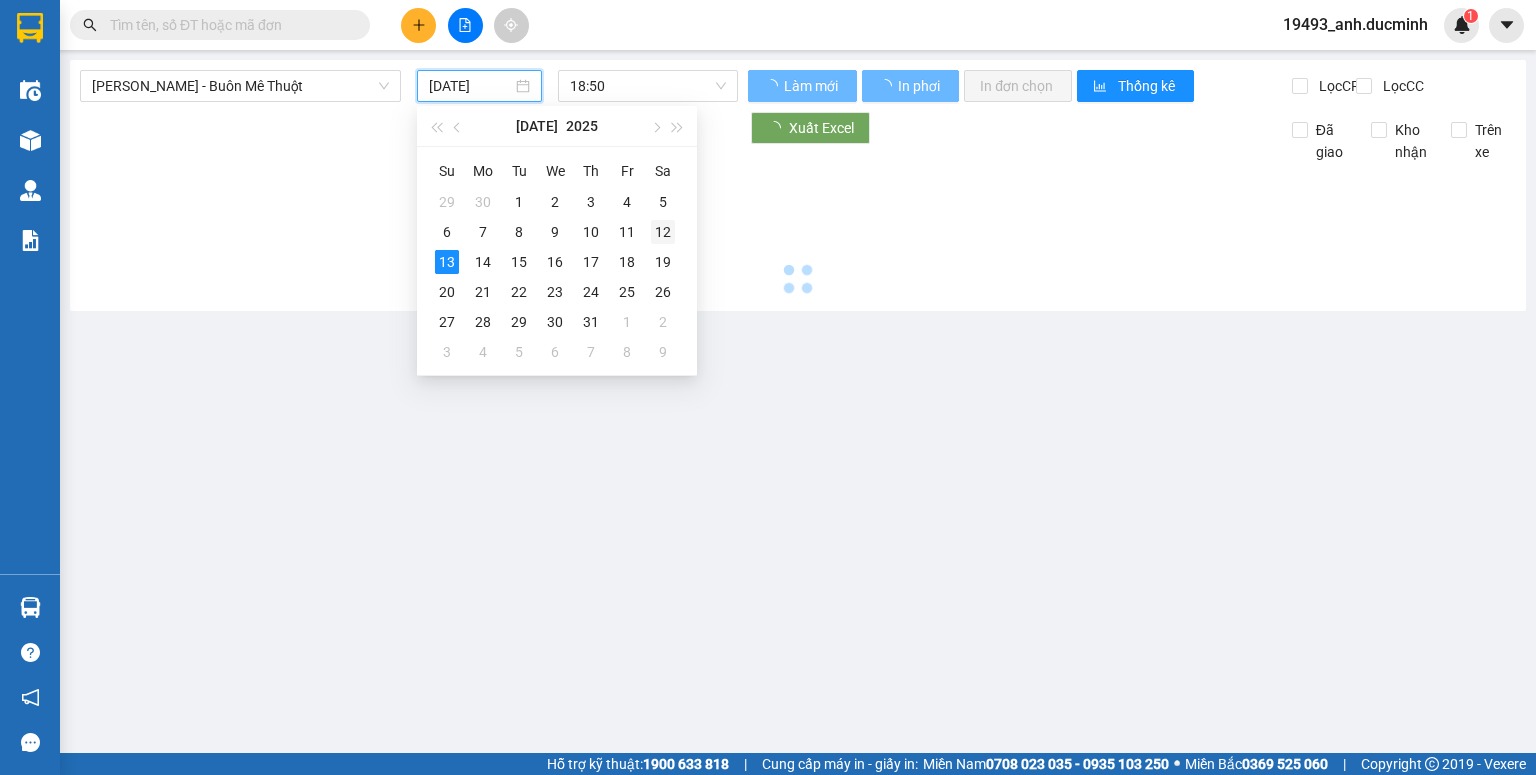 type on "[DATE]" 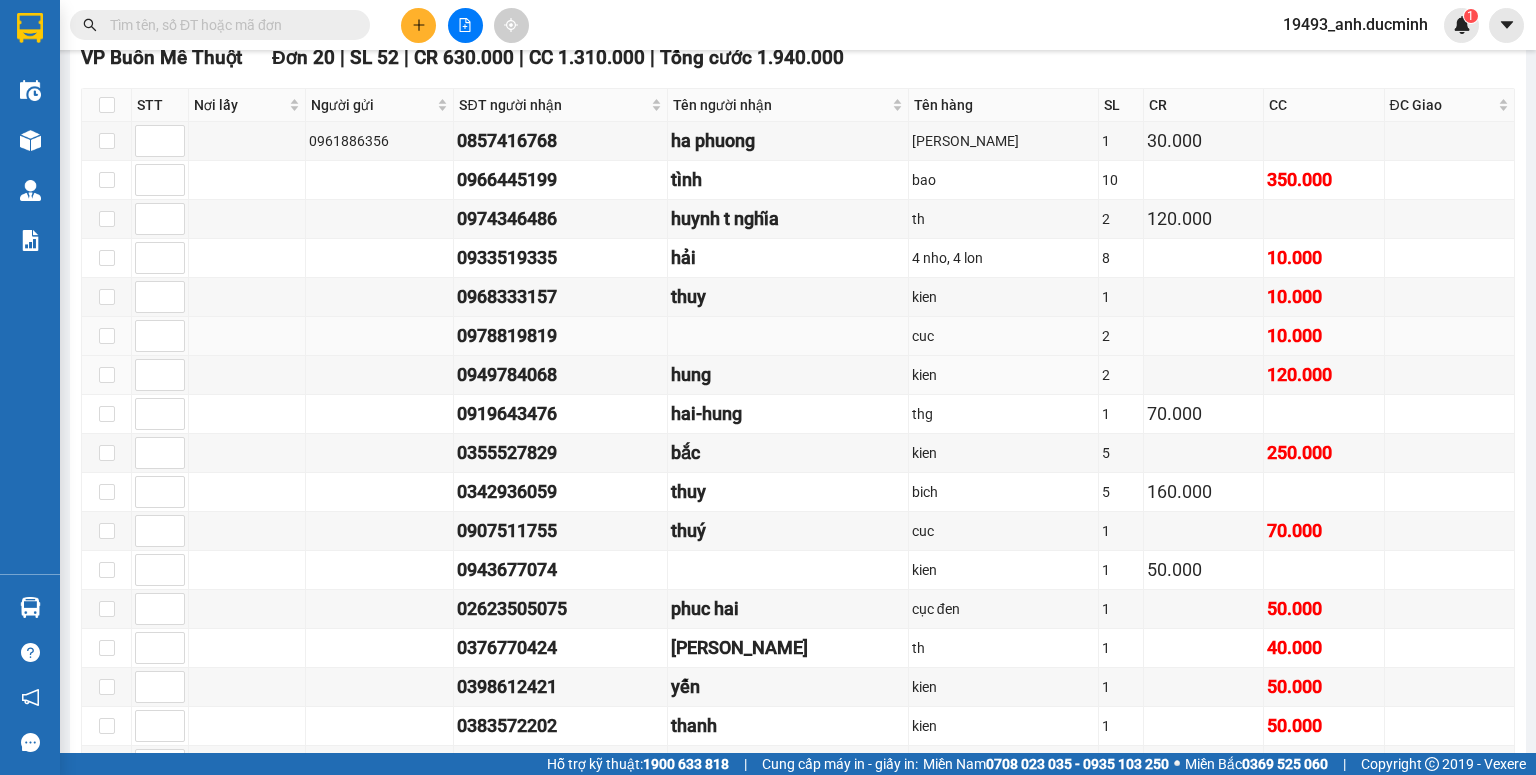 scroll, scrollTop: 560, scrollLeft: 0, axis: vertical 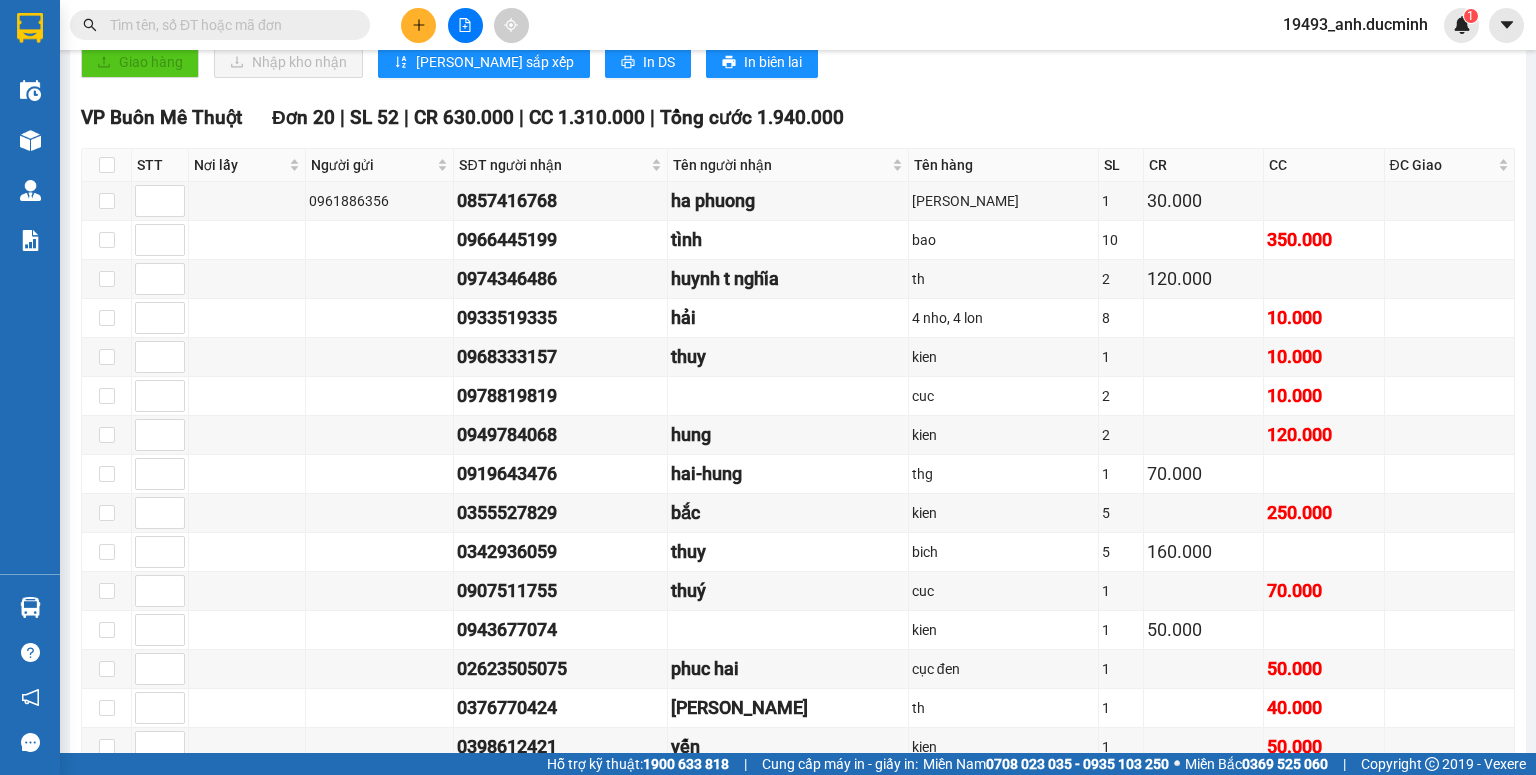 drag, startPoint x: 337, startPoint y: 19, endPoint x: 352, endPoint y: 39, distance: 25 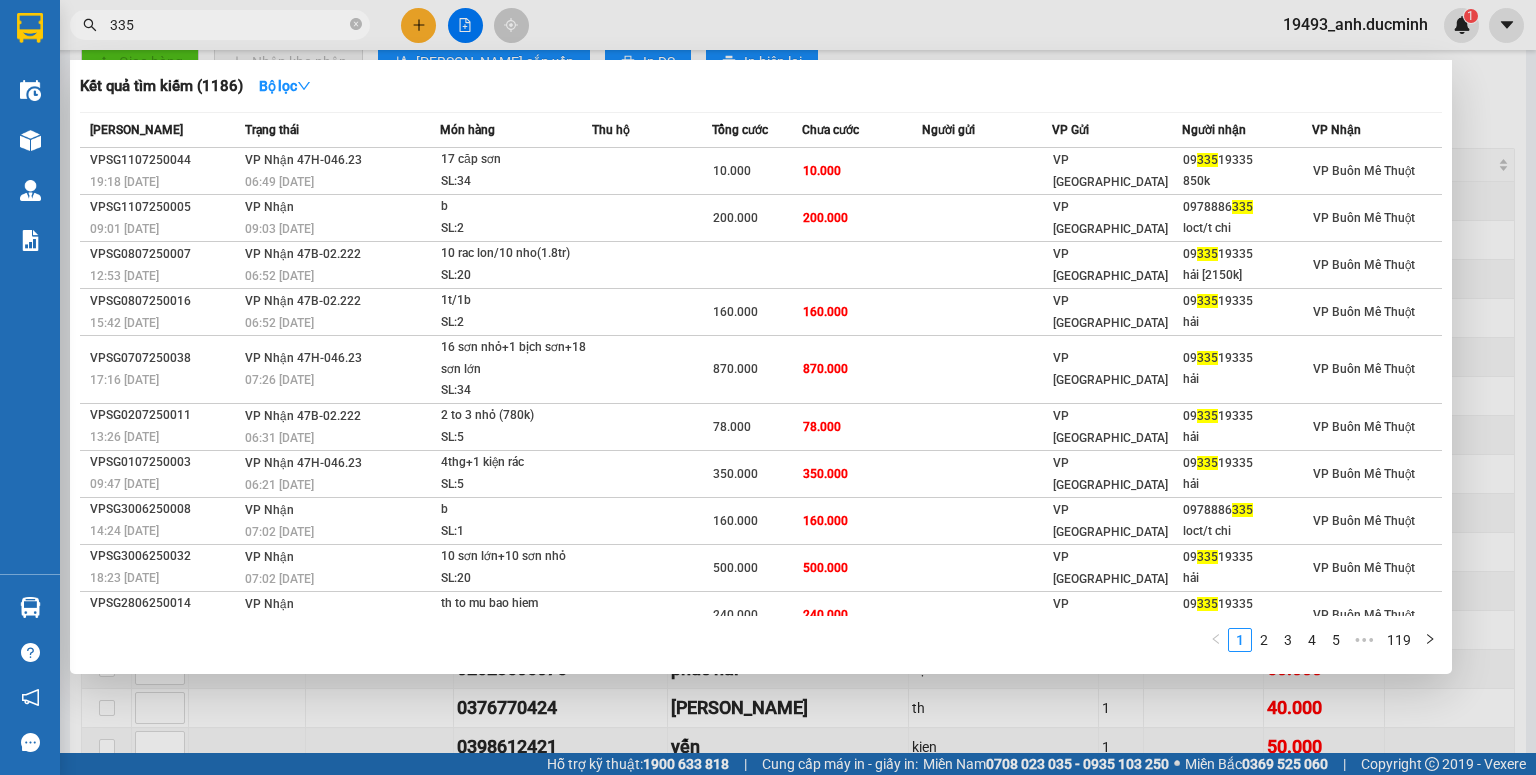 scroll, scrollTop: 16, scrollLeft: 0, axis: vertical 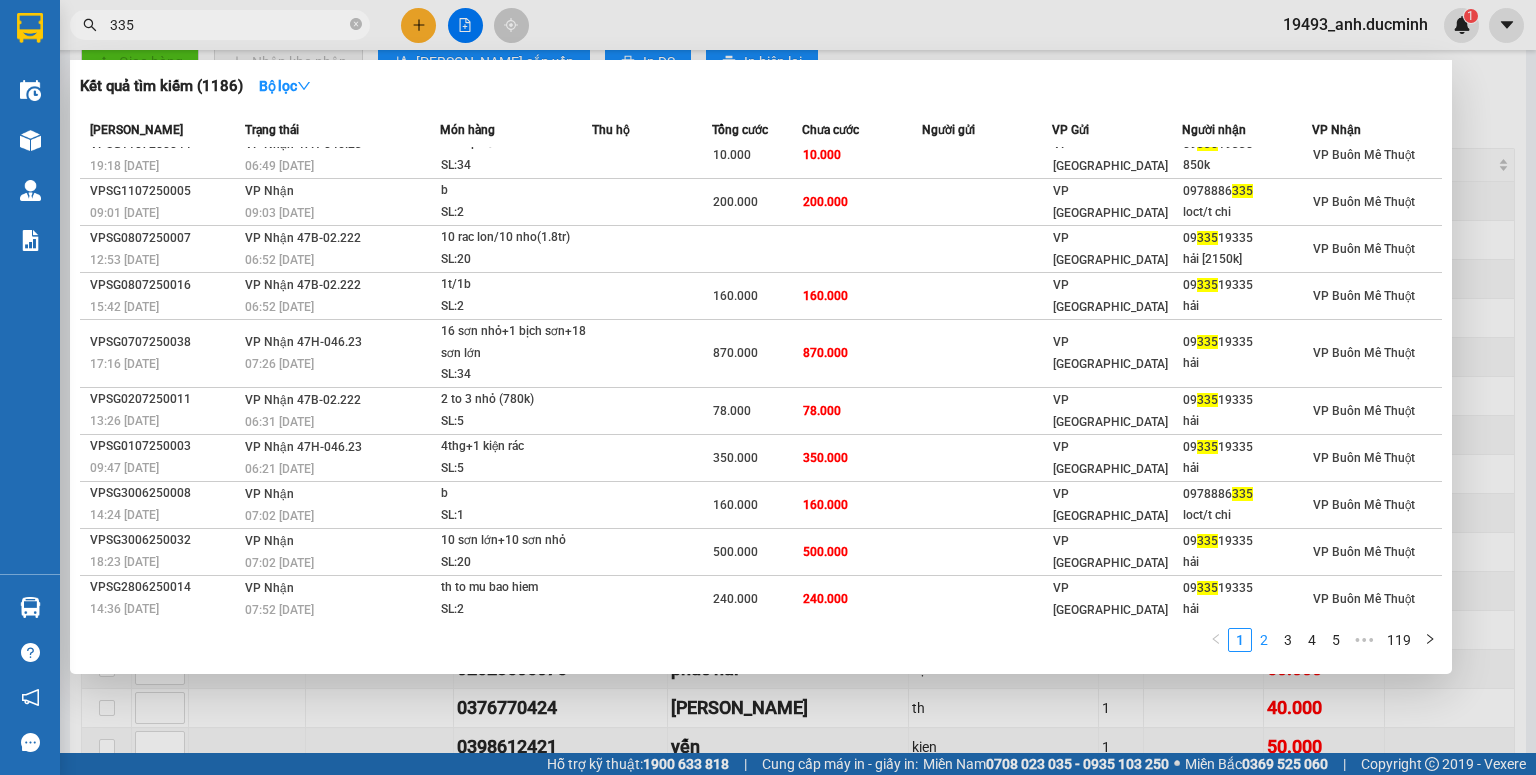 type on "335" 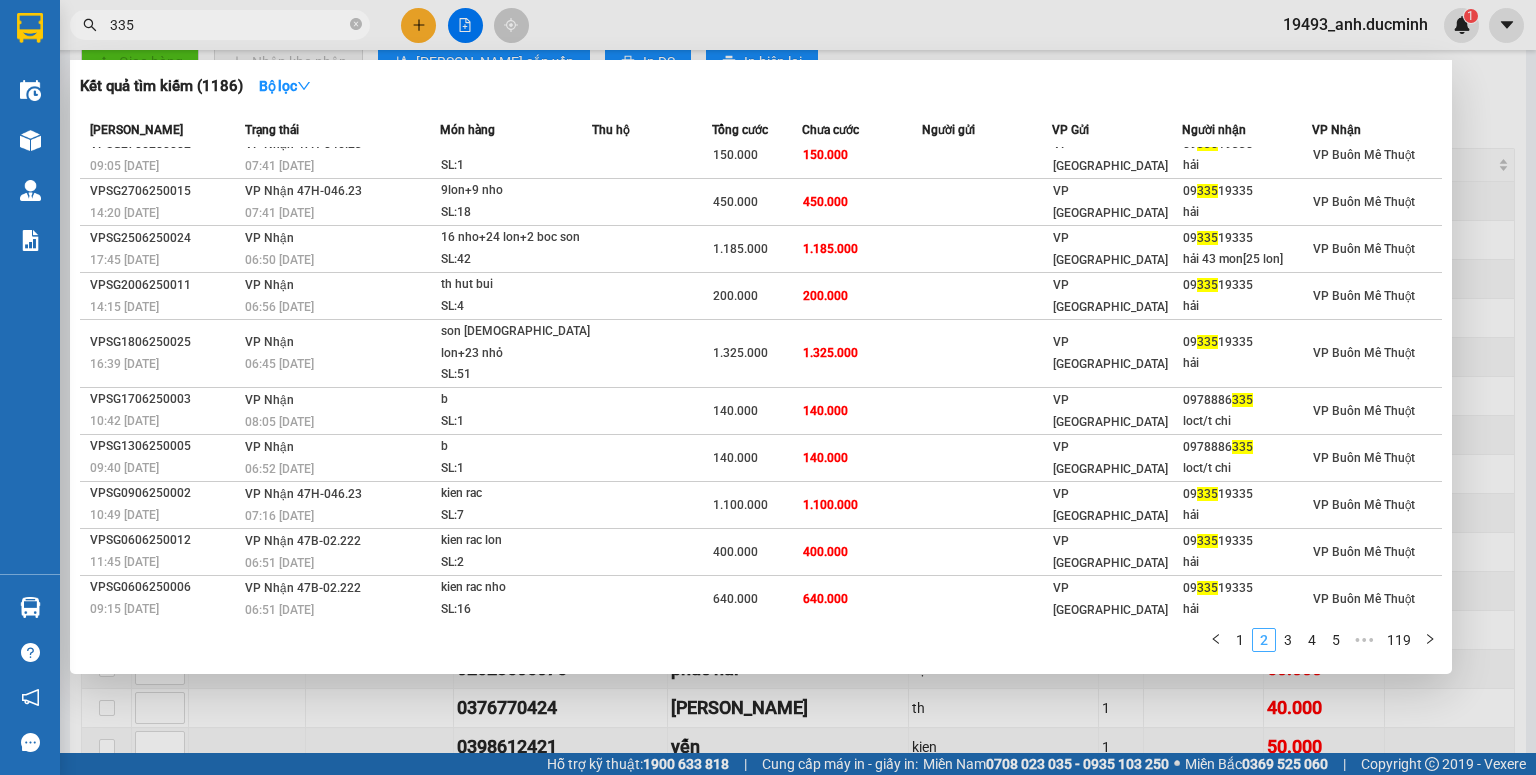 scroll, scrollTop: 0, scrollLeft: 0, axis: both 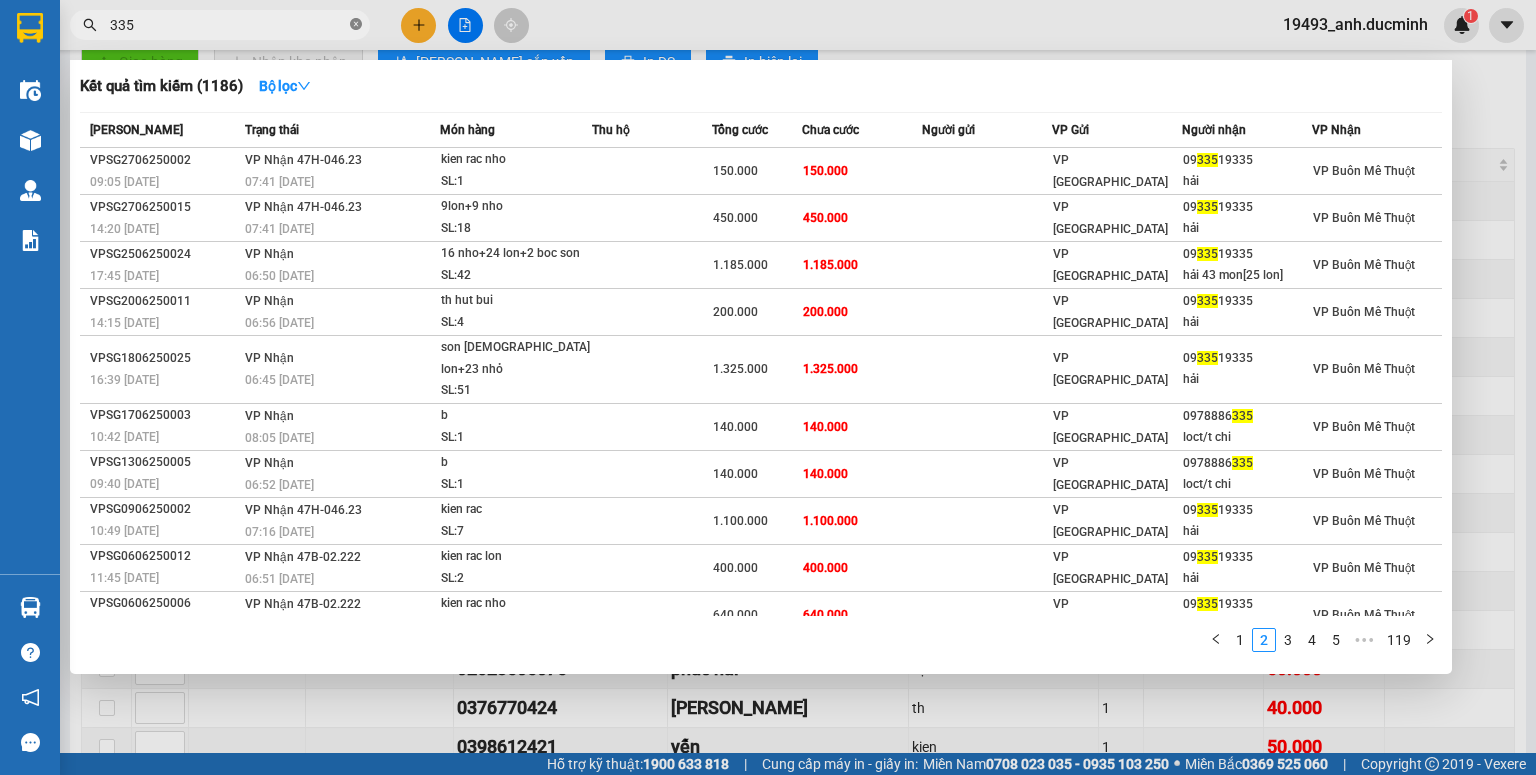 click 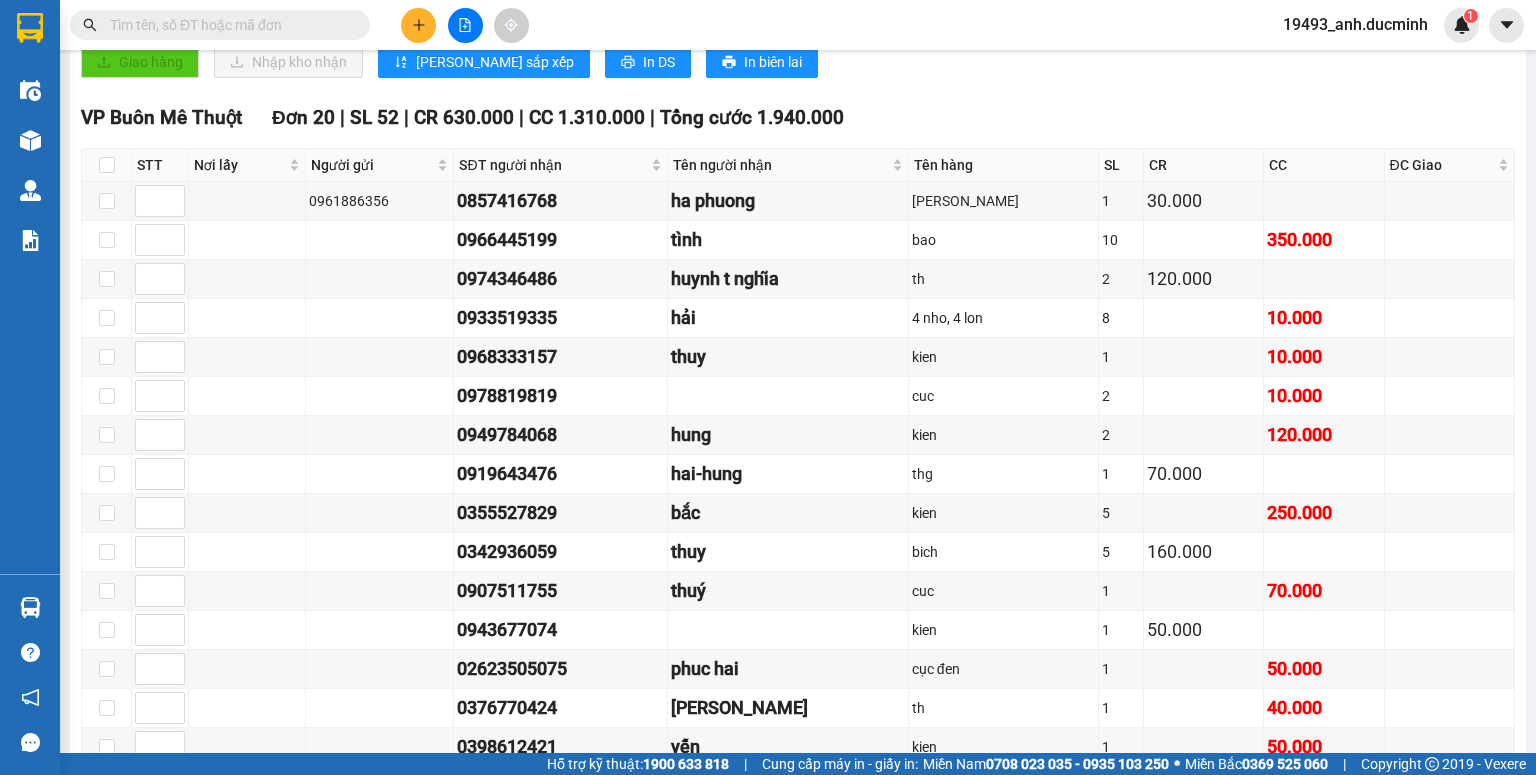 drag, startPoint x: 316, startPoint y: 24, endPoint x: 347, endPoint y: 55, distance: 43.840622 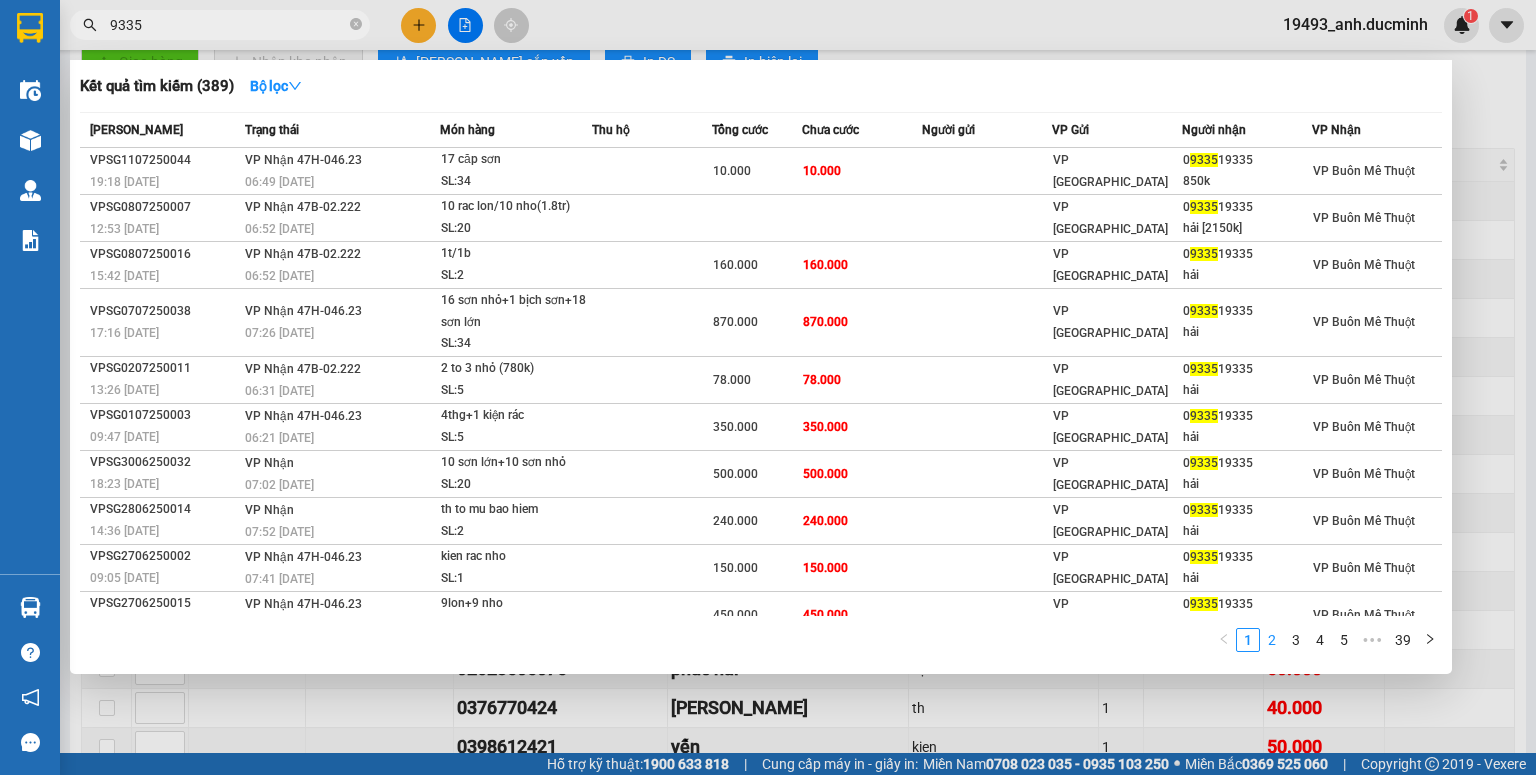 type on "9335" 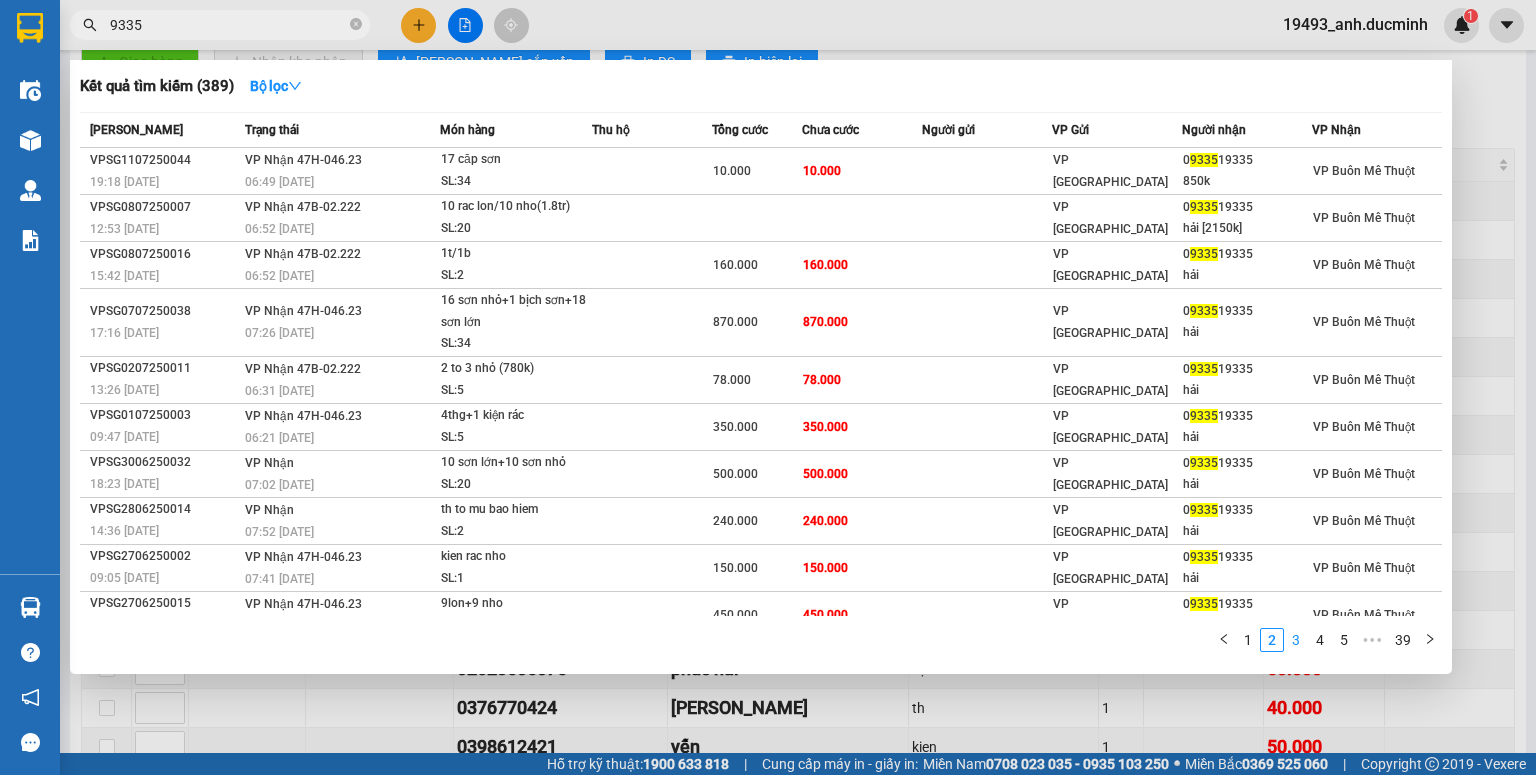 click on "3" at bounding box center (1296, 640) 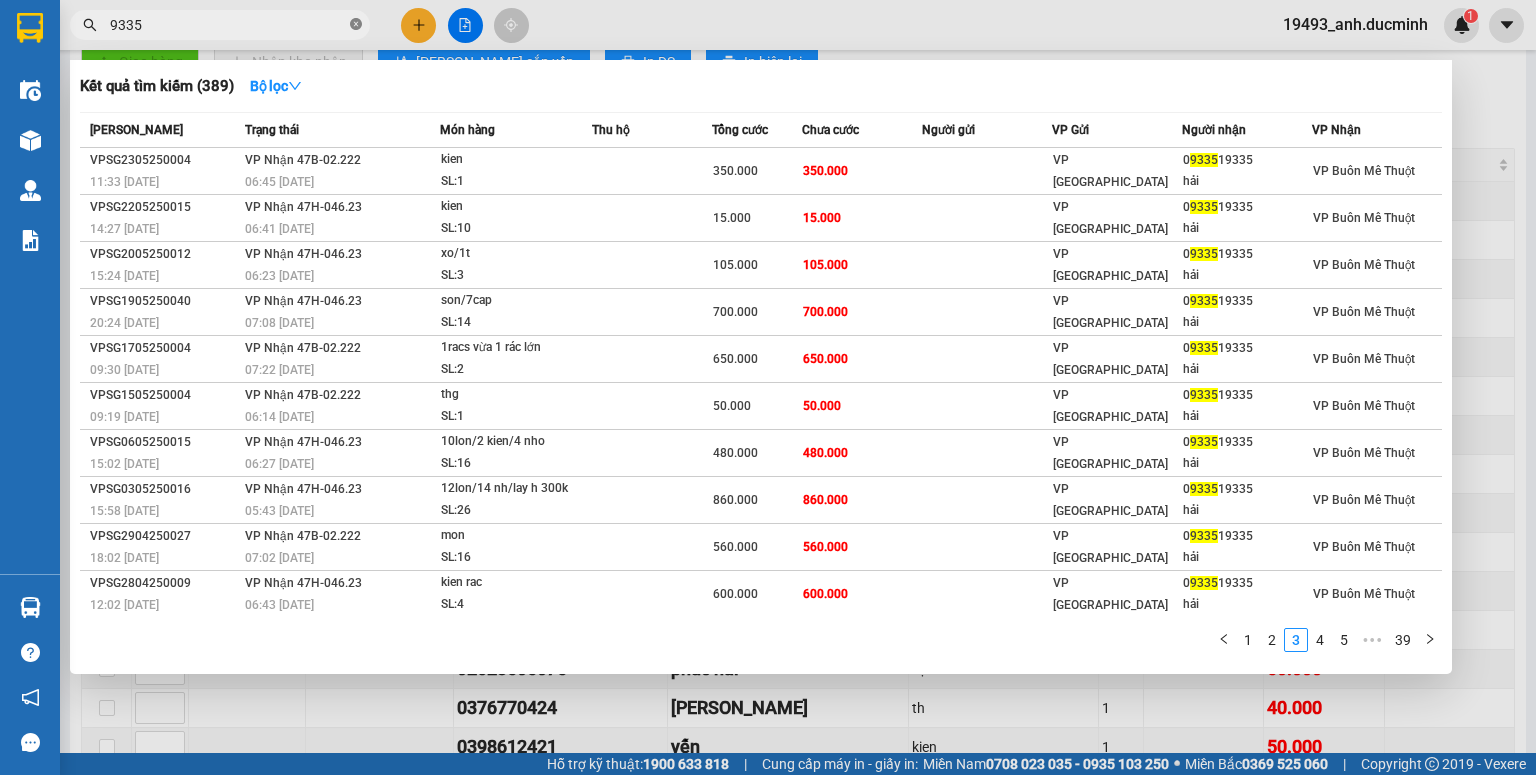 click 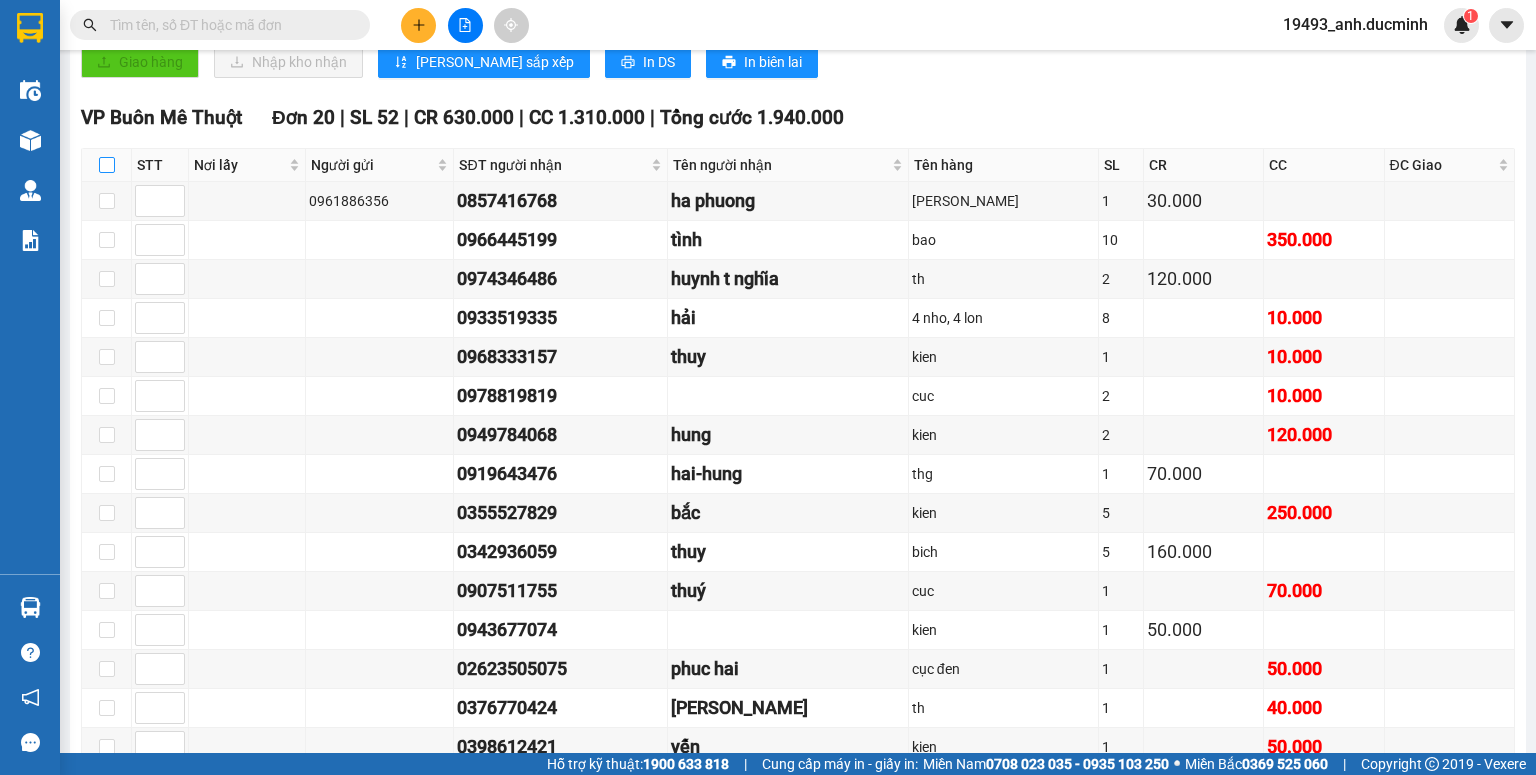 click at bounding box center [107, 165] 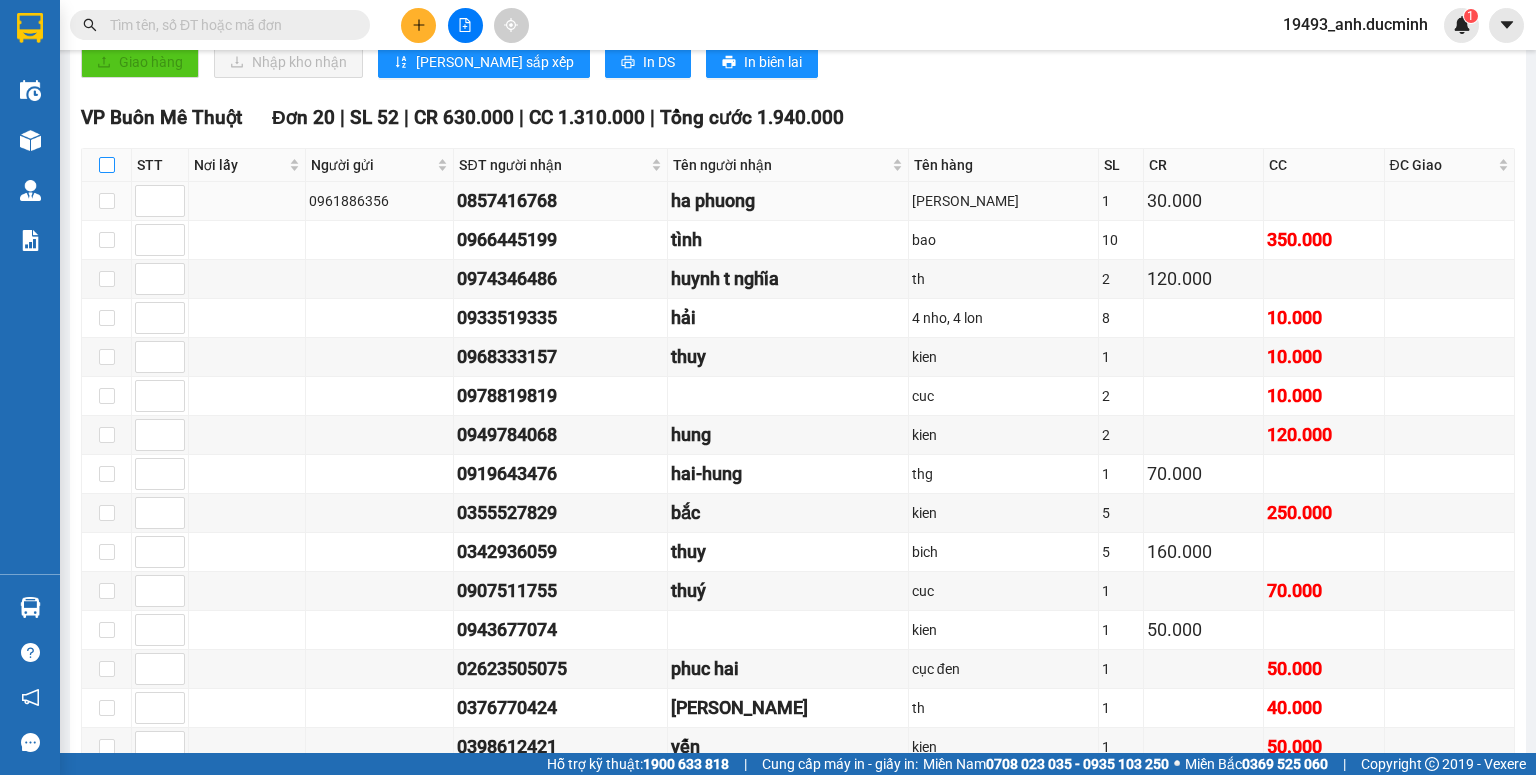 checkbox on "true" 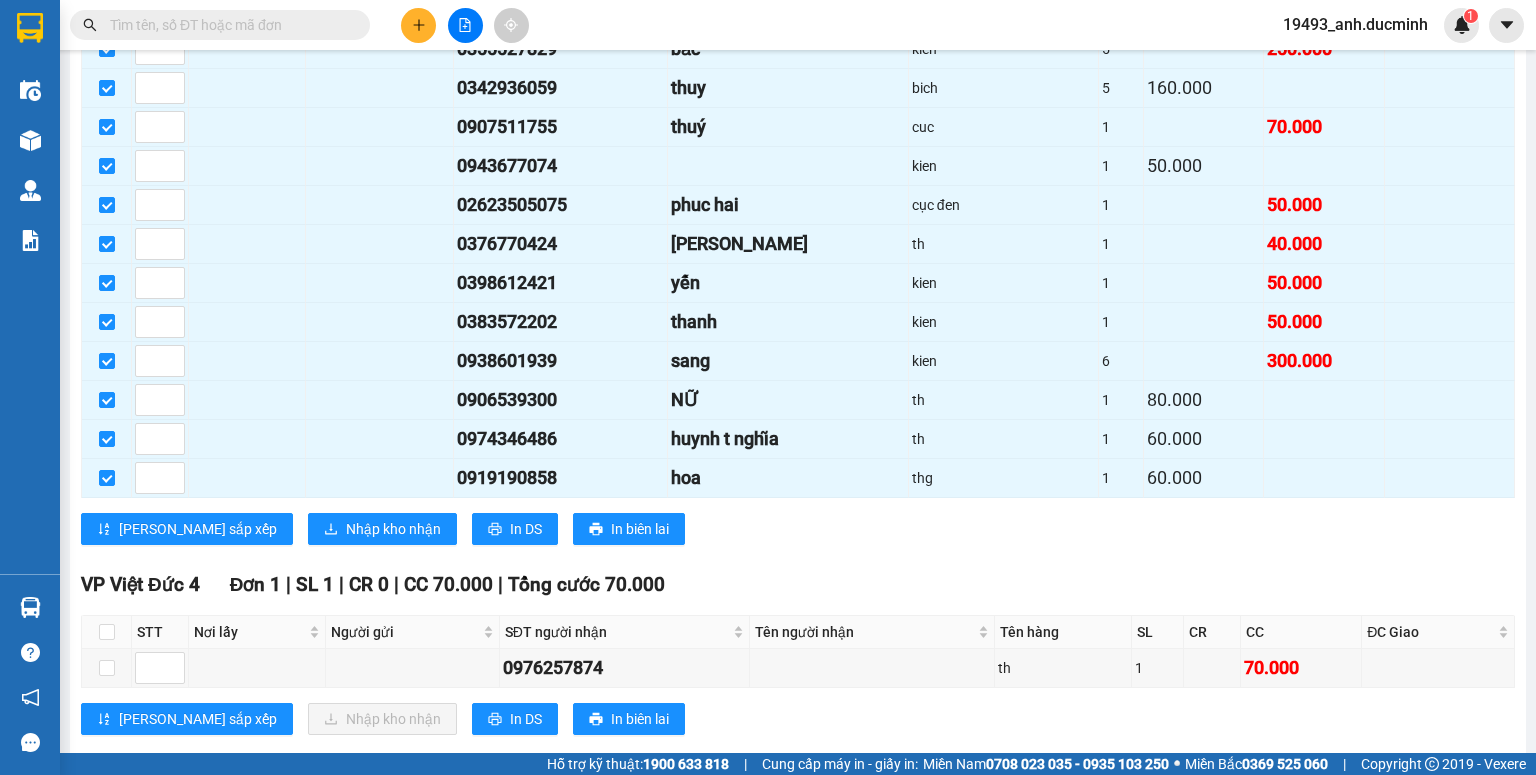 scroll, scrollTop: 1040, scrollLeft: 0, axis: vertical 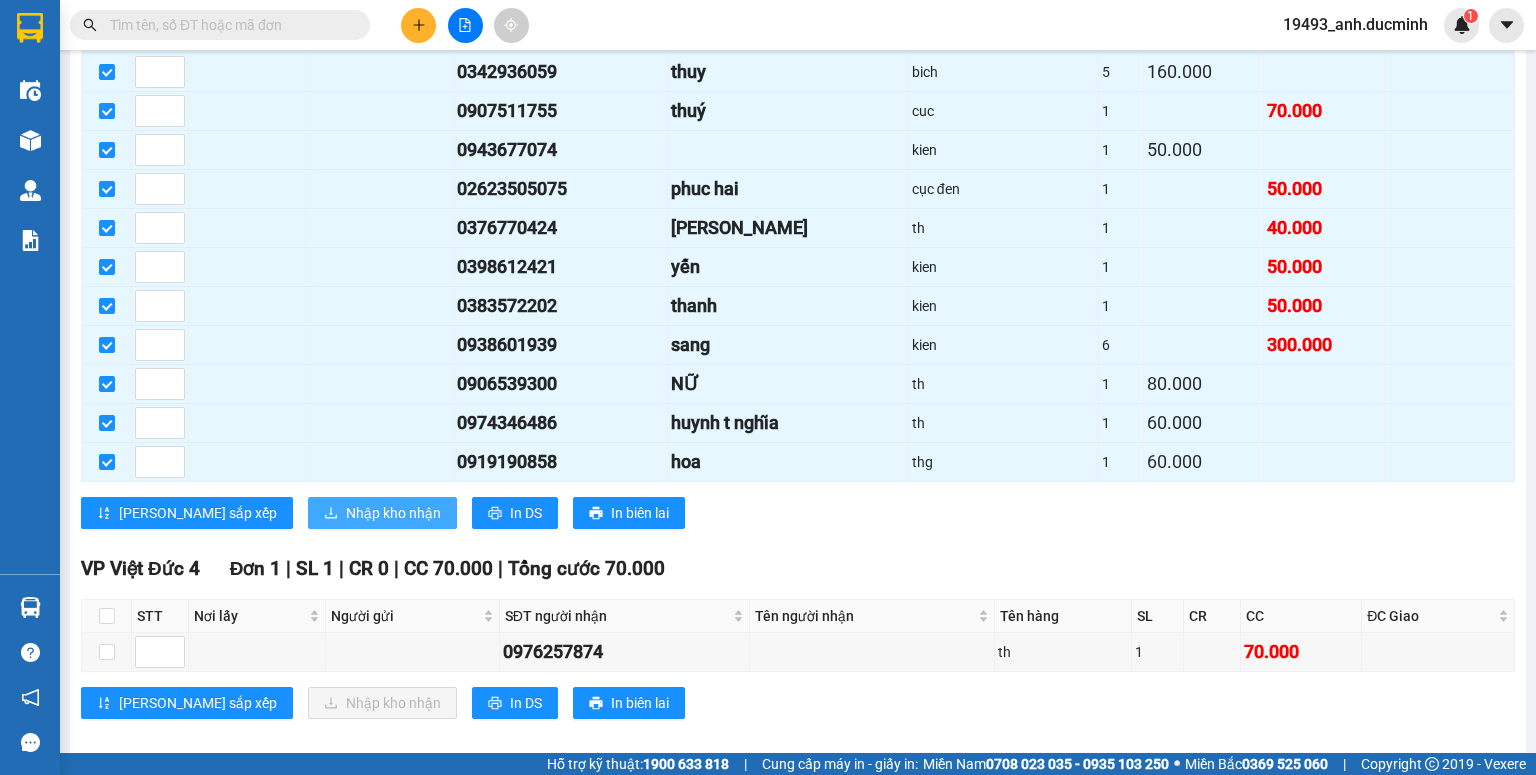 click on "Nhập kho nhận" at bounding box center [393, 513] 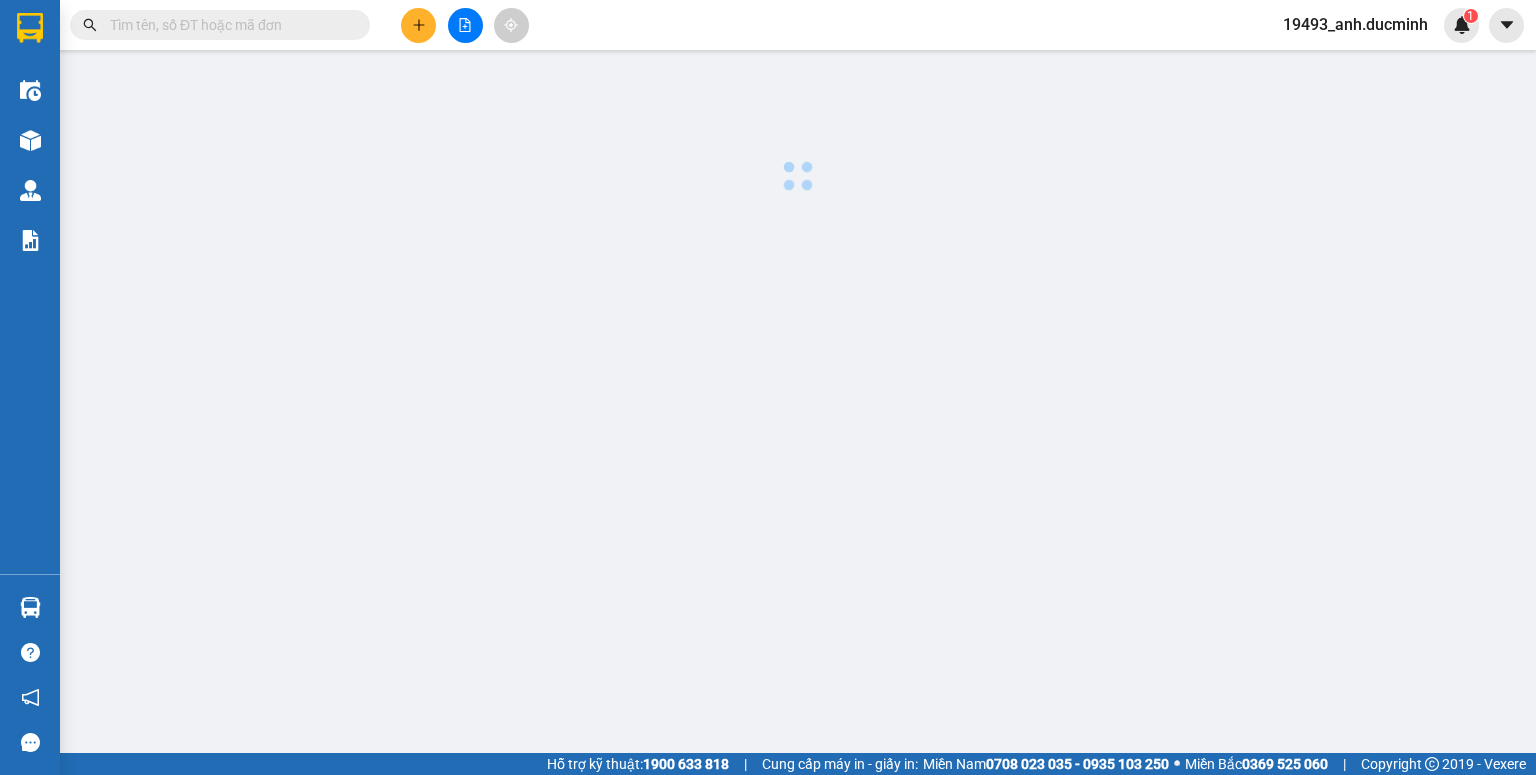 scroll, scrollTop: 0, scrollLeft: 0, axis: both 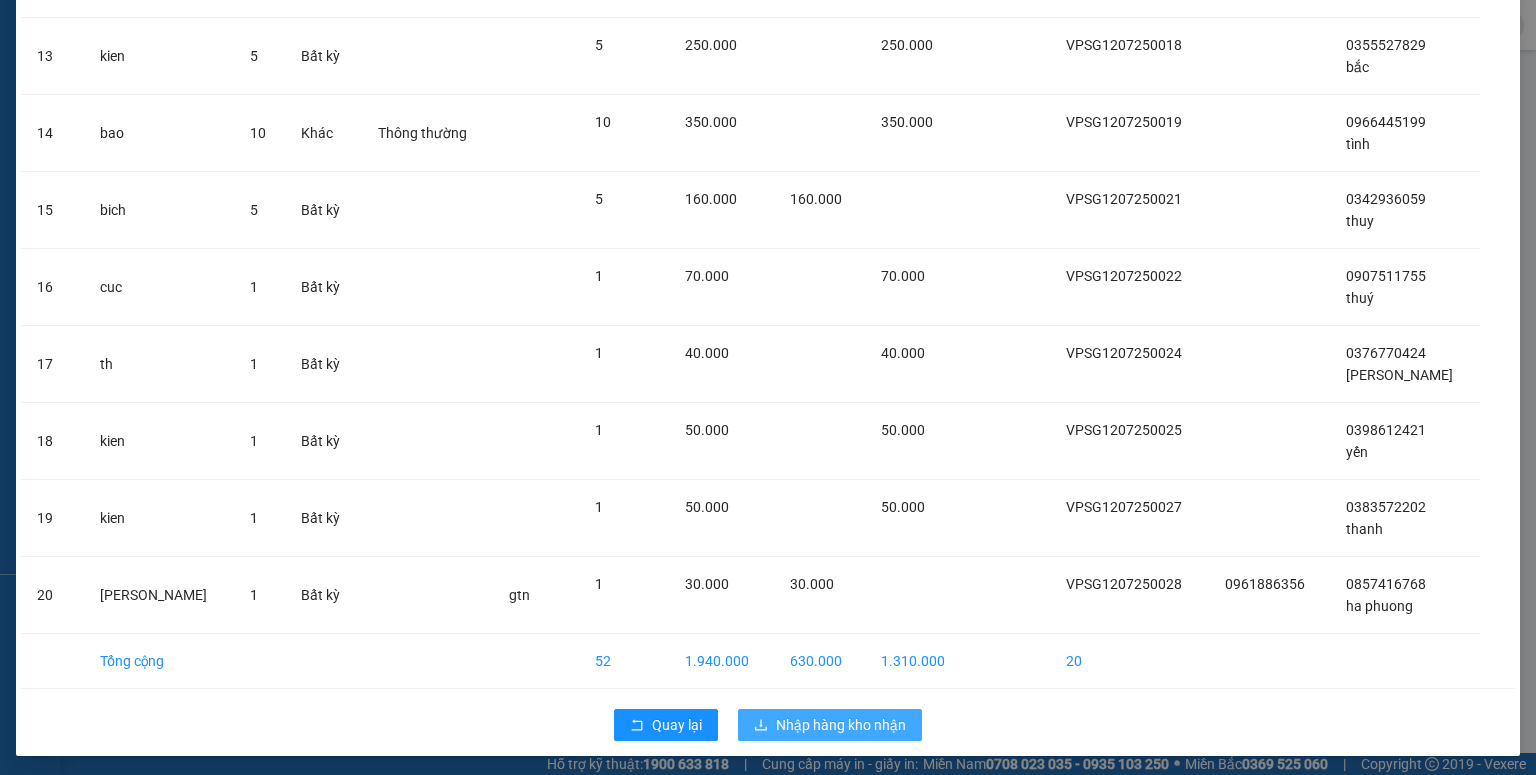 click on "Nhập hàng kho nhận" at bounding box center [841, 725] 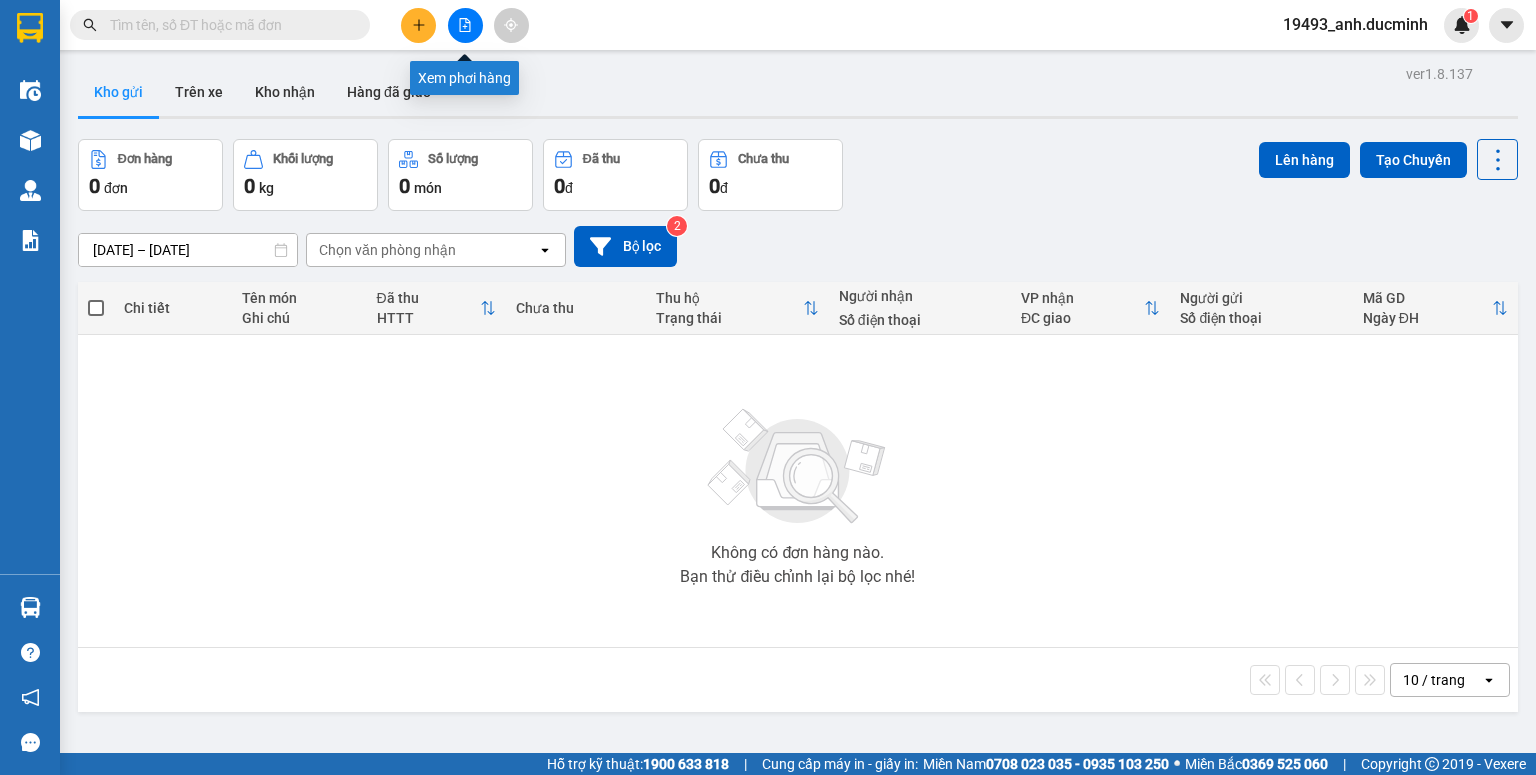 click 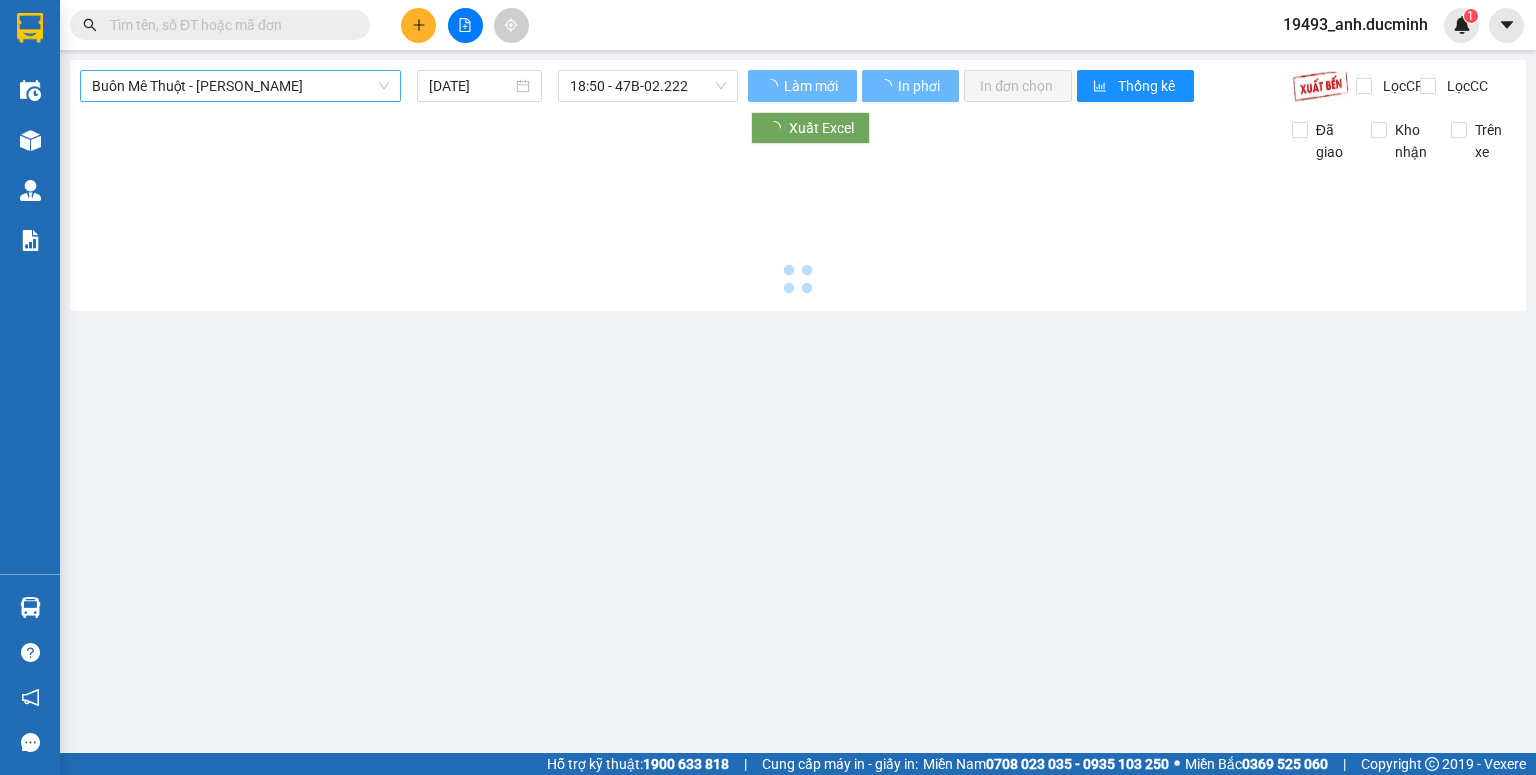type on "[DATE]" 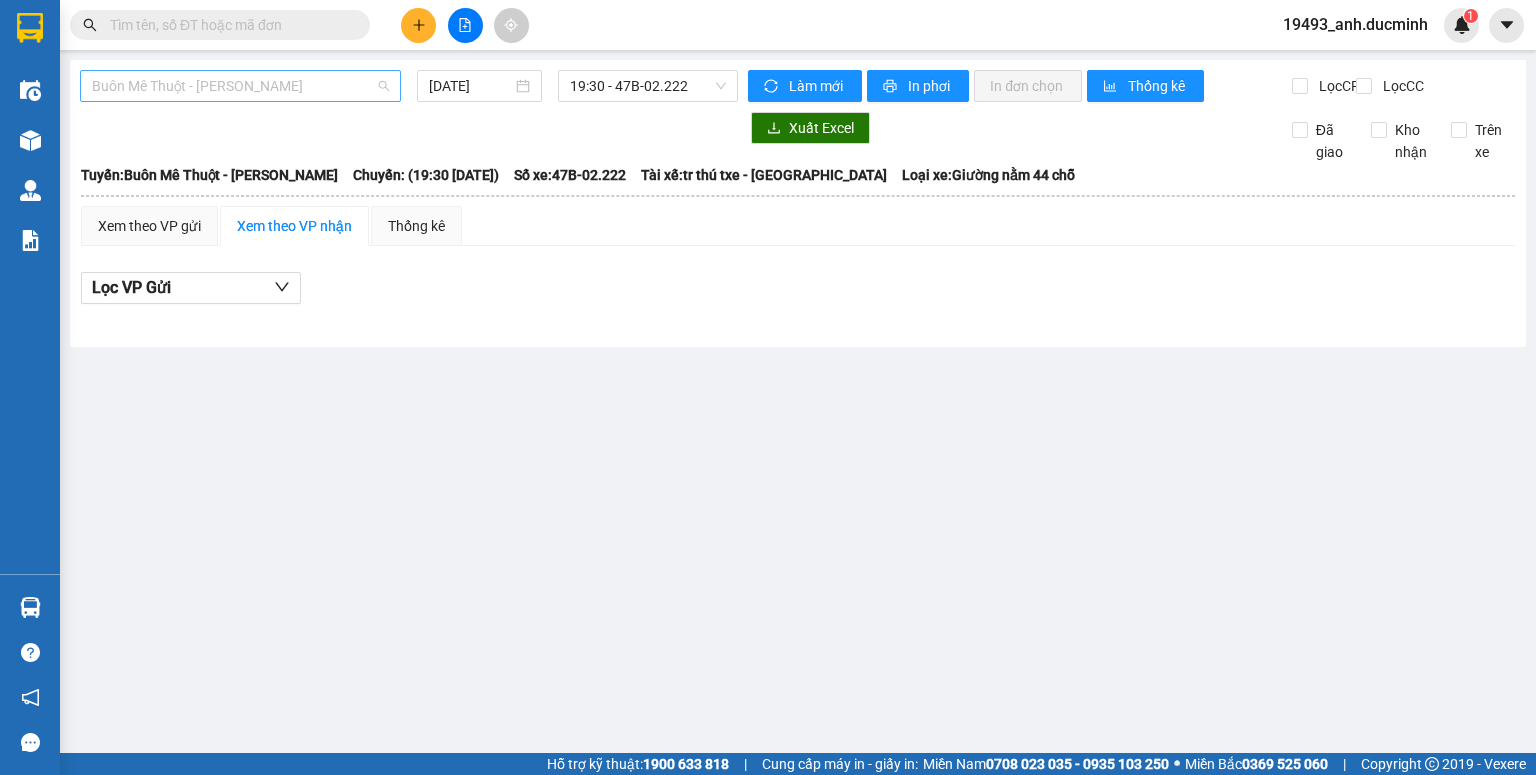 click on "Buôn Mê Thuột - [PERSON_NAME]" at bounding box center [240, 86] 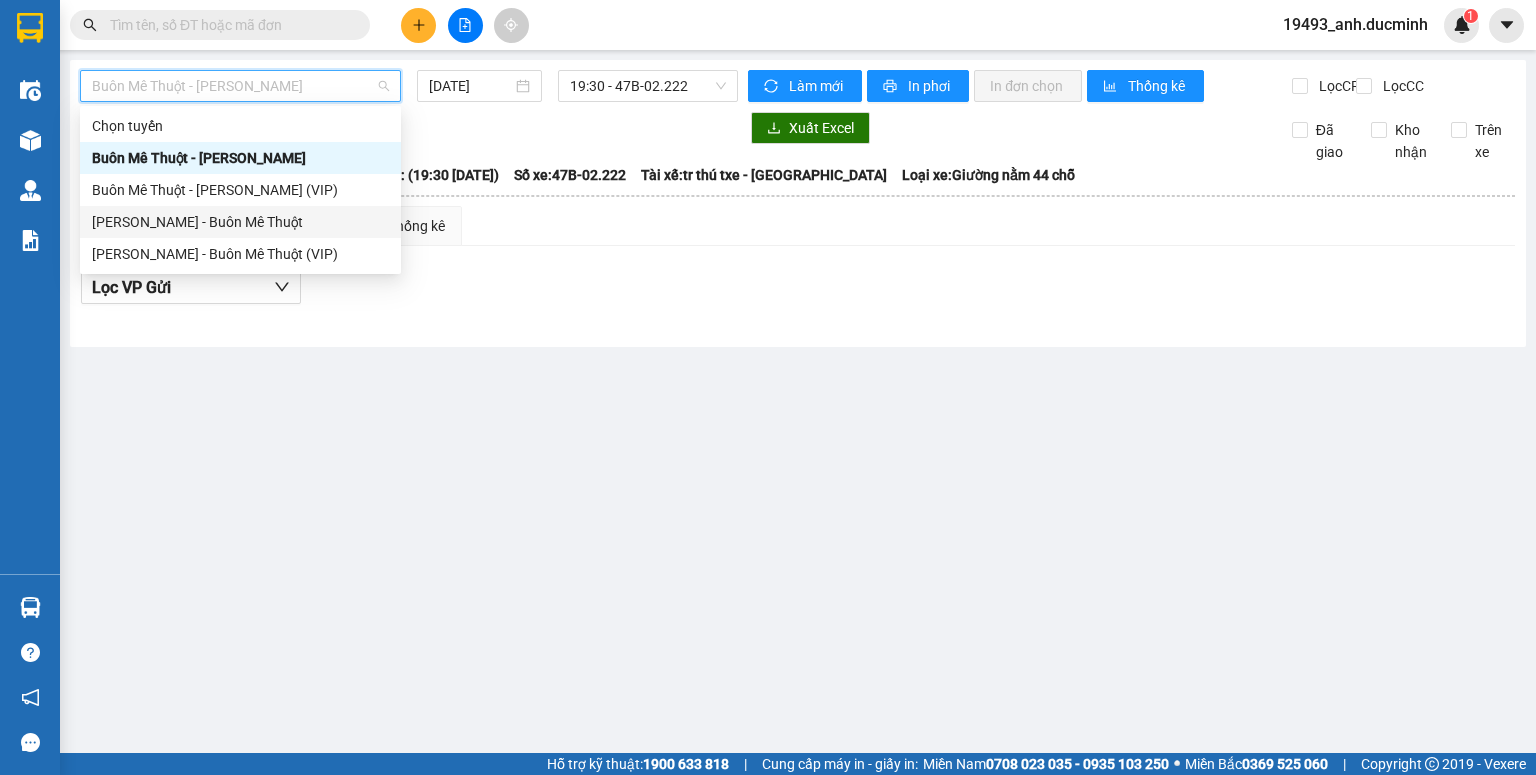 drag, startPoint x: 260, startPoint y: 224, endPoint x: 496, endPoint y: 110, distance: 262.09158 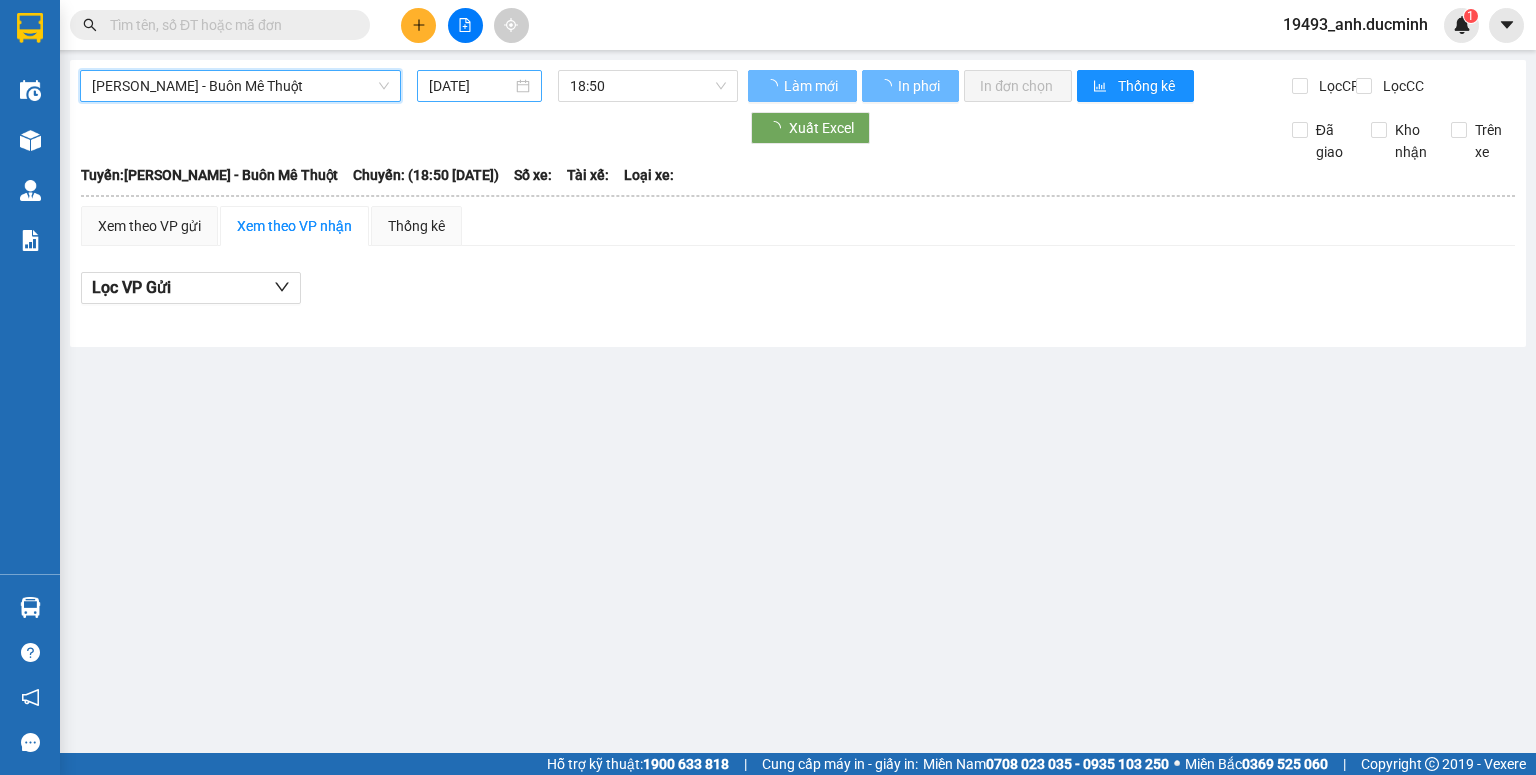 click on "[DATE]" at bounding box center [470, 86] 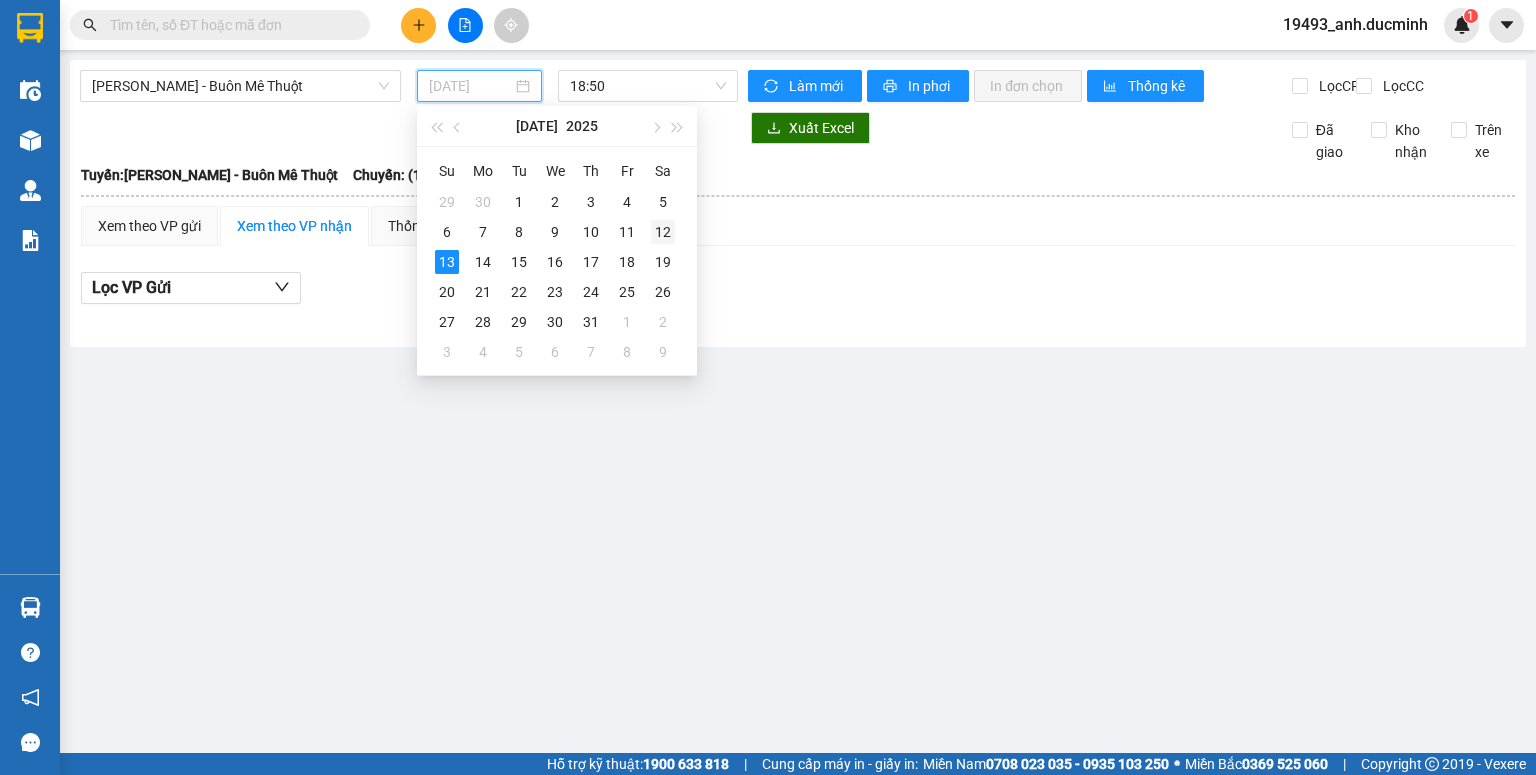 click on "12" at bounding box center (663, 232) 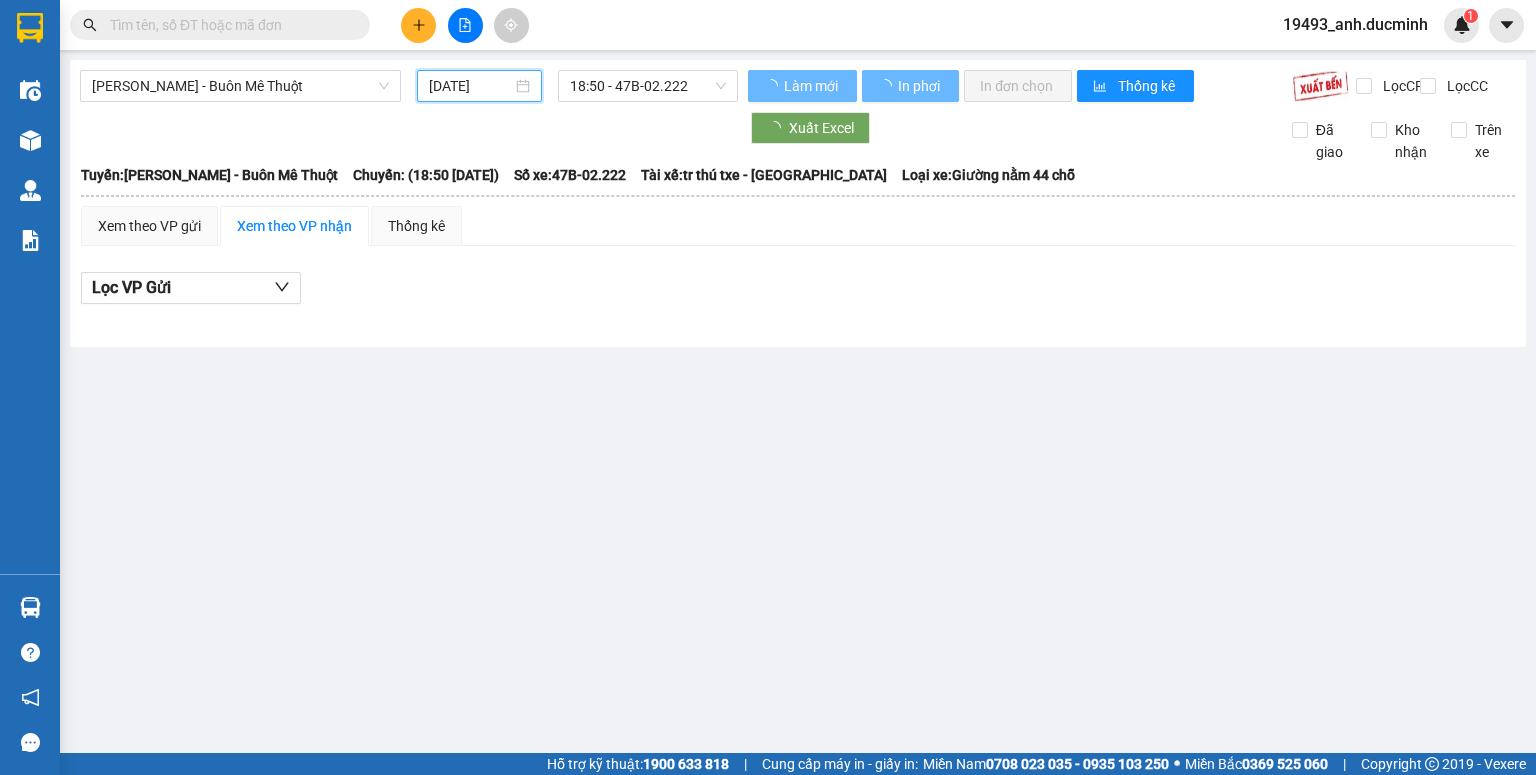 type on "[DATE]" 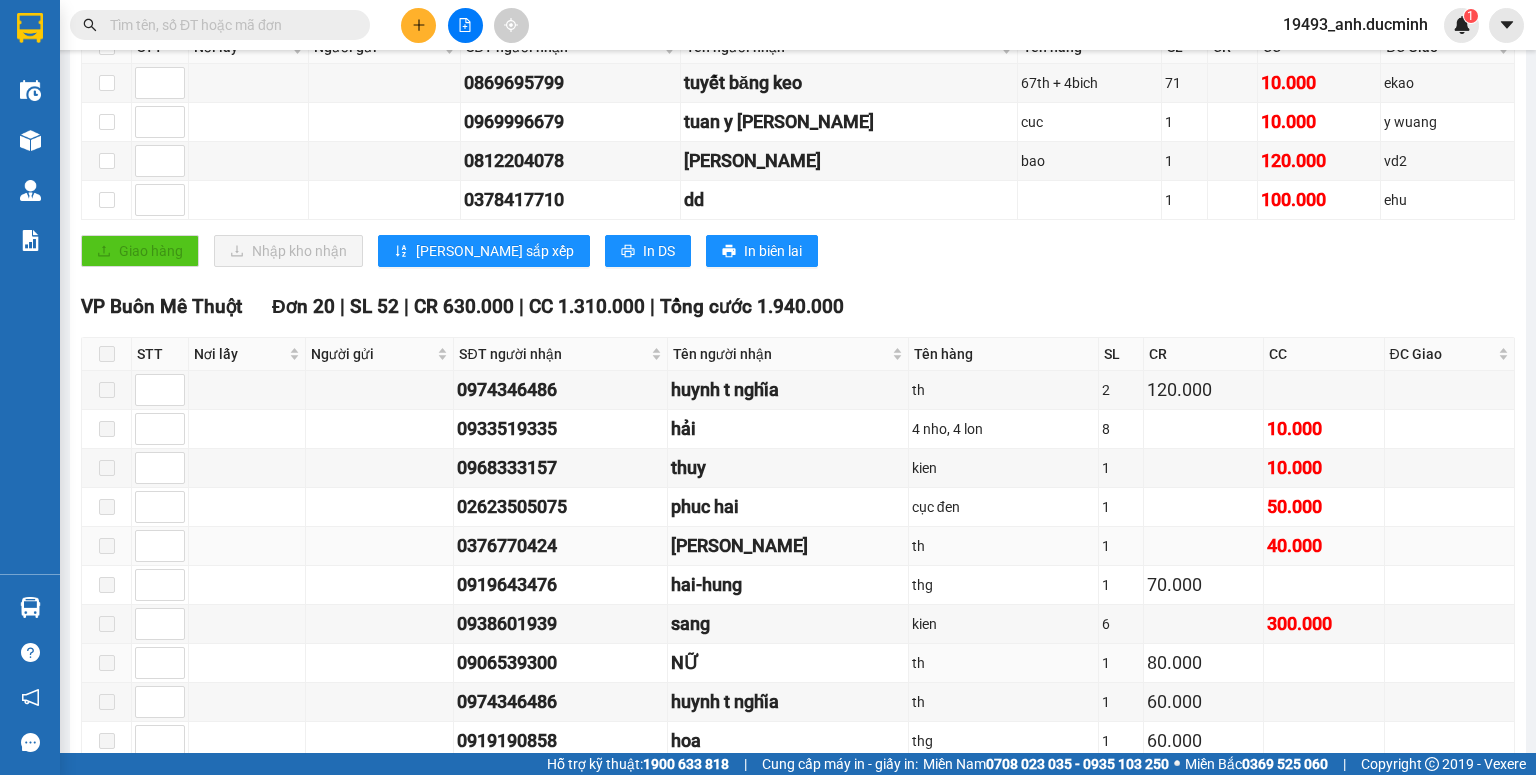 scroll, scrollTop: 640, scrollLeft: 0, axis: vertical 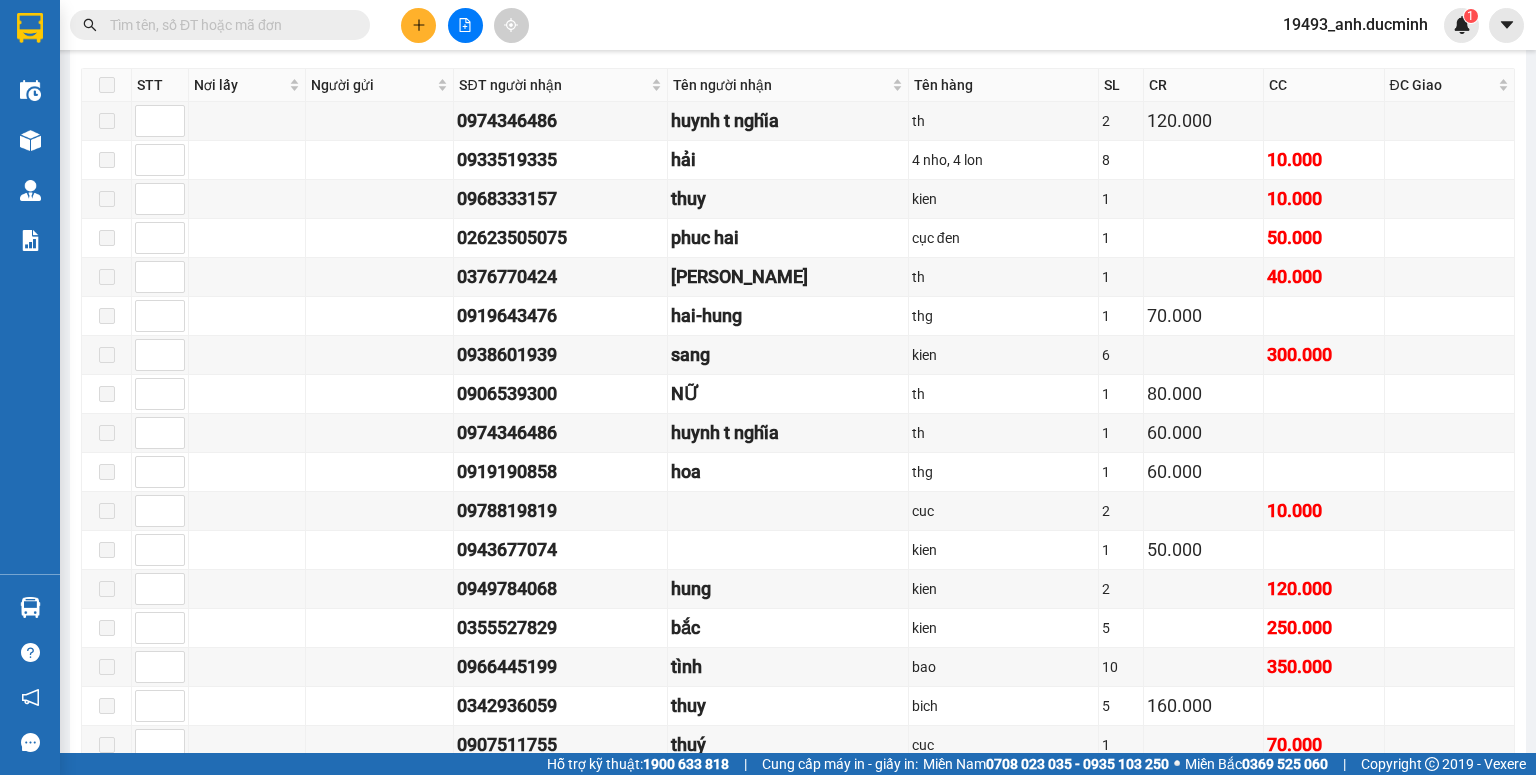 click at bounding box center (228, 25) 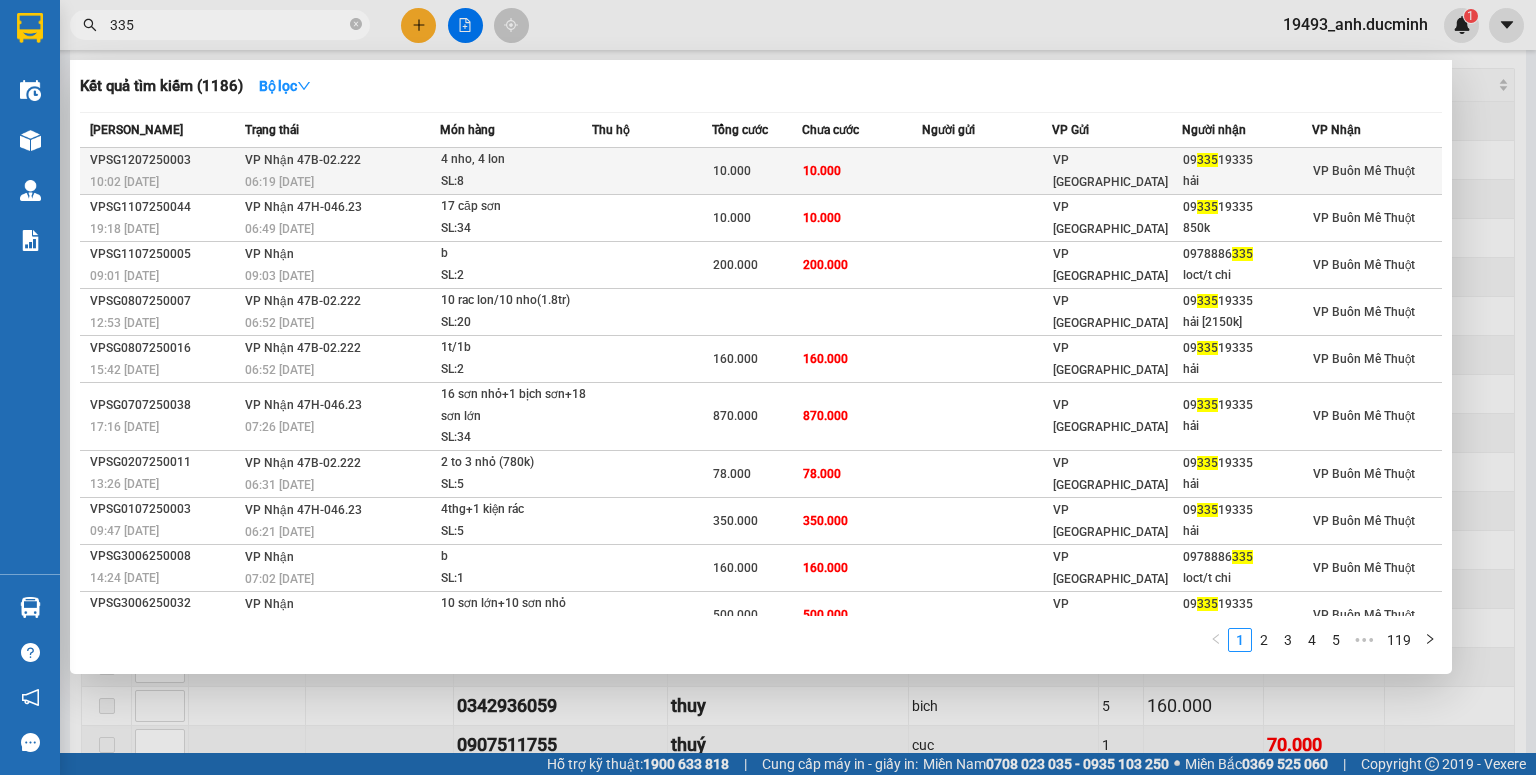 type on "335" 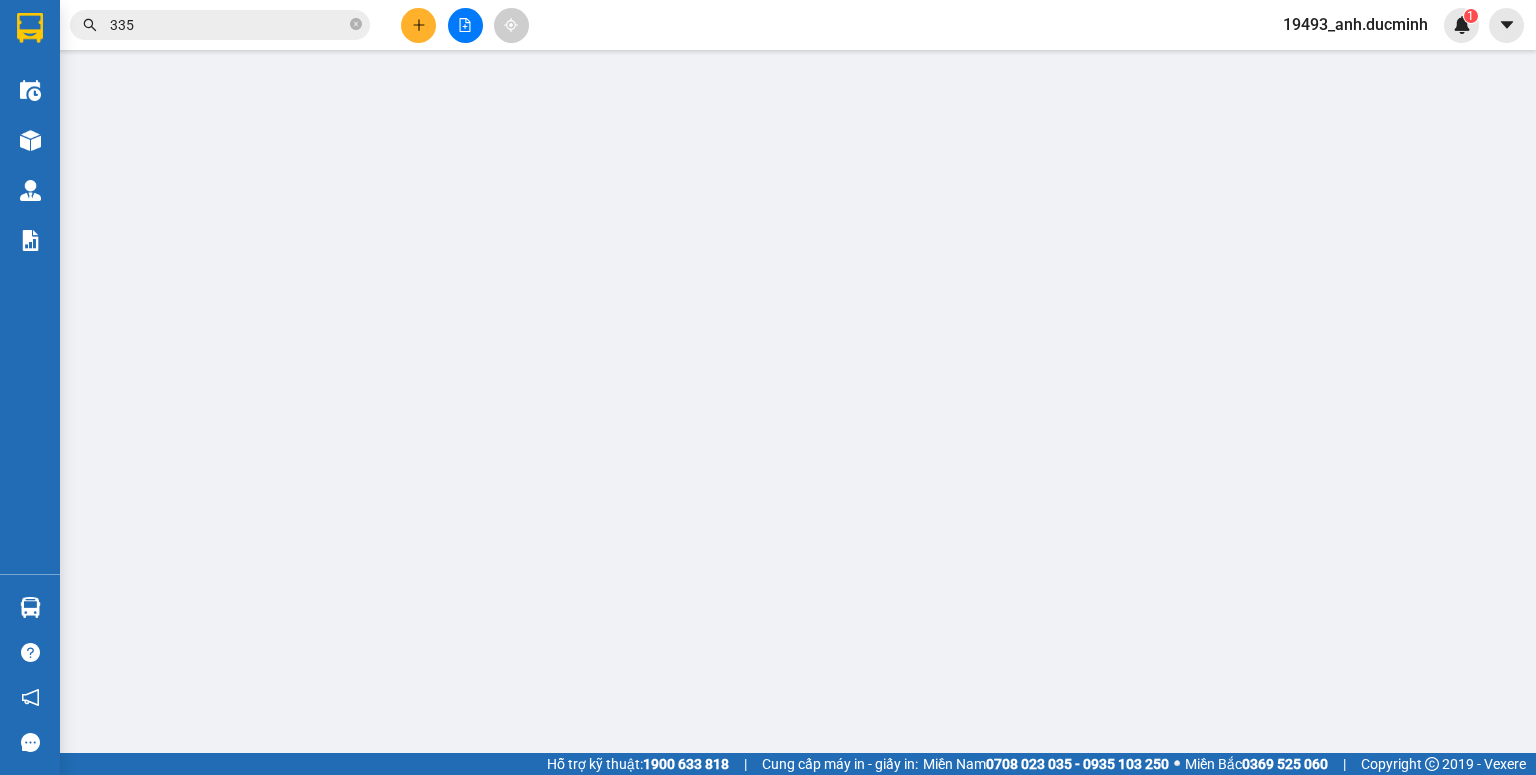 scroll, scrollTop: 0, scrollLeft: 0, axis: both 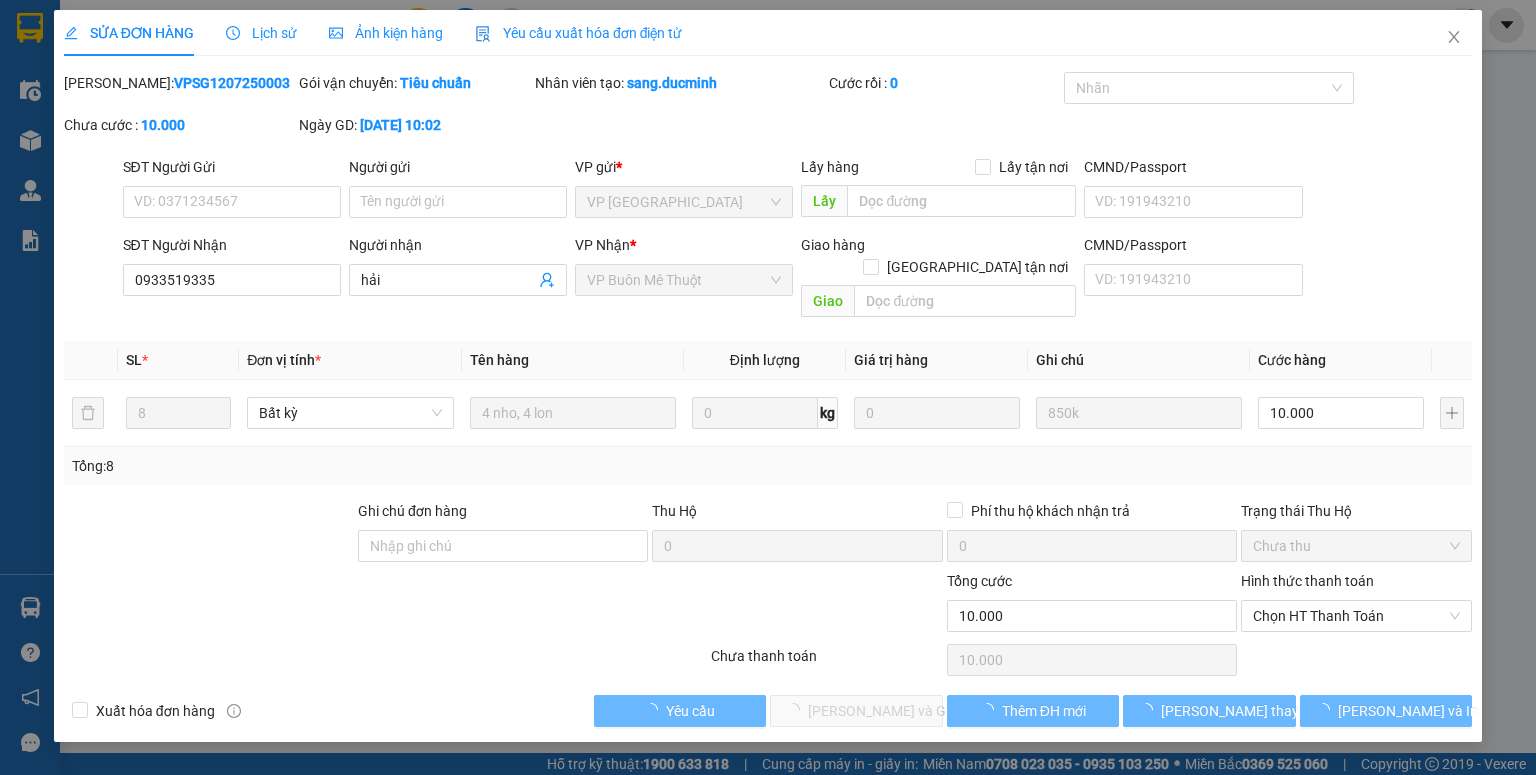 type on "0933519335" 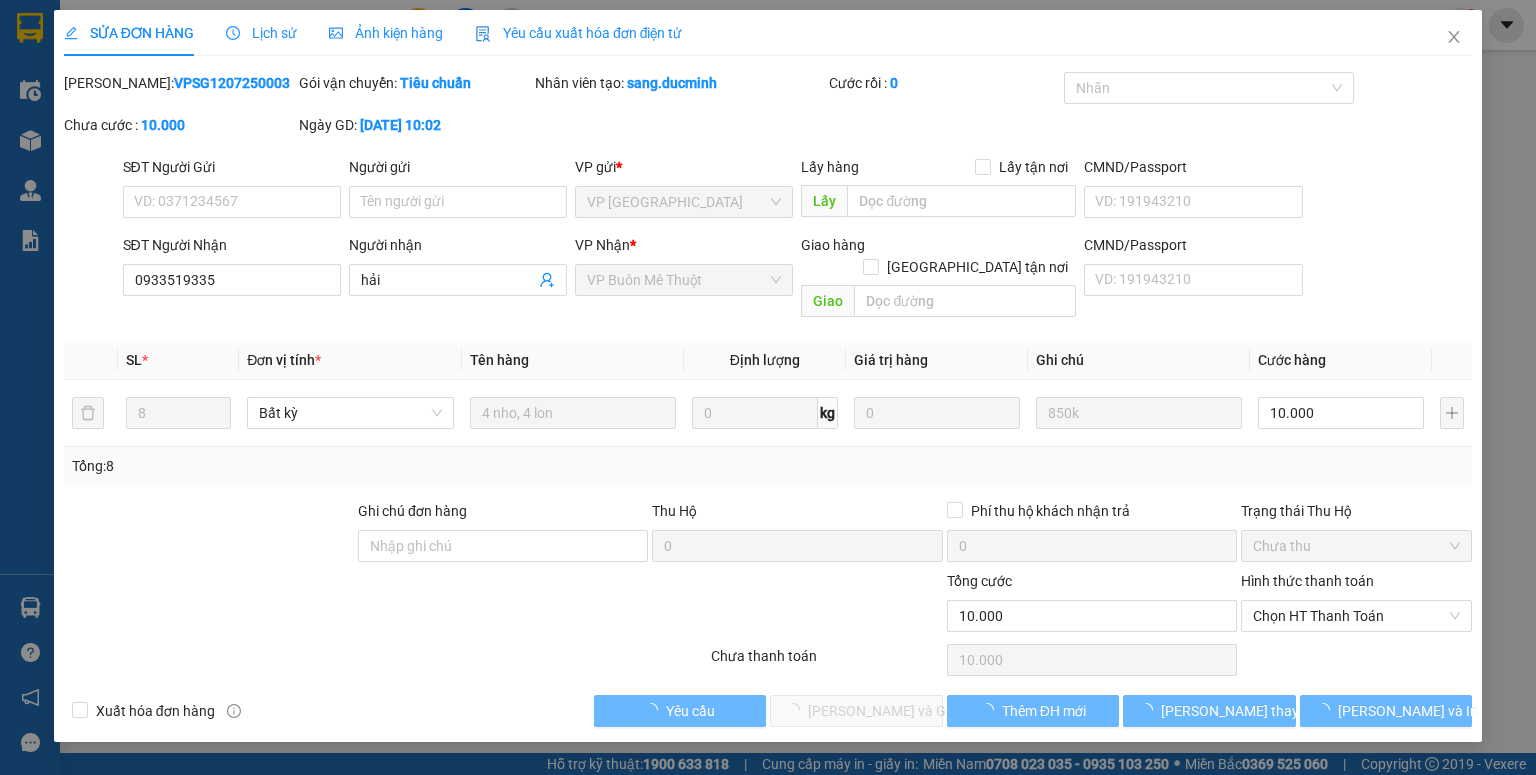 type on "hải" 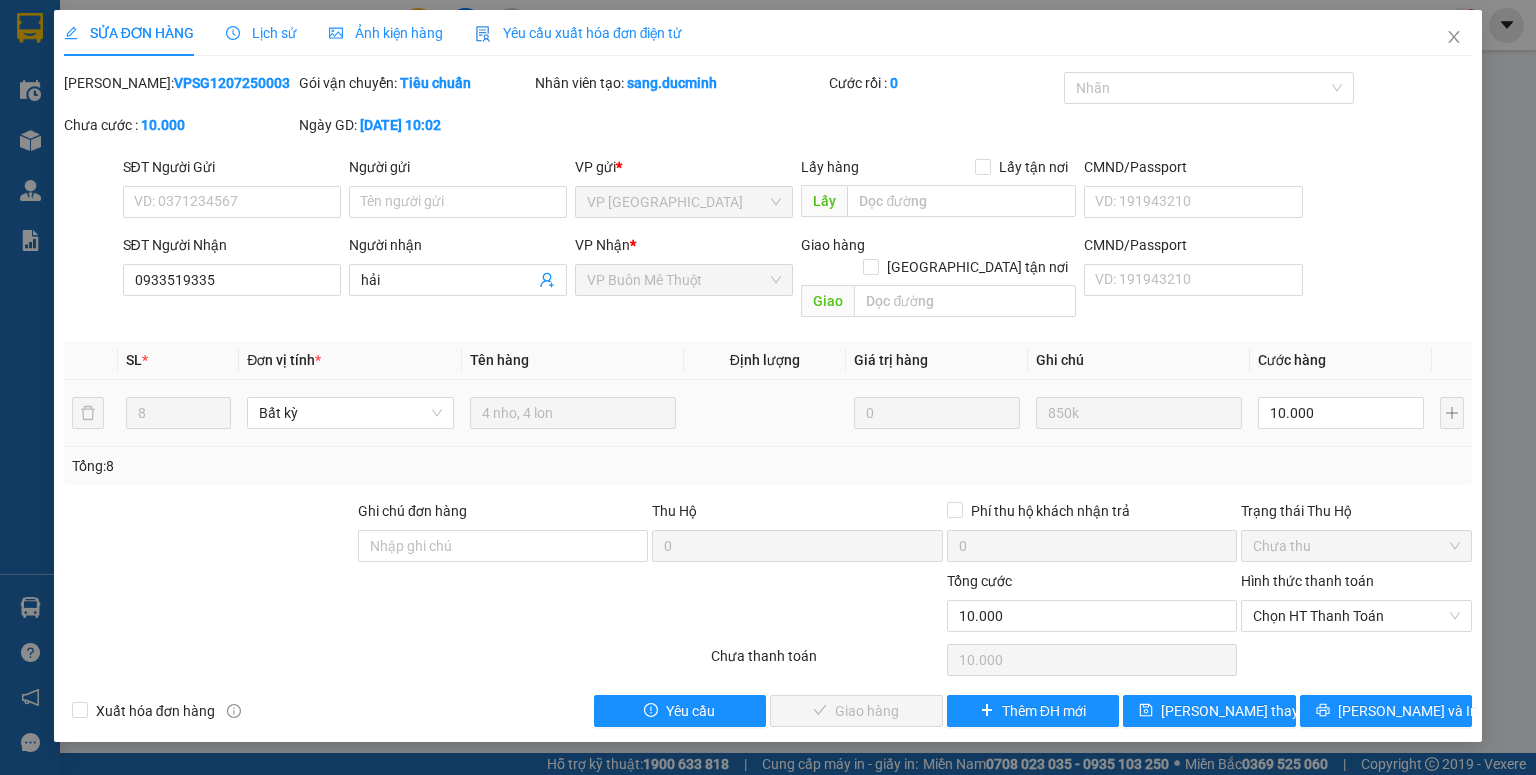click on "10.000" at bounding box center [1341, 413] 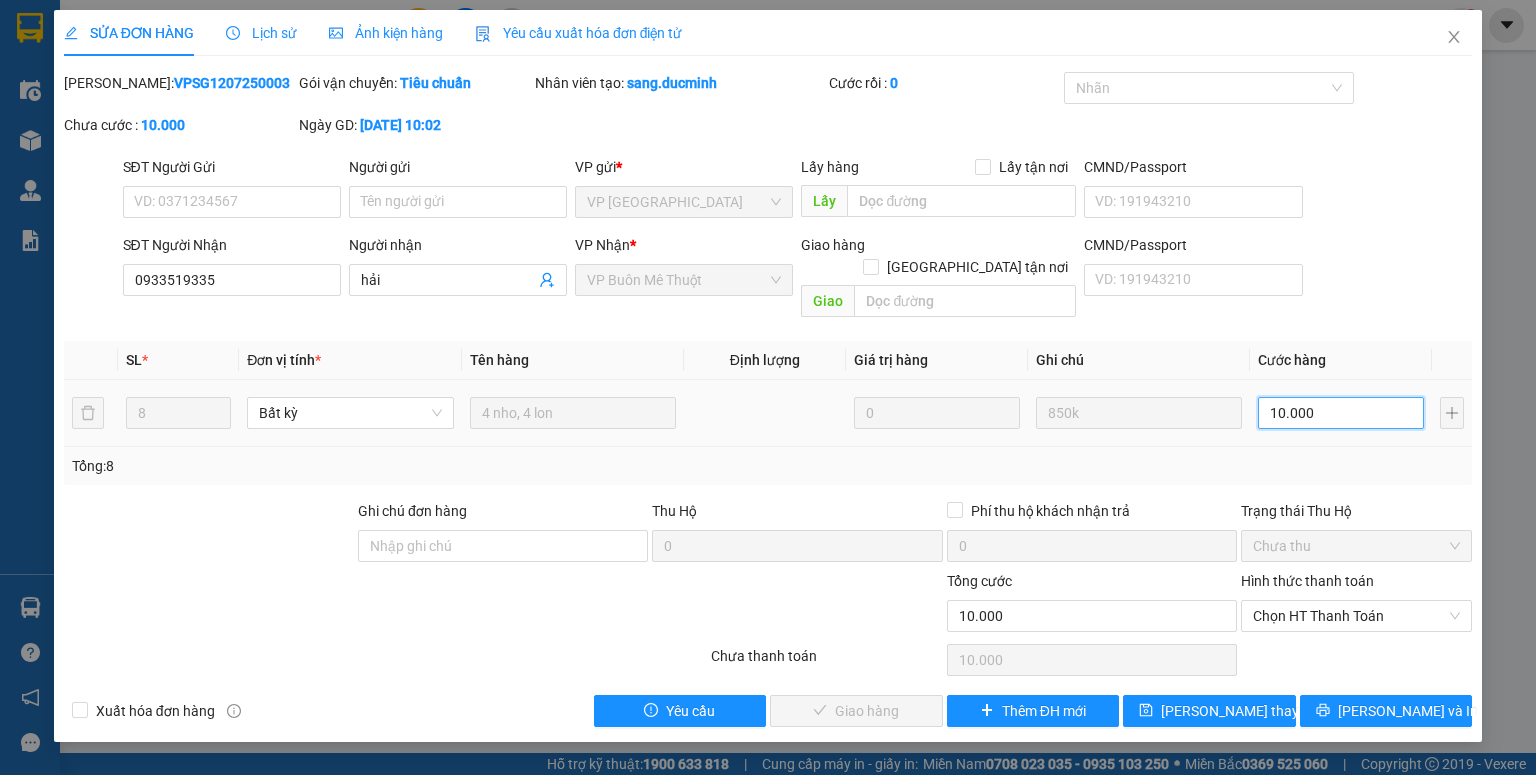 drag, startPoint x: 1360, startPoint y: 385, endPoint x: 1331, endPoint y: 425, distance: 49.40648 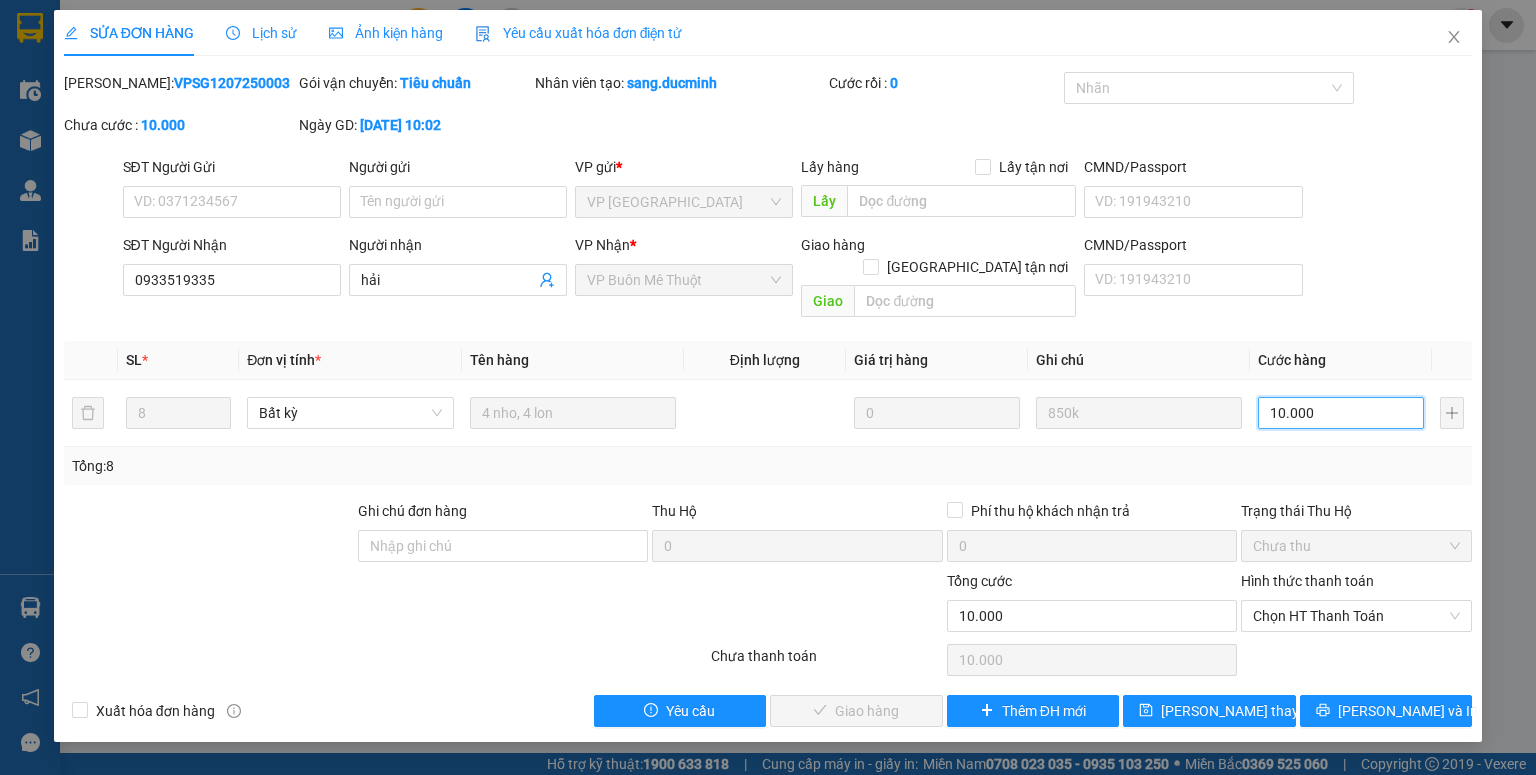 type on "2" 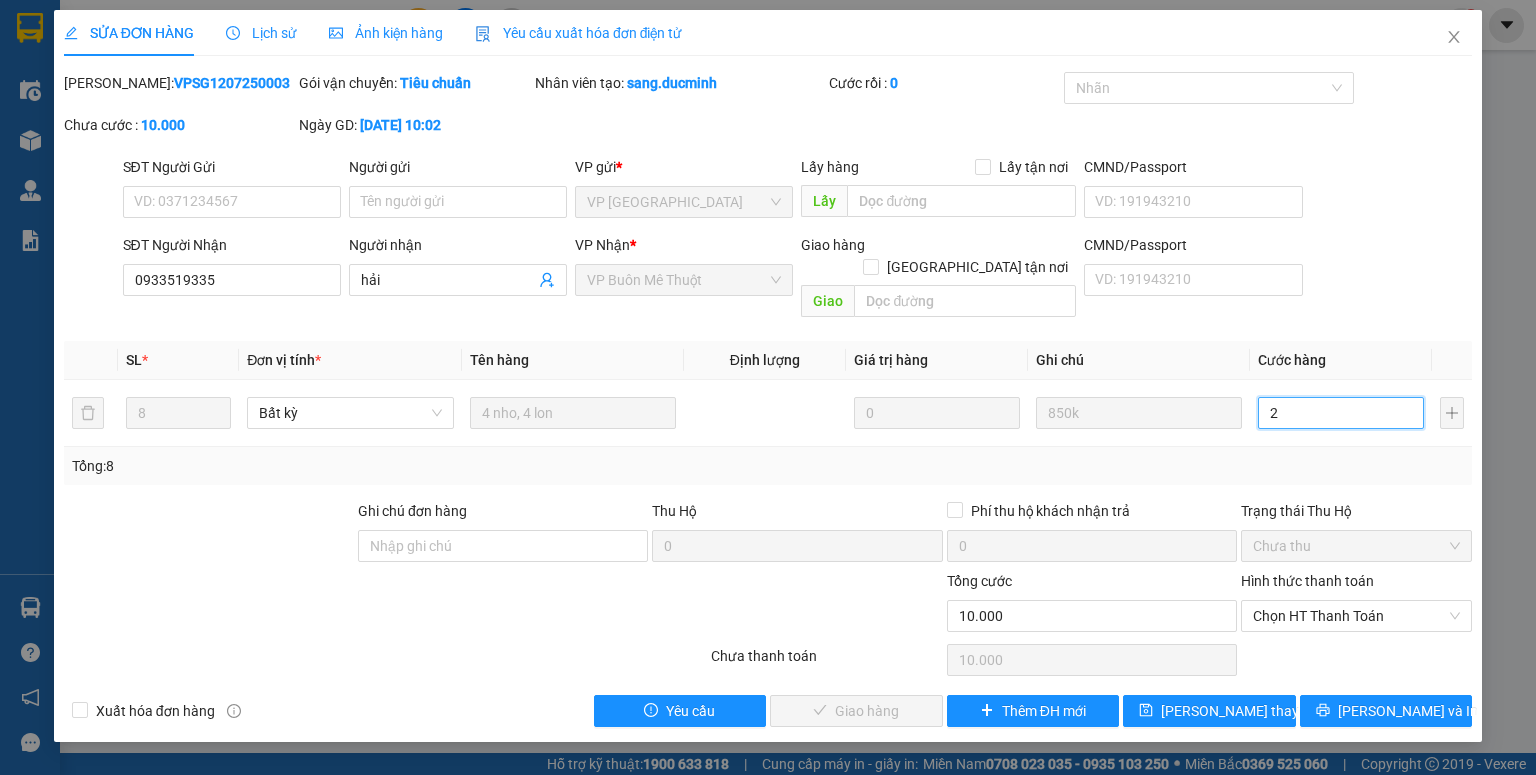 type on "2" 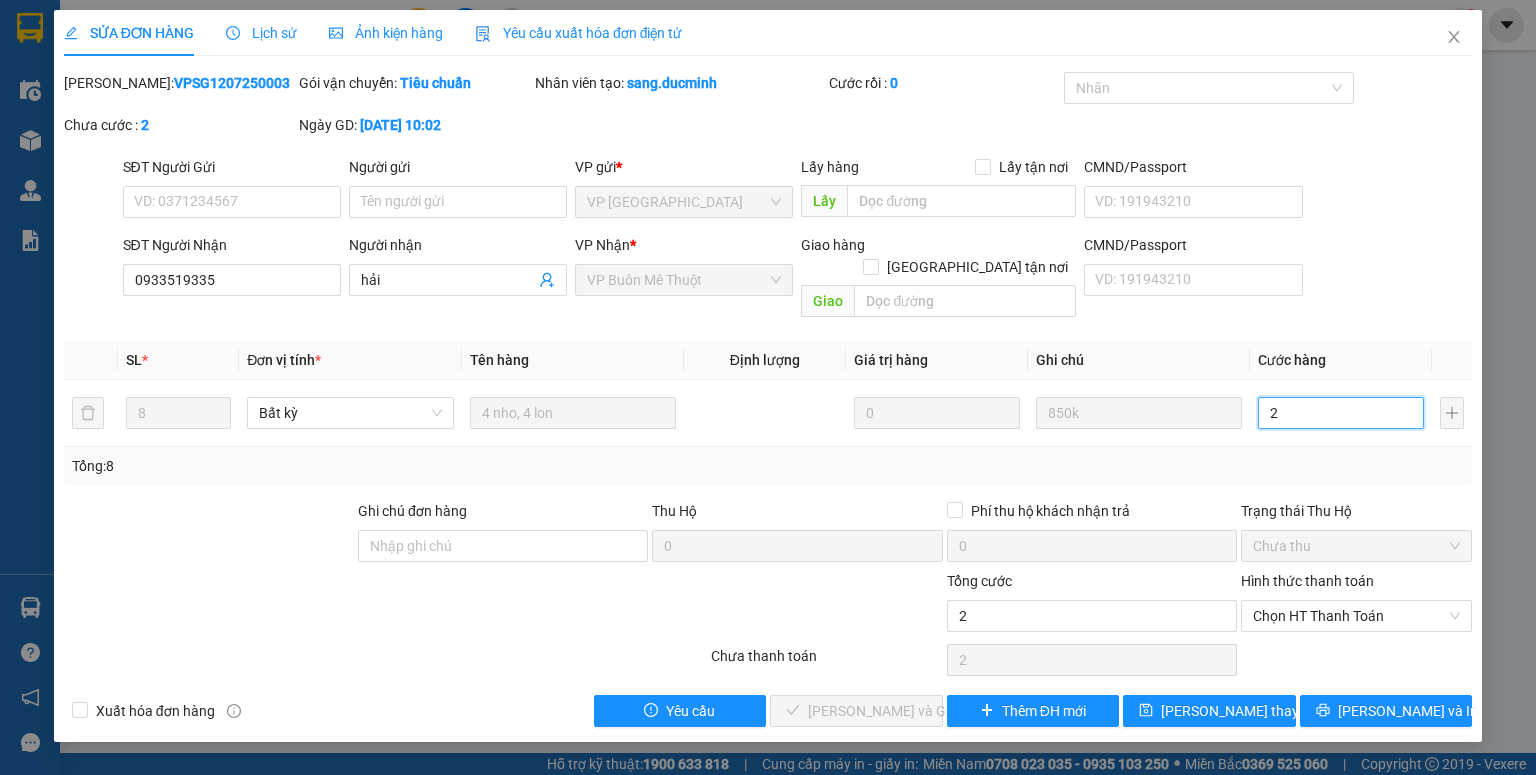 type on "20" 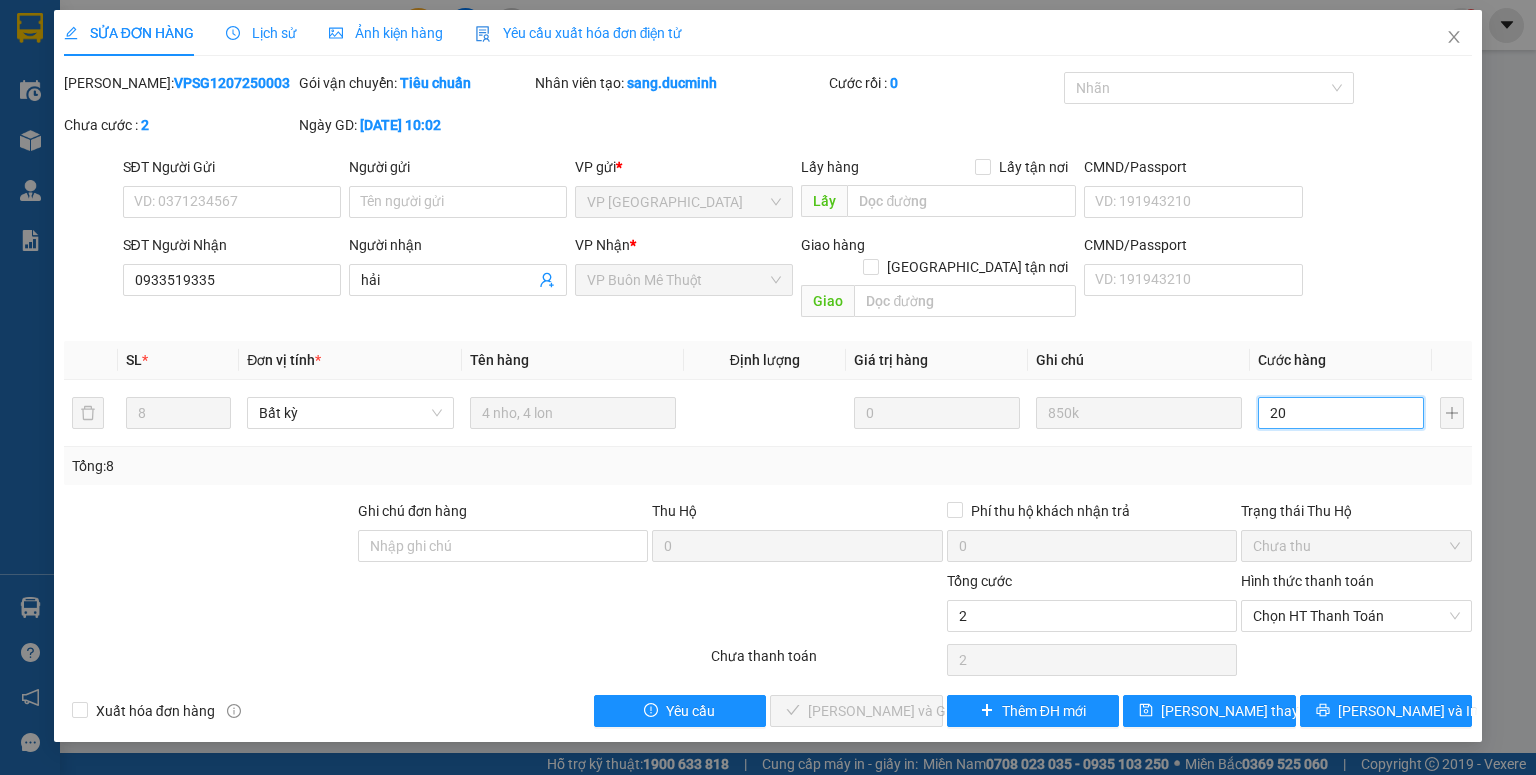 type on "20" 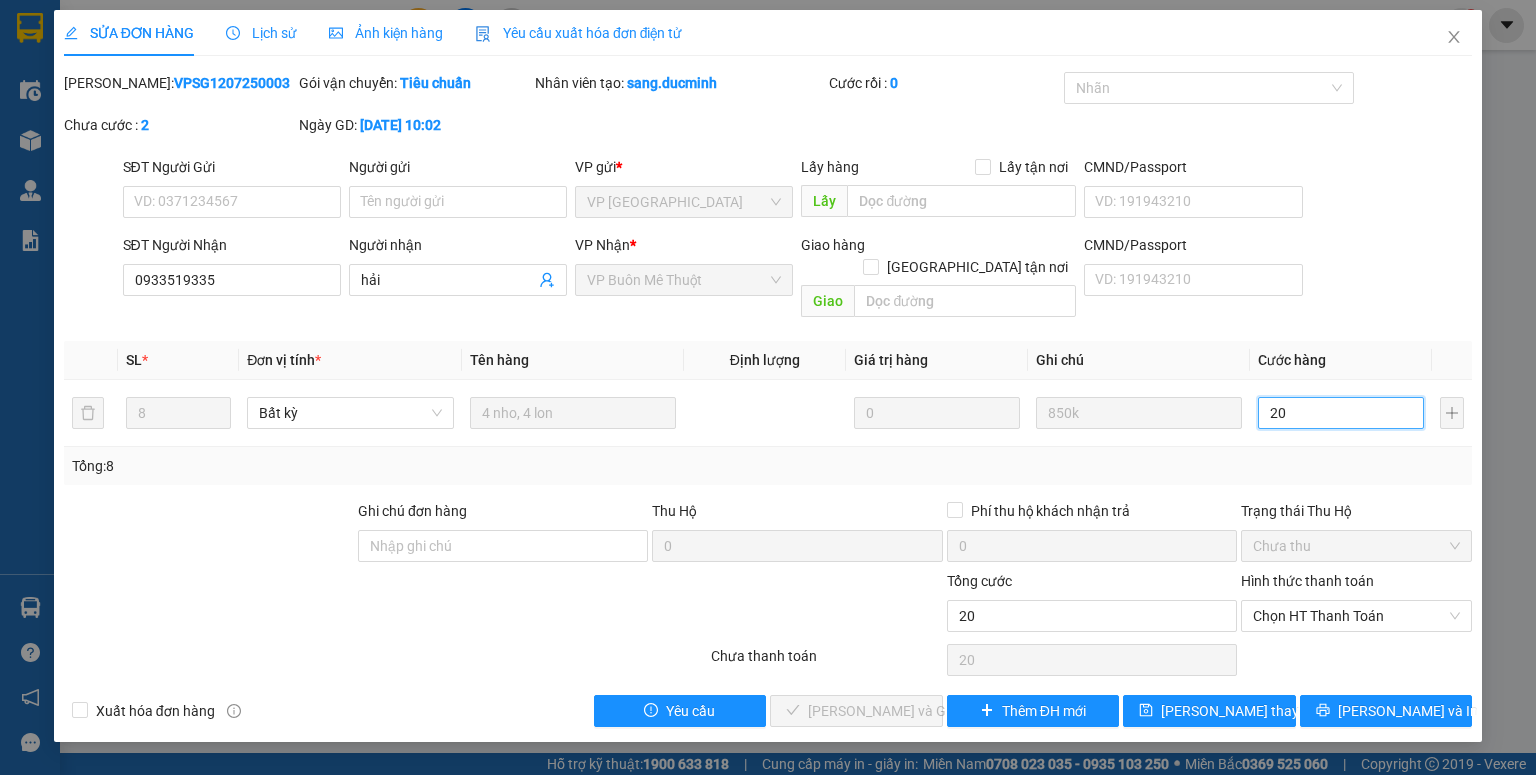 type on "200" 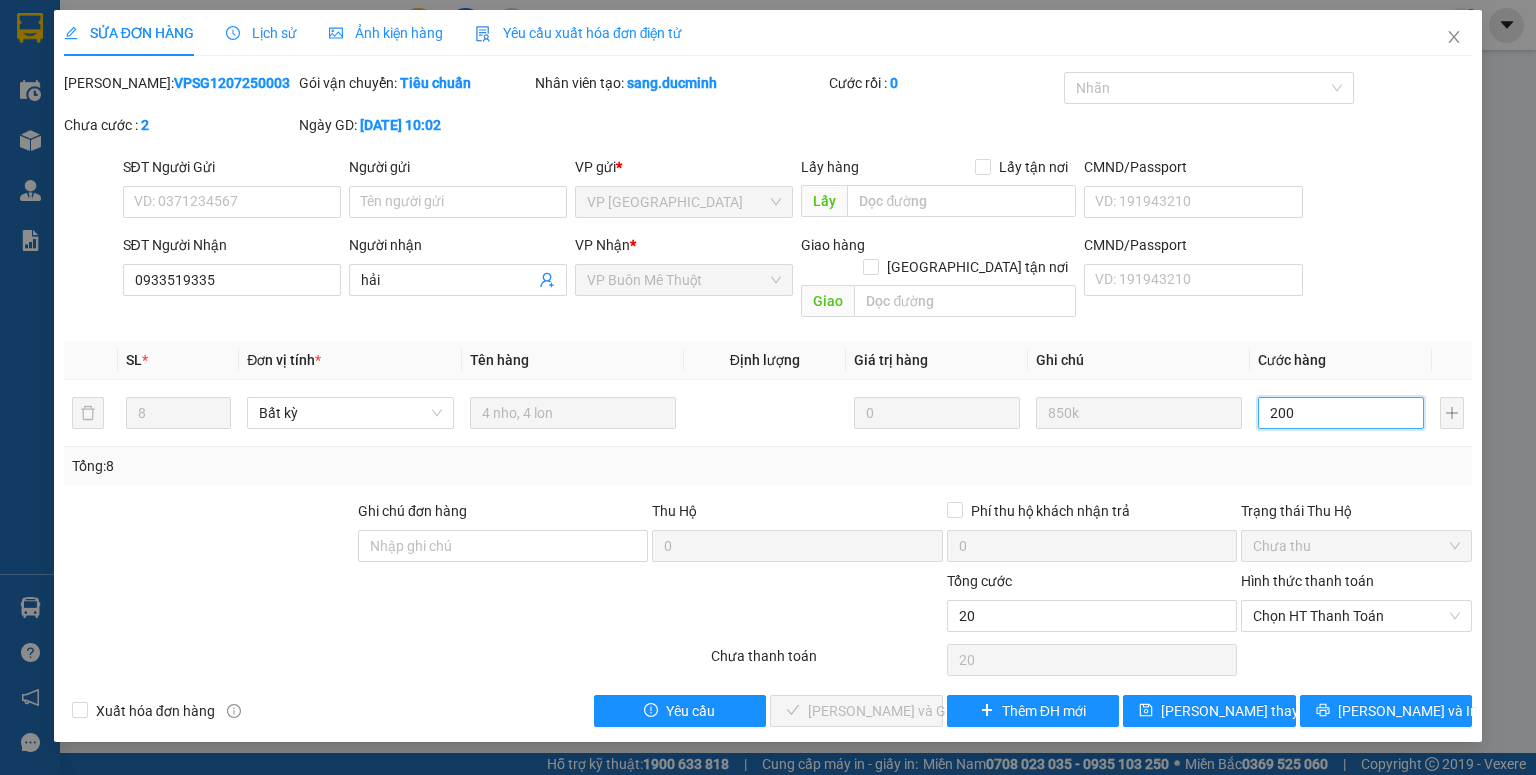 type on "200" 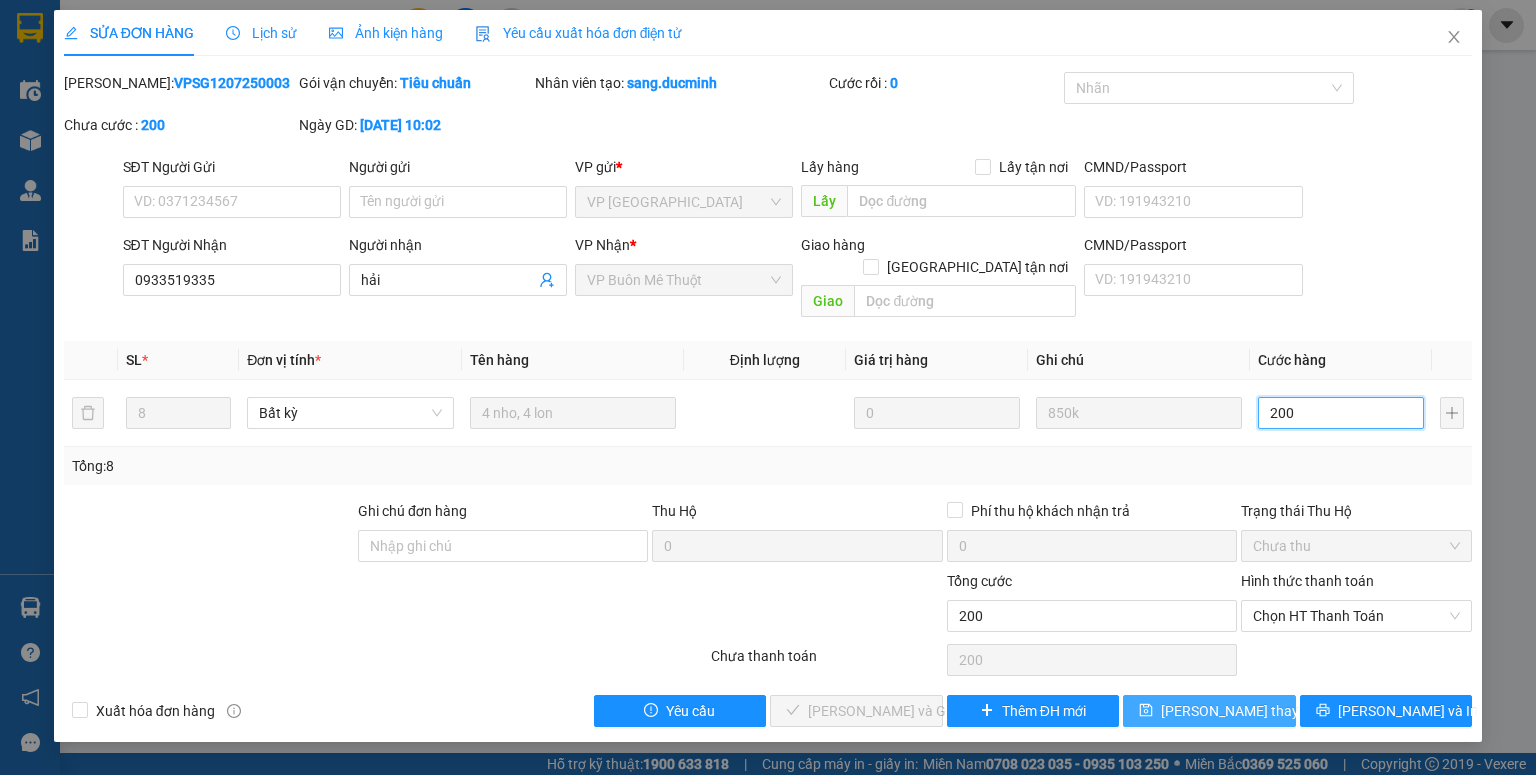 type on "200" 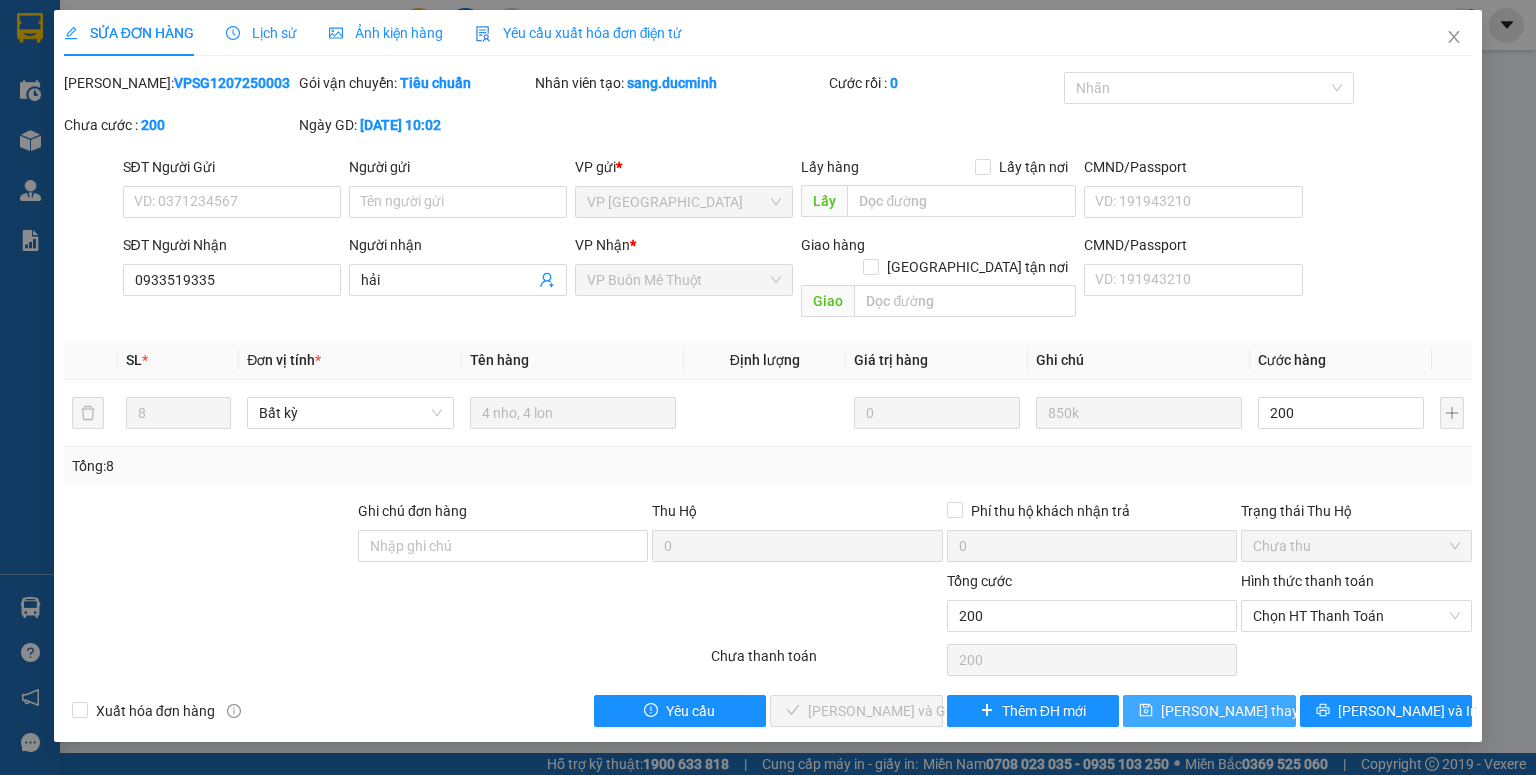 type on "200.000" 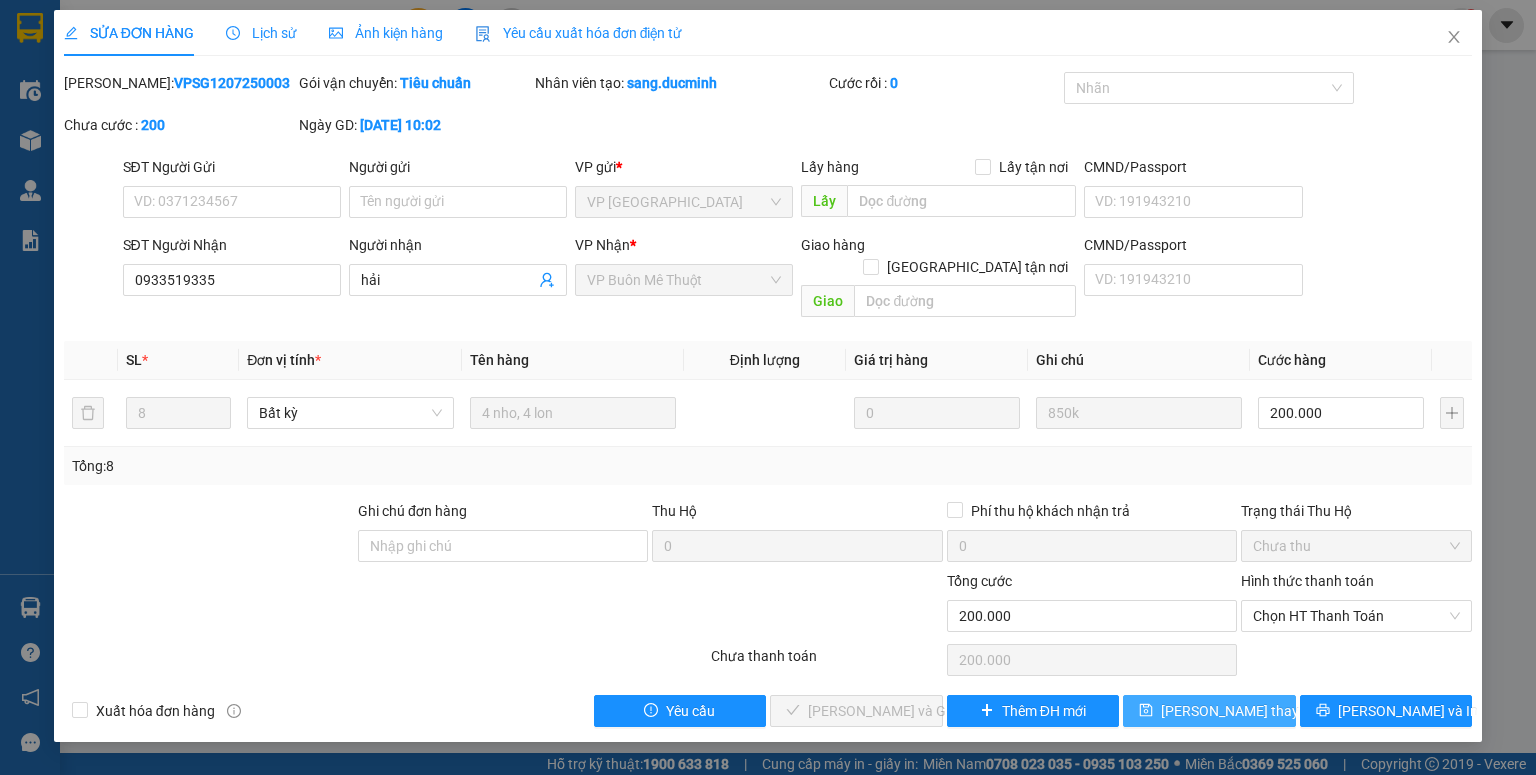 click on "[PERSON_NAME] thay đổi" at bounding box center (1241, 711) 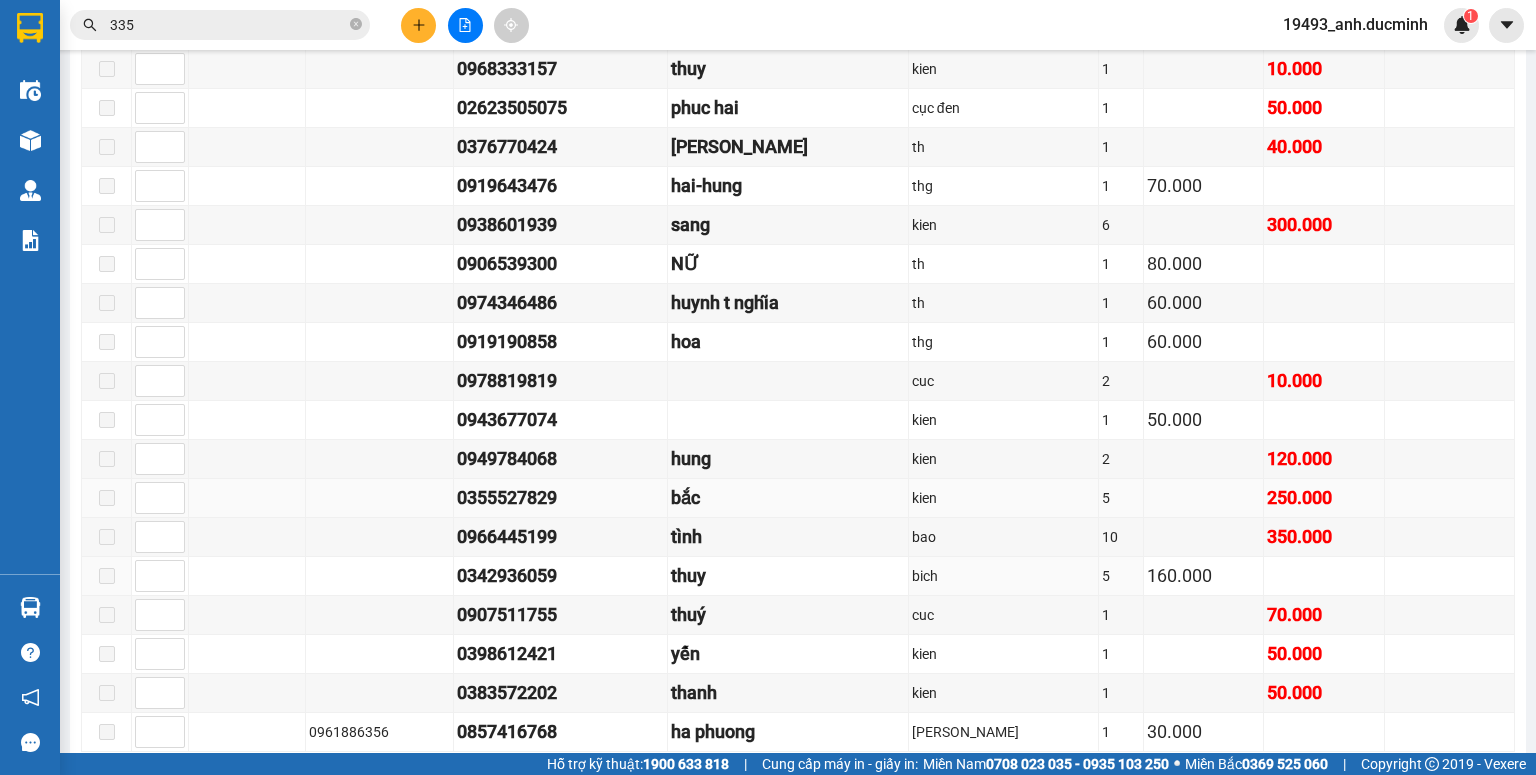 scroll, scrollTop: 741, scrollLeft: 0, axis: vertical 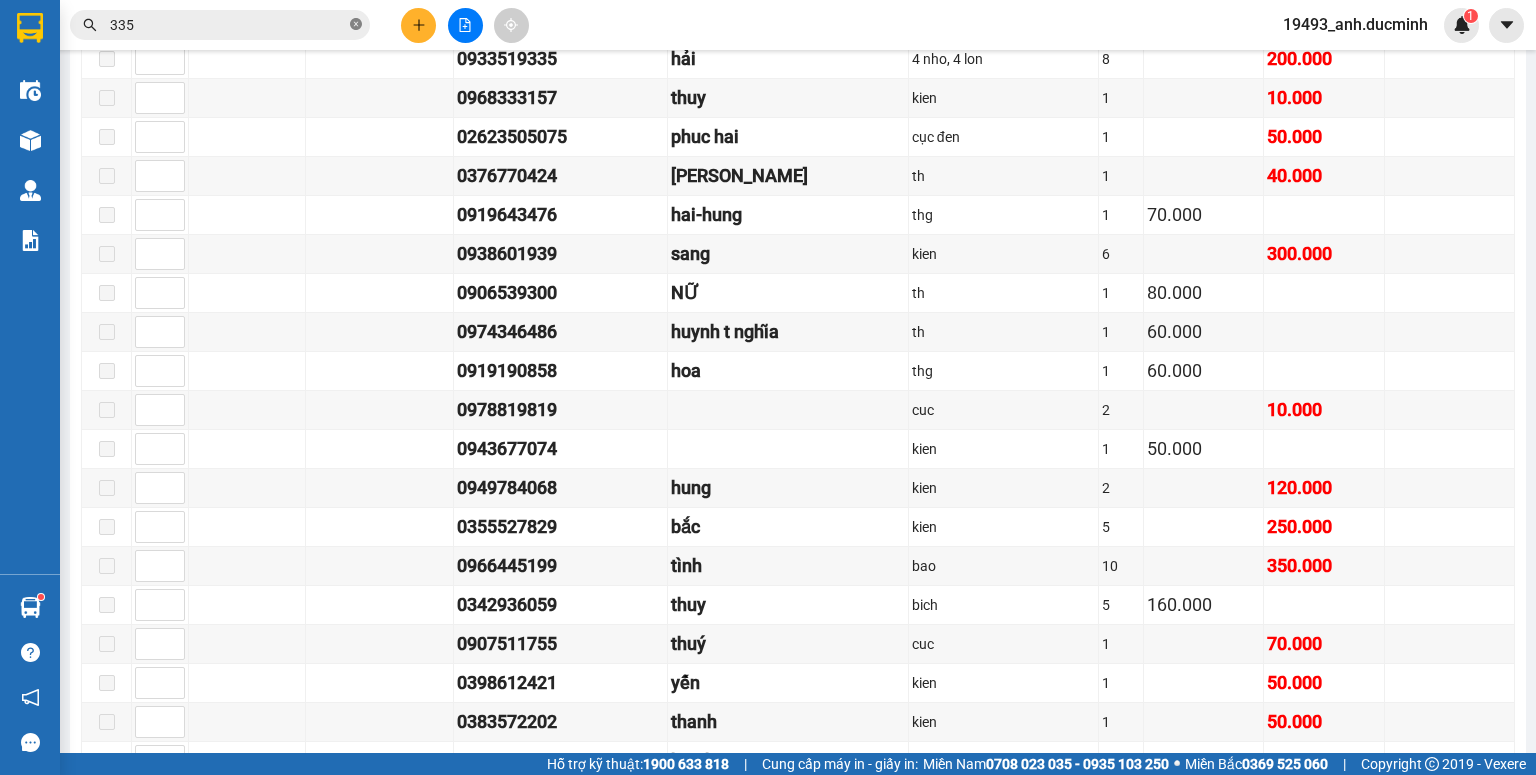 click 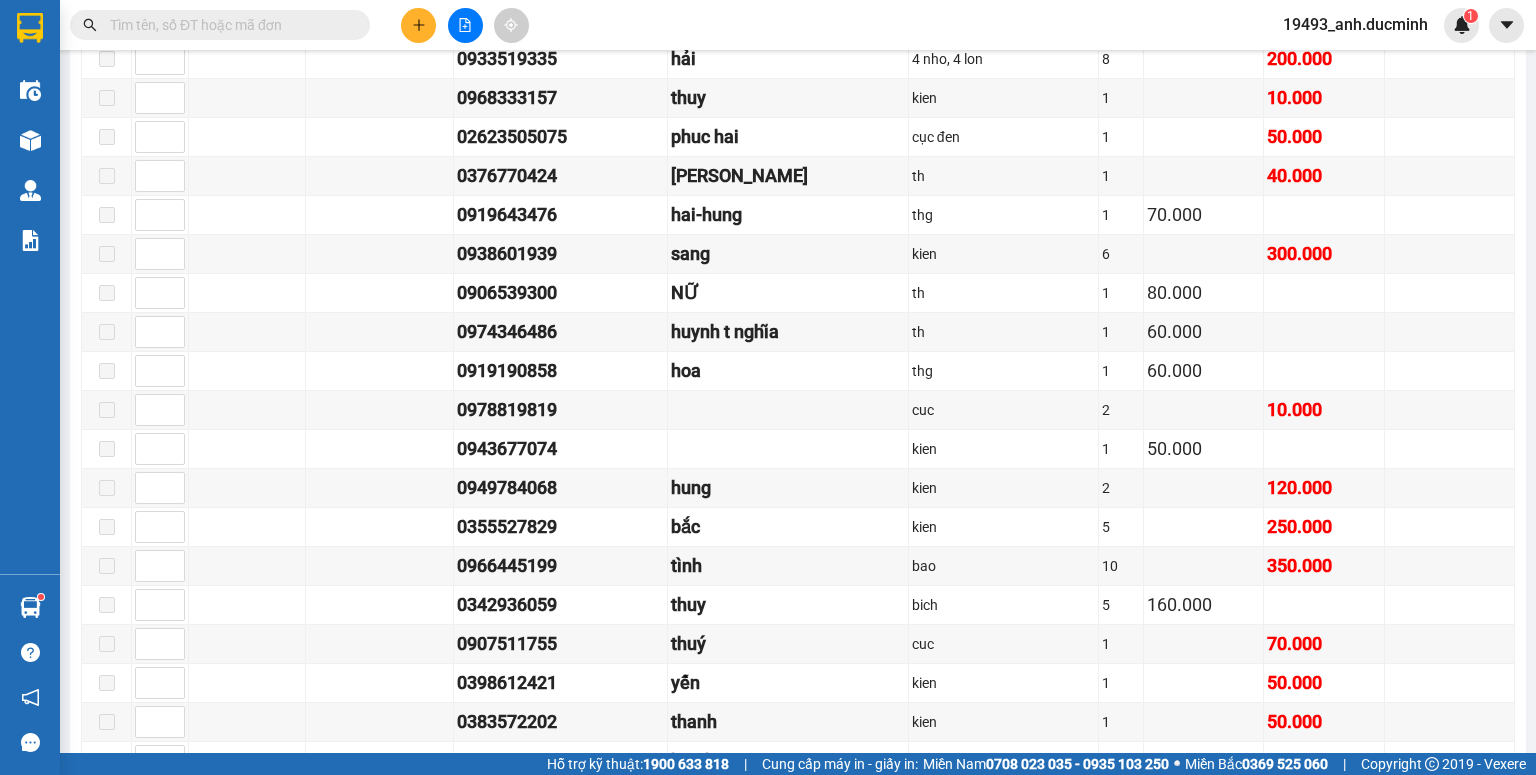 click at bounding box center (228, 25) 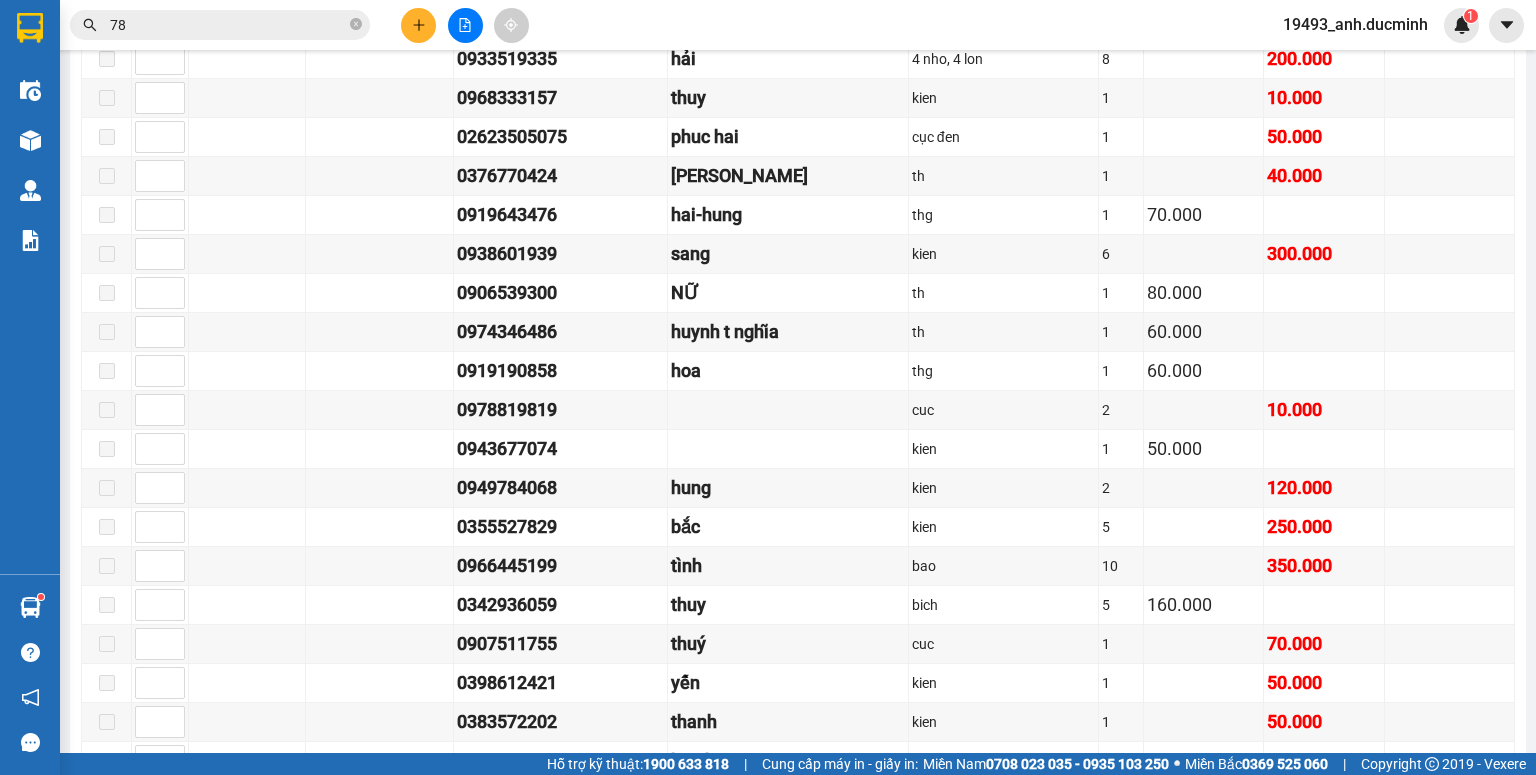 type on "787" 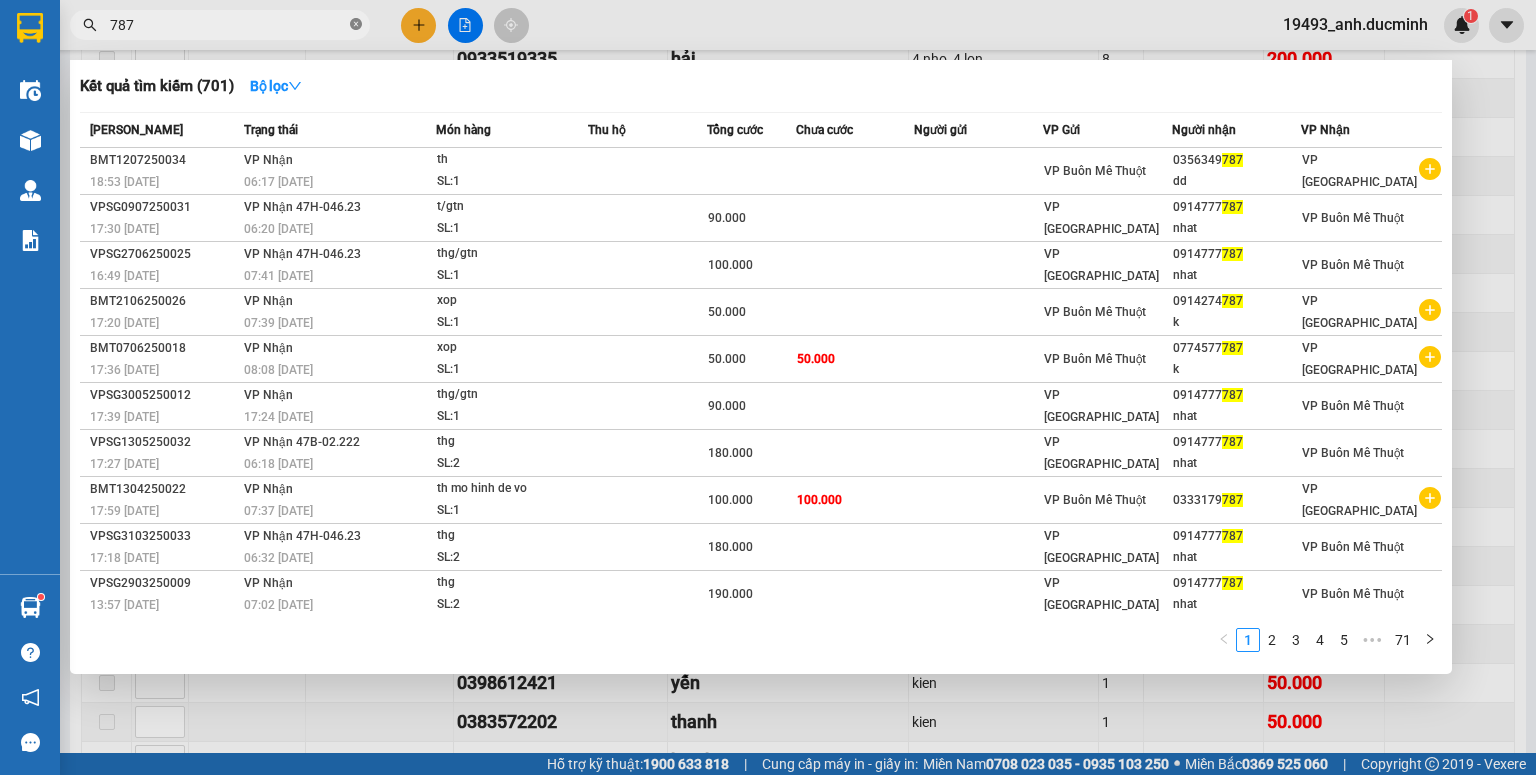 click 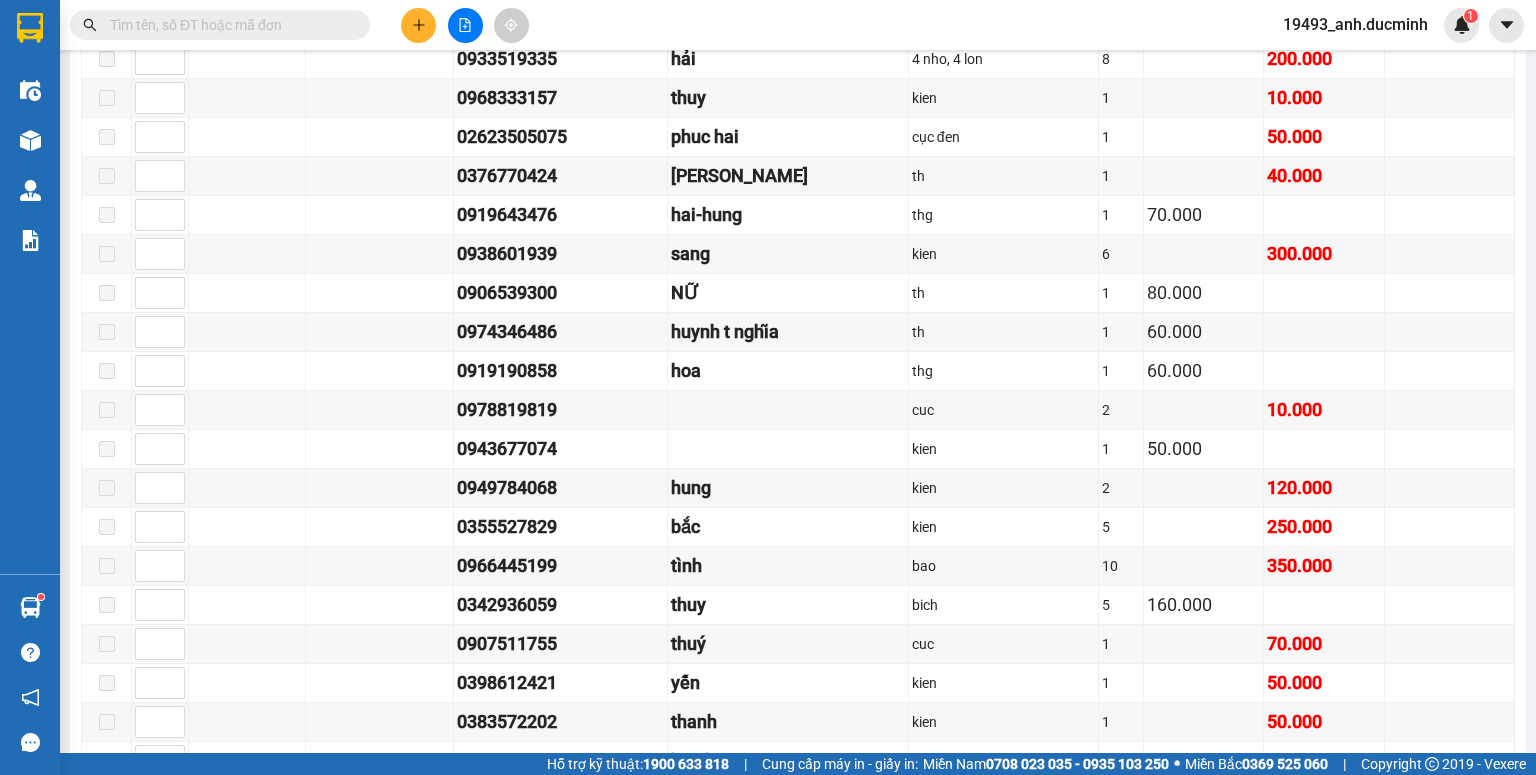 click at bounding box center (228, 25) 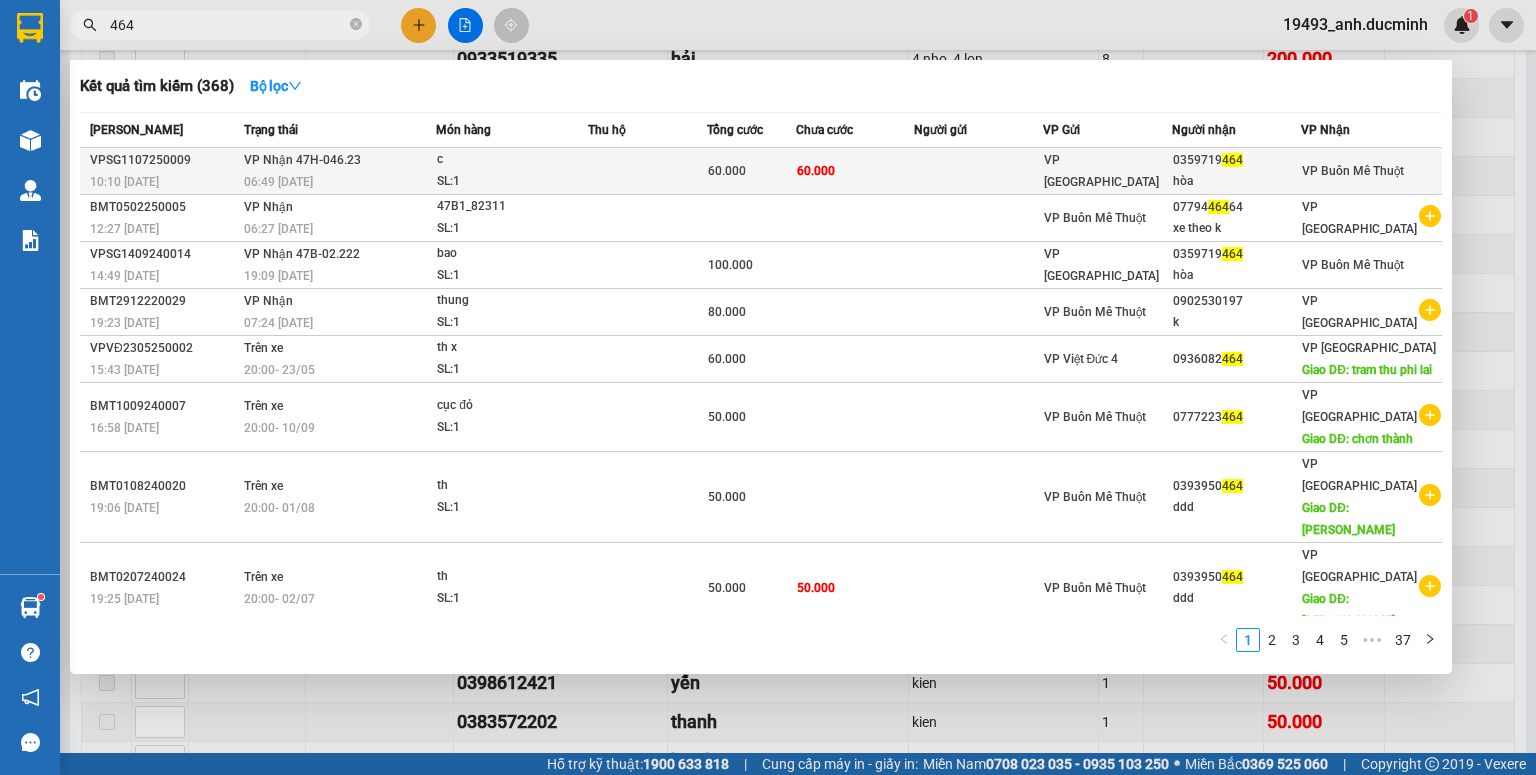 type on "464" 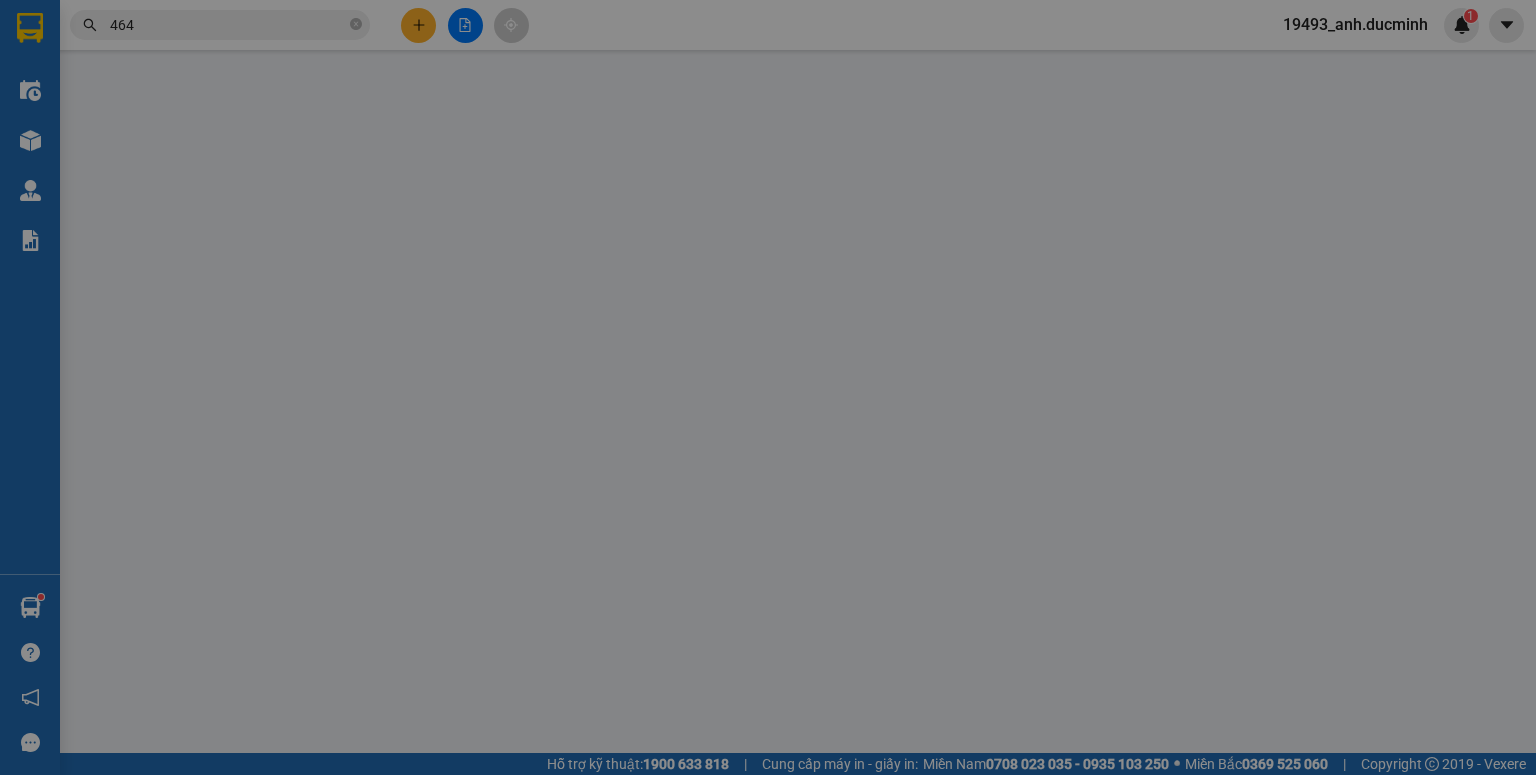 scroll, scrollTop: 0, scrollLeft: 0, axis: both 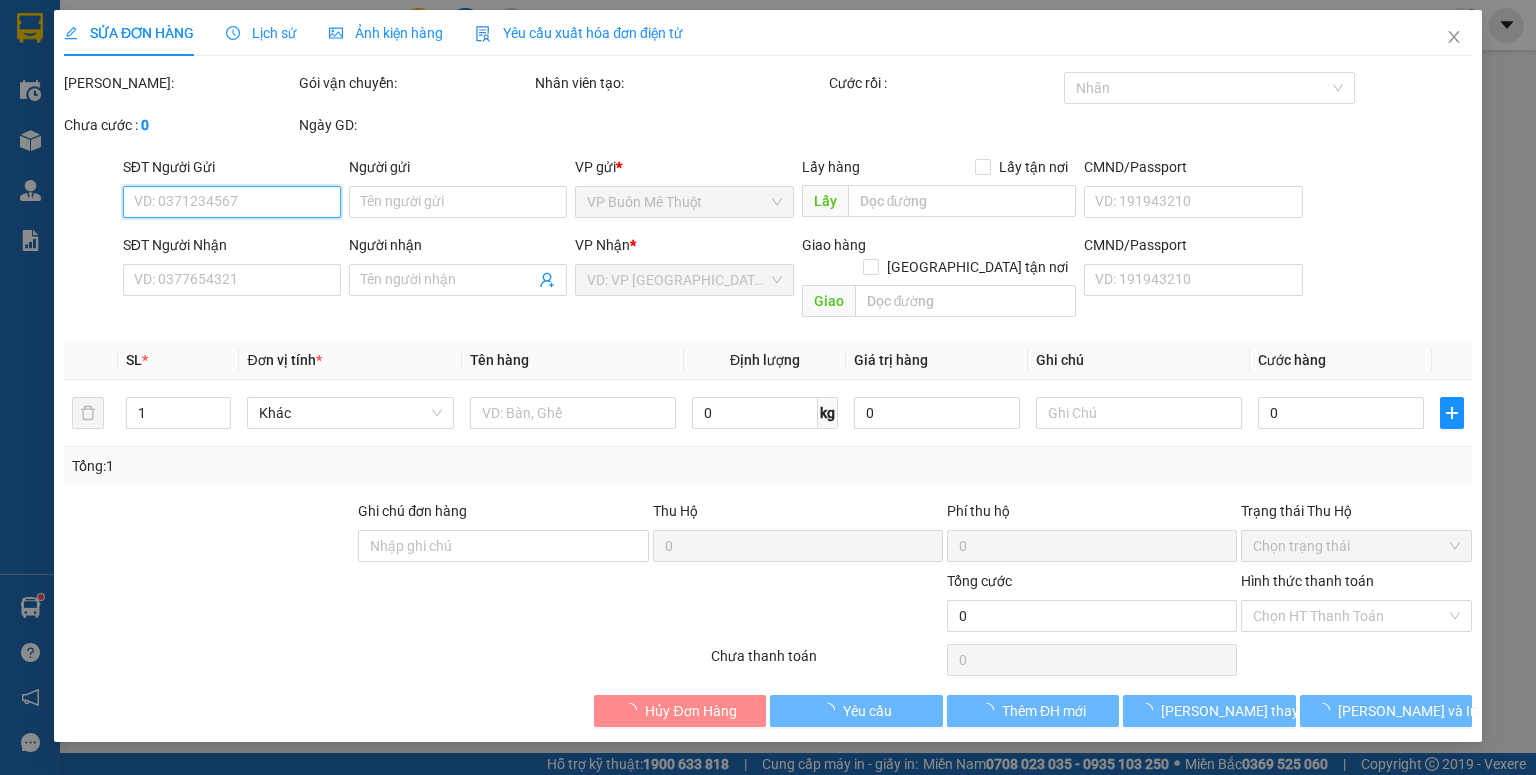 type on "0359719464" 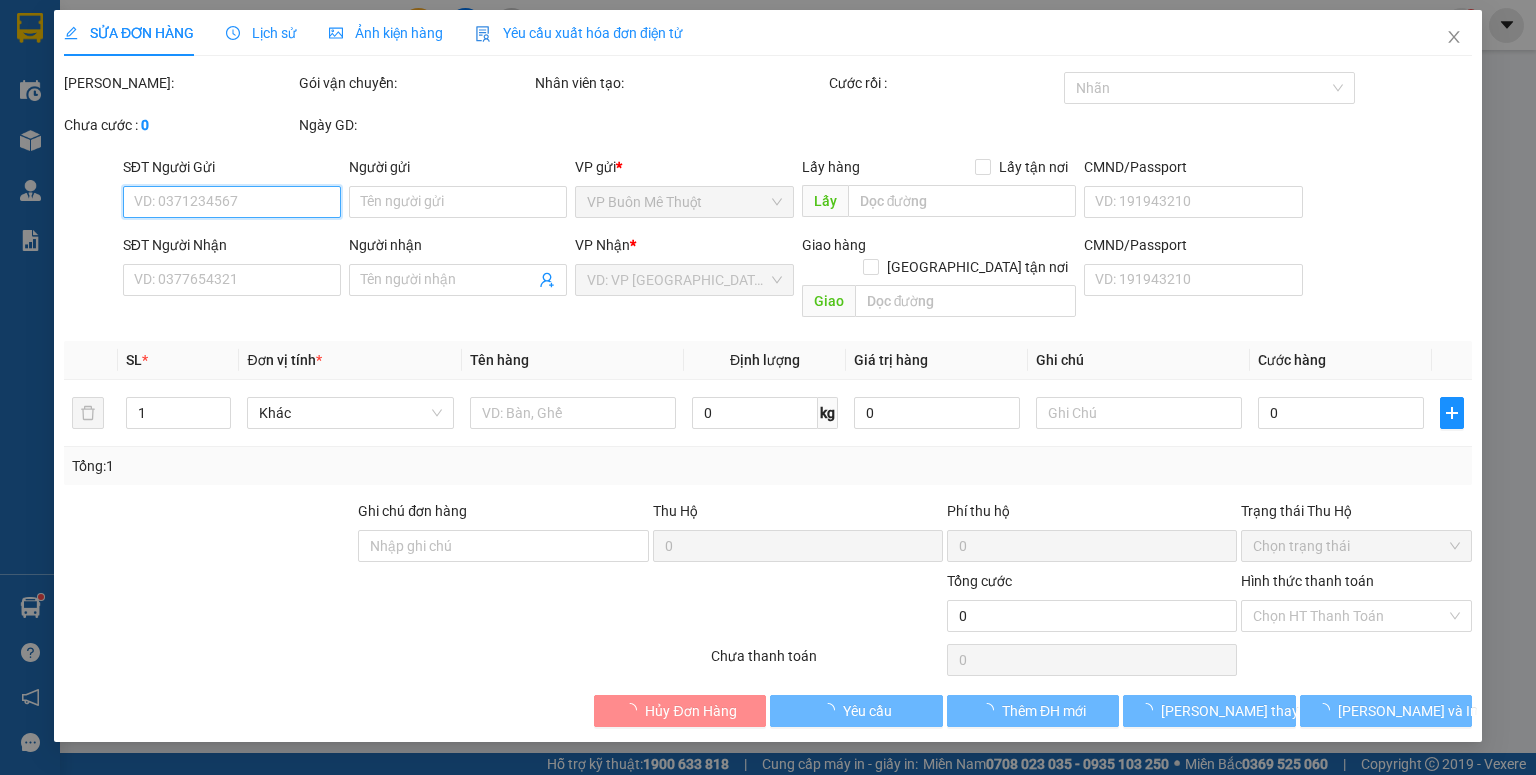 type on "hòa" 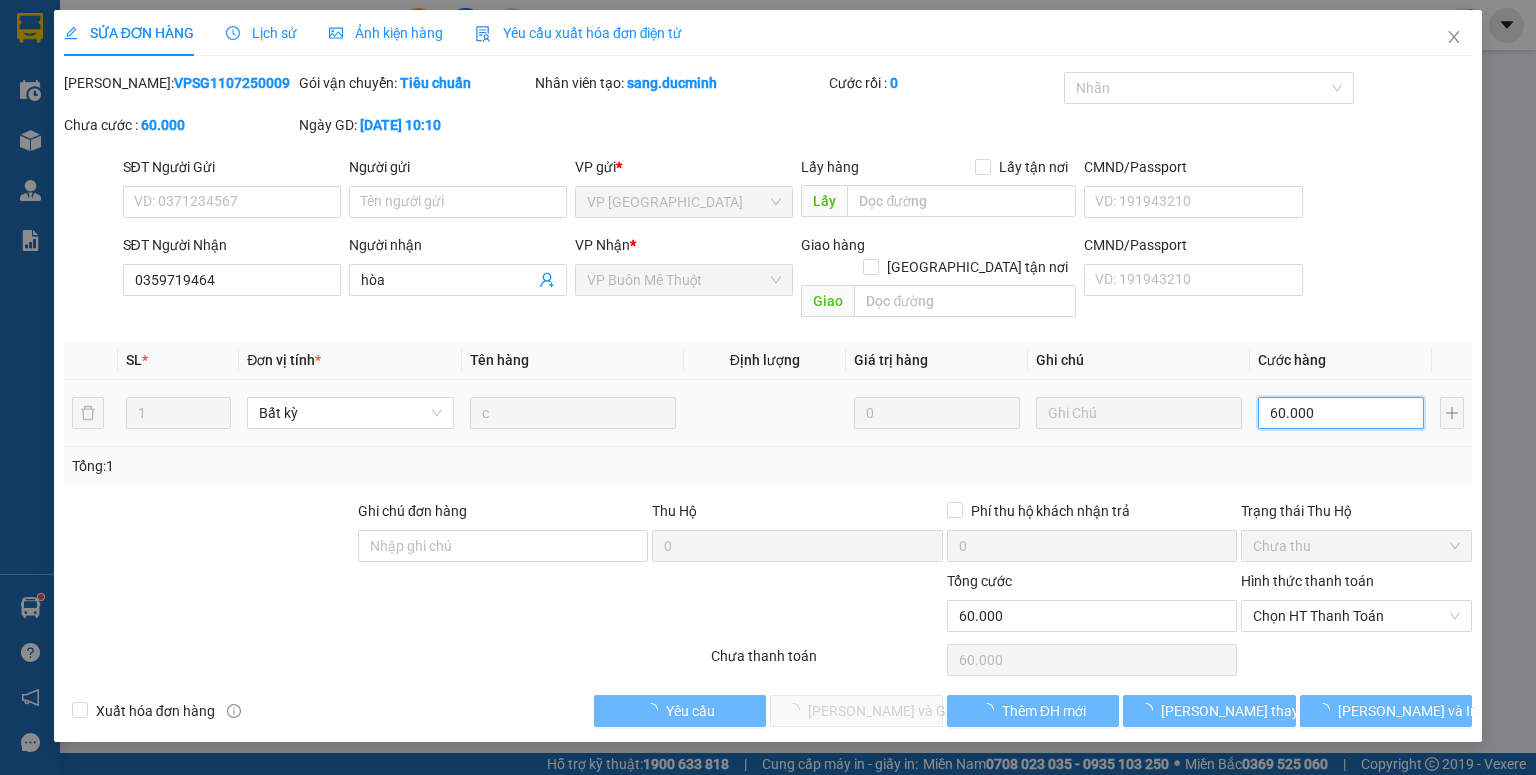 click on "60.000" at bounding box center [1341, 413] 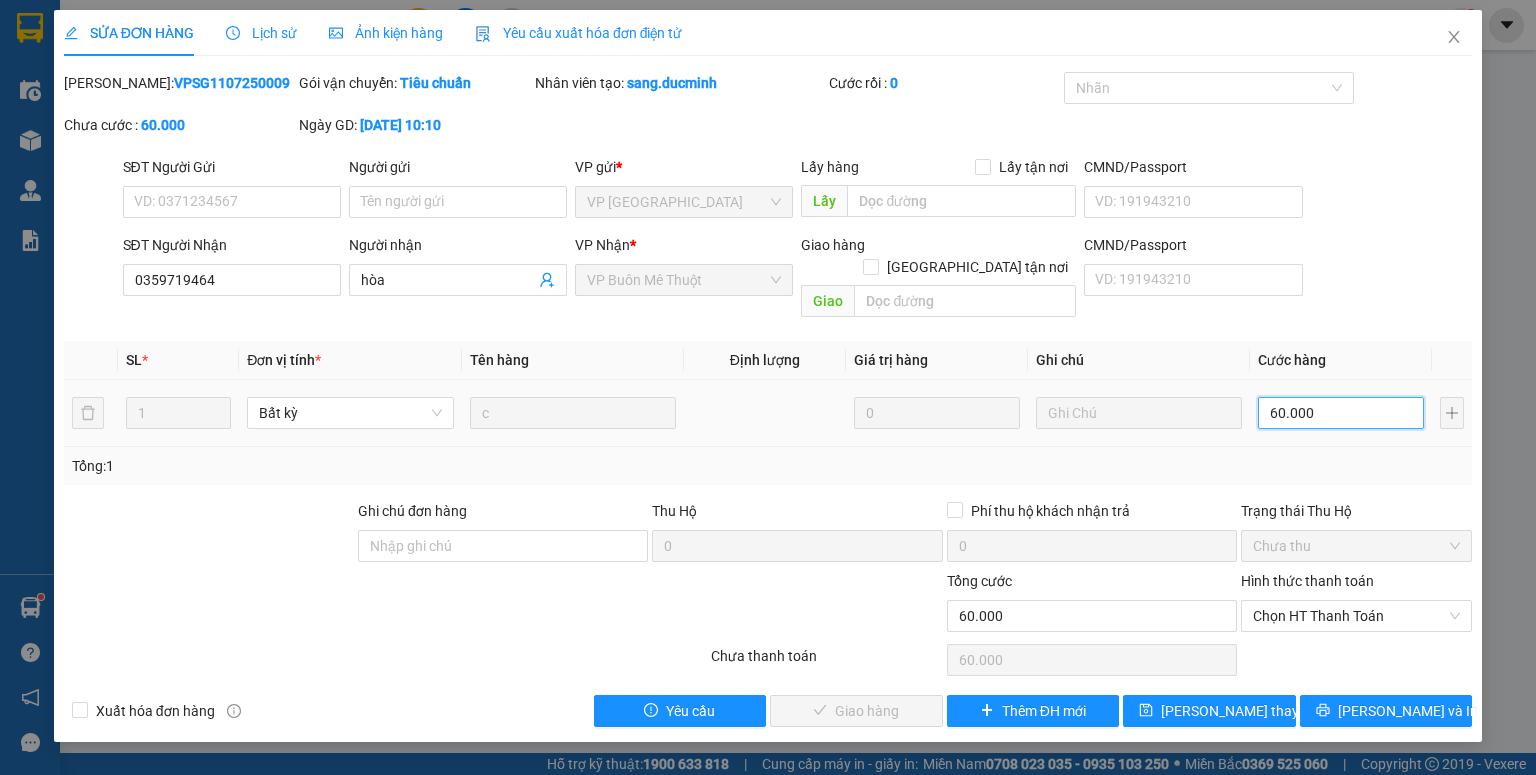 type on "5" 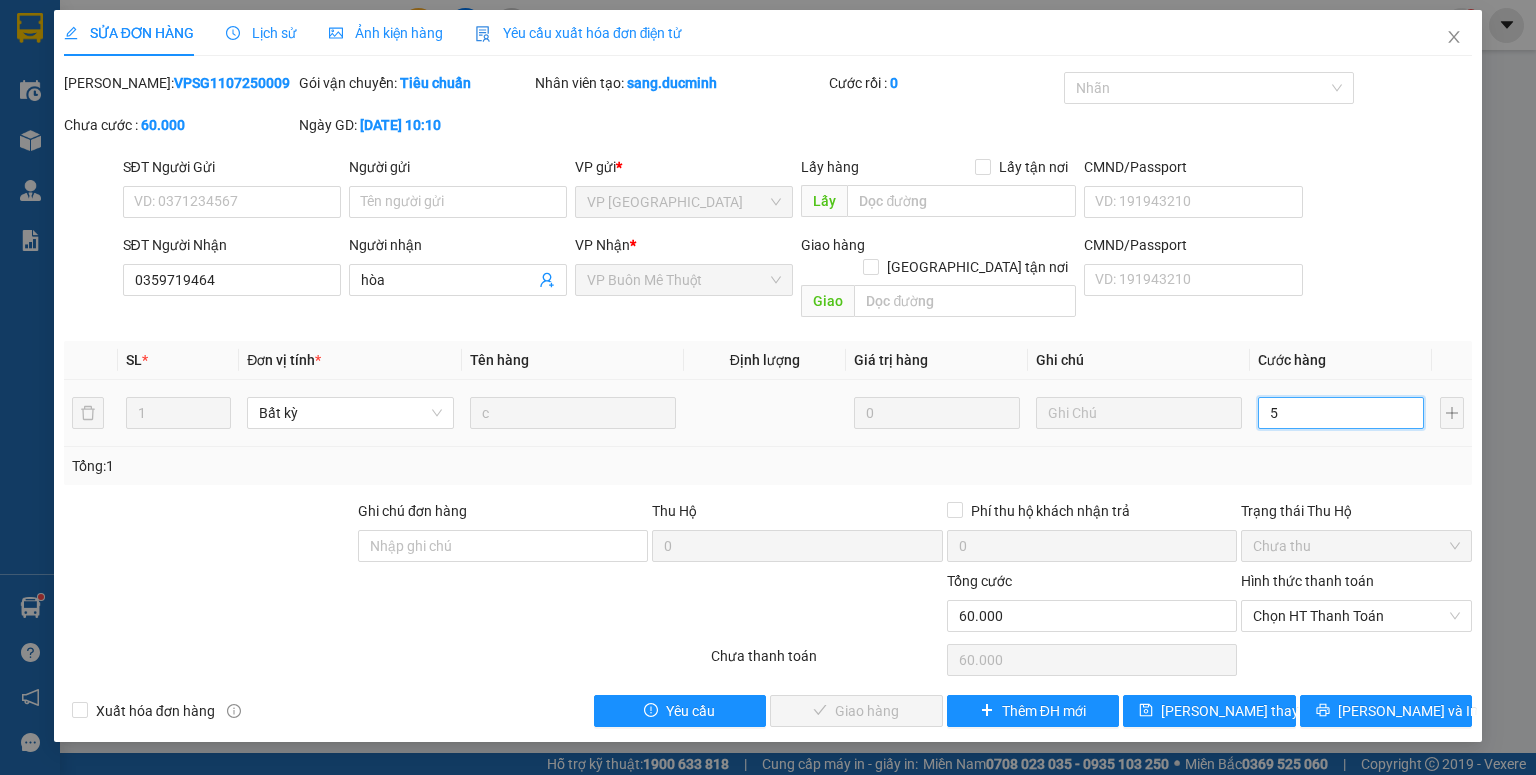 type on "5" 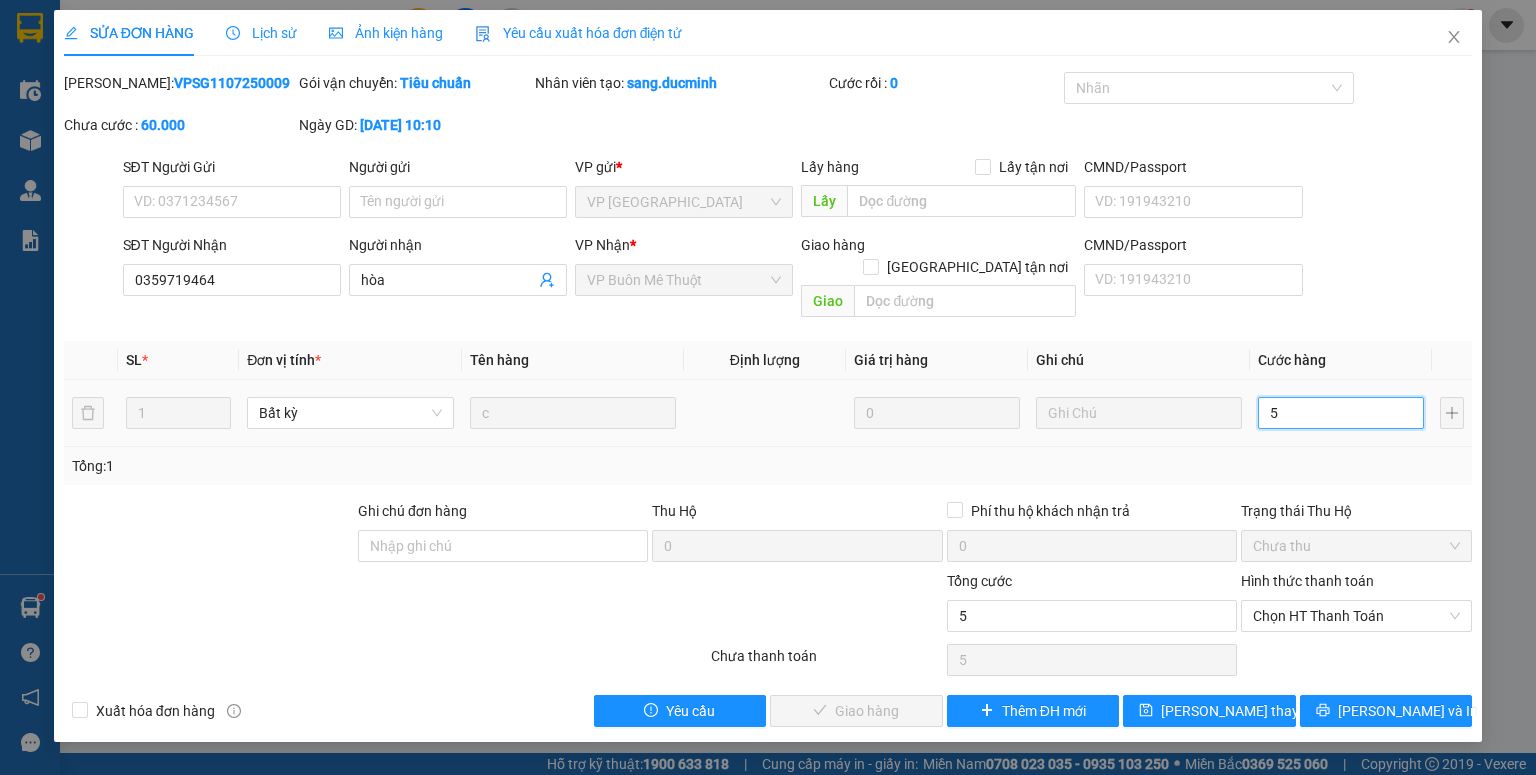 type on "50" 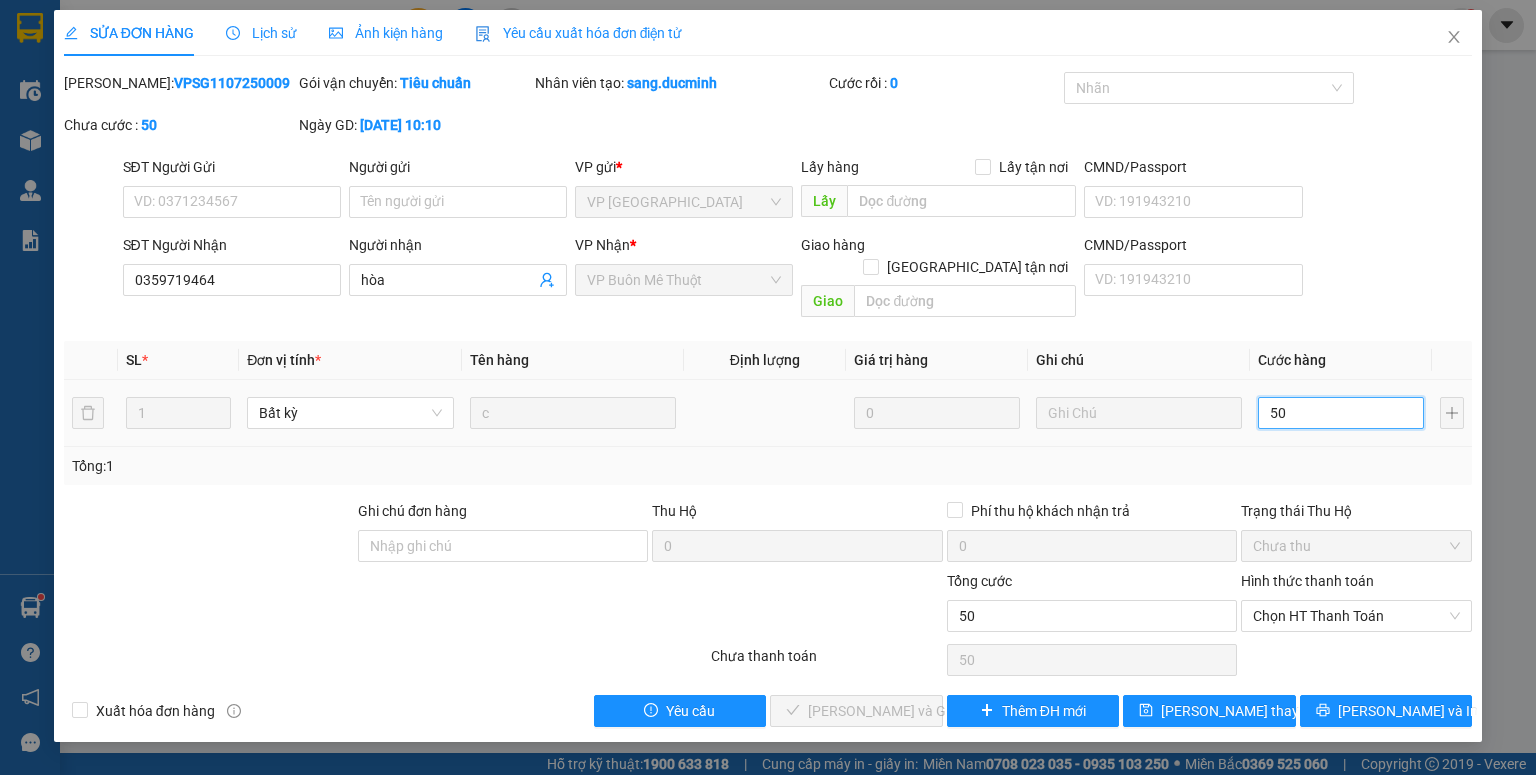 type on "50" 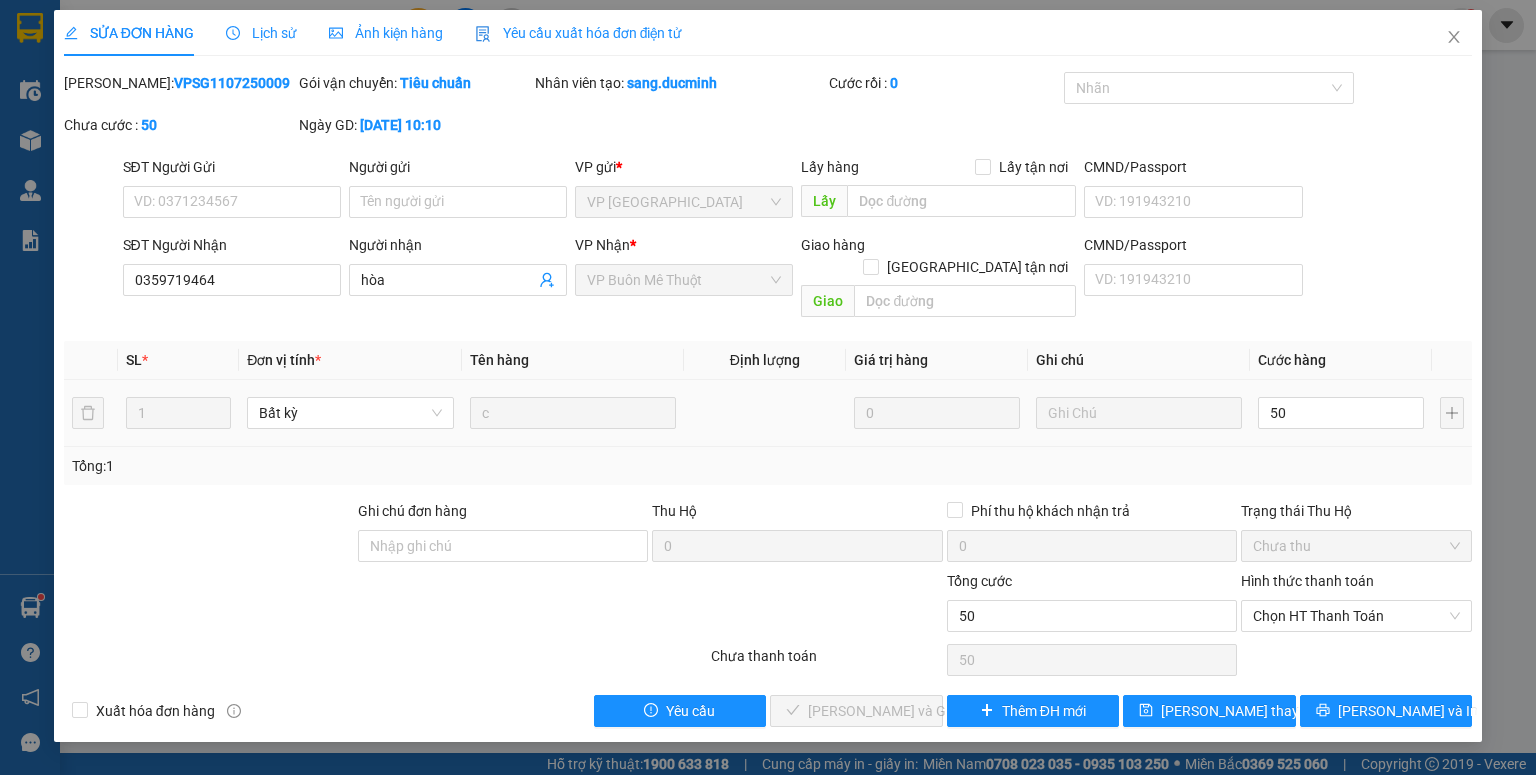 type on "50.000" 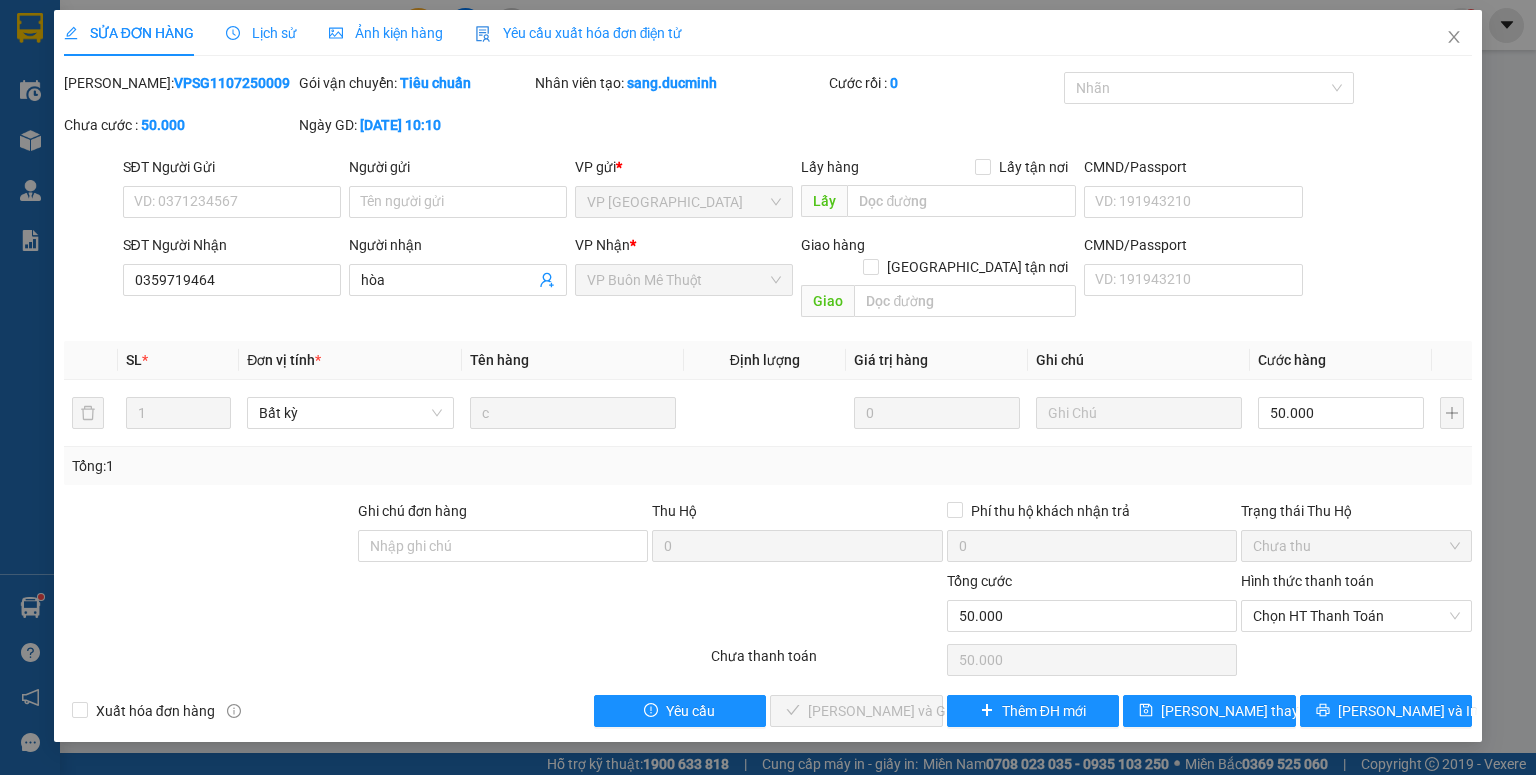 drag, startPoint x: 1338, startPoint y: 449, endPoint x: 1342, endPoint y: 516, distance: 67.11929 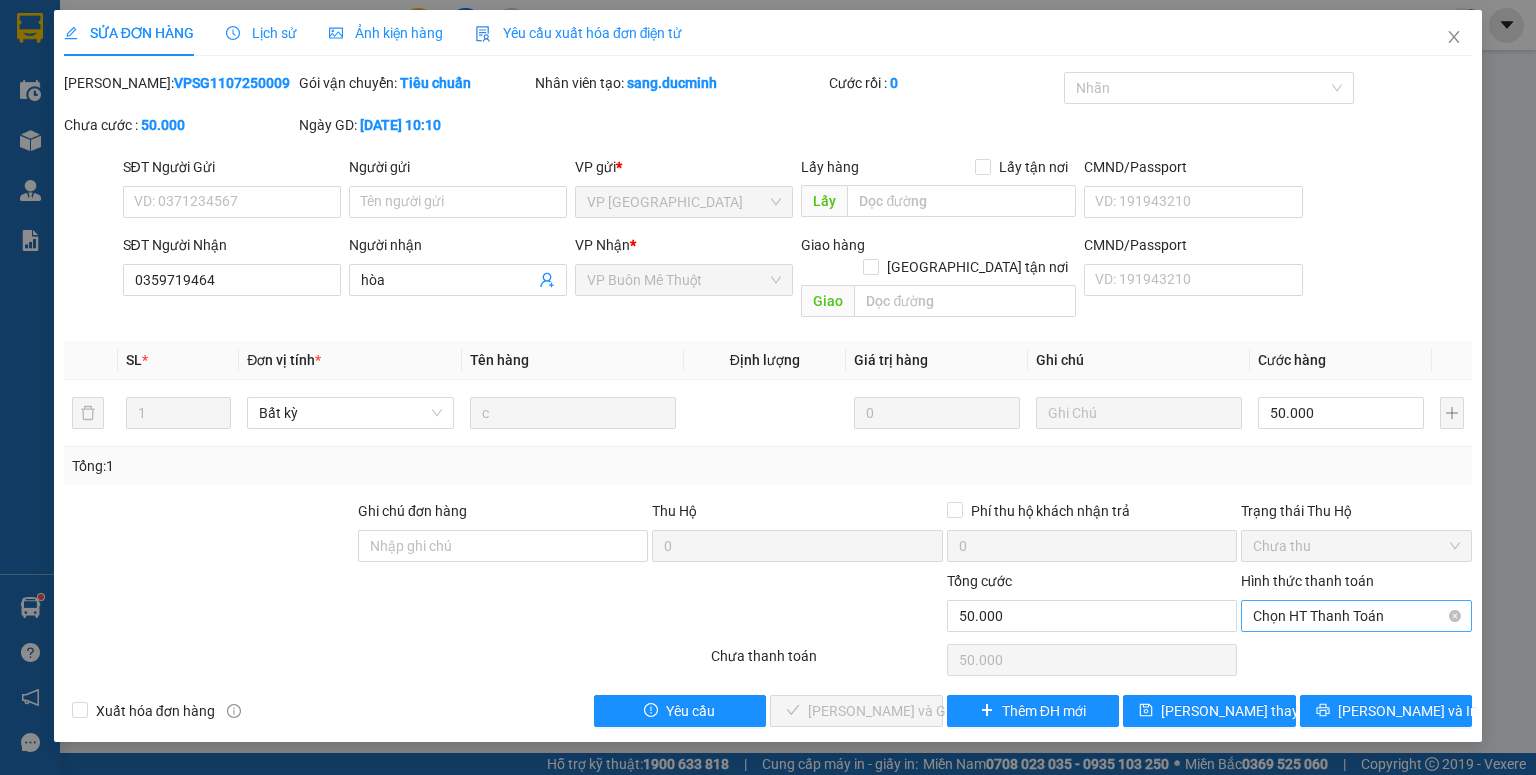 drag, startPoint x: 1327, startPoint y: 594, endPoint x: 1327, endPoint y: 607, distance: 13 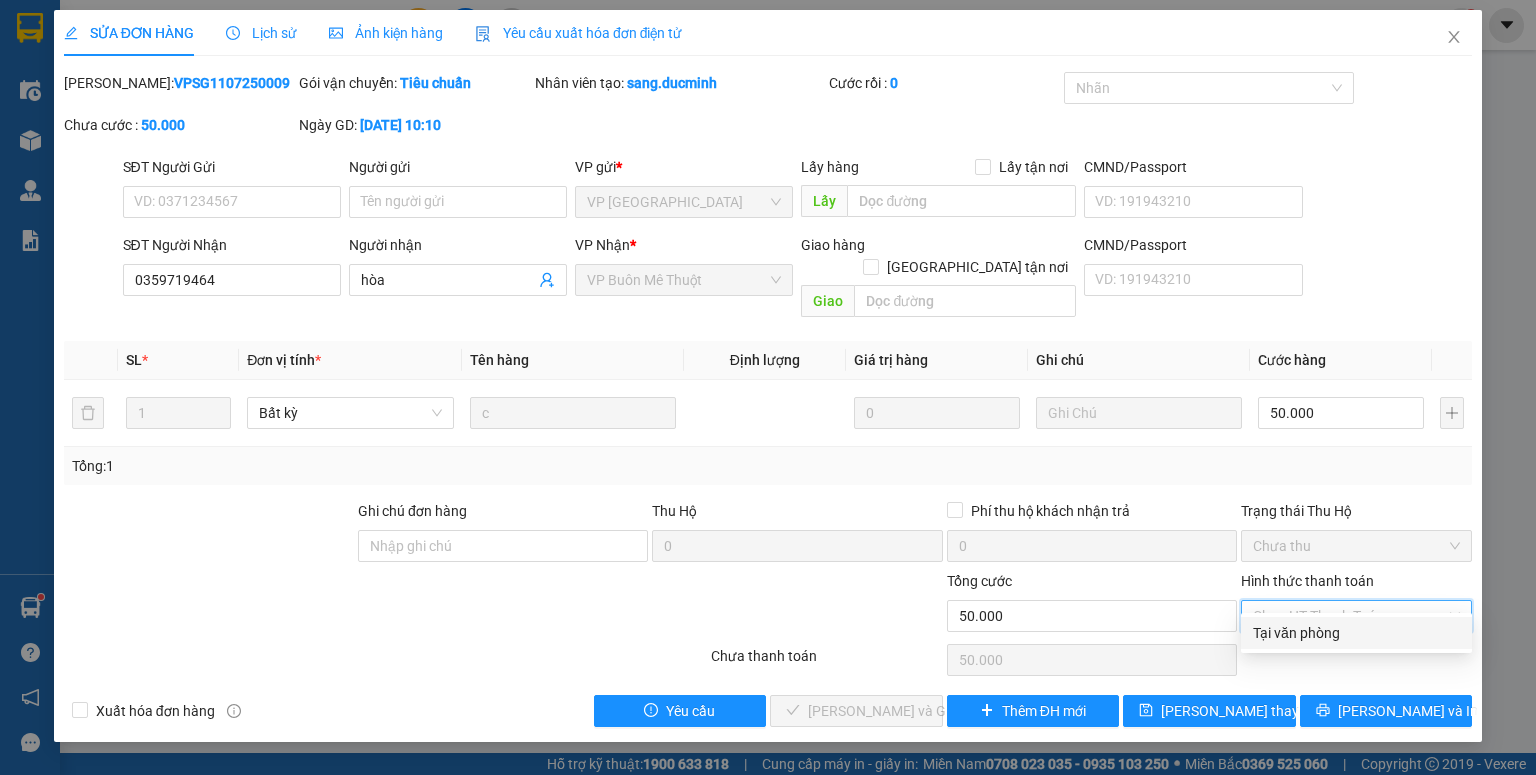 drag, startPoint x: 1325, startPoint y: 632, endPoint x: 1265, endPoint y: 662, distance: 67.08204 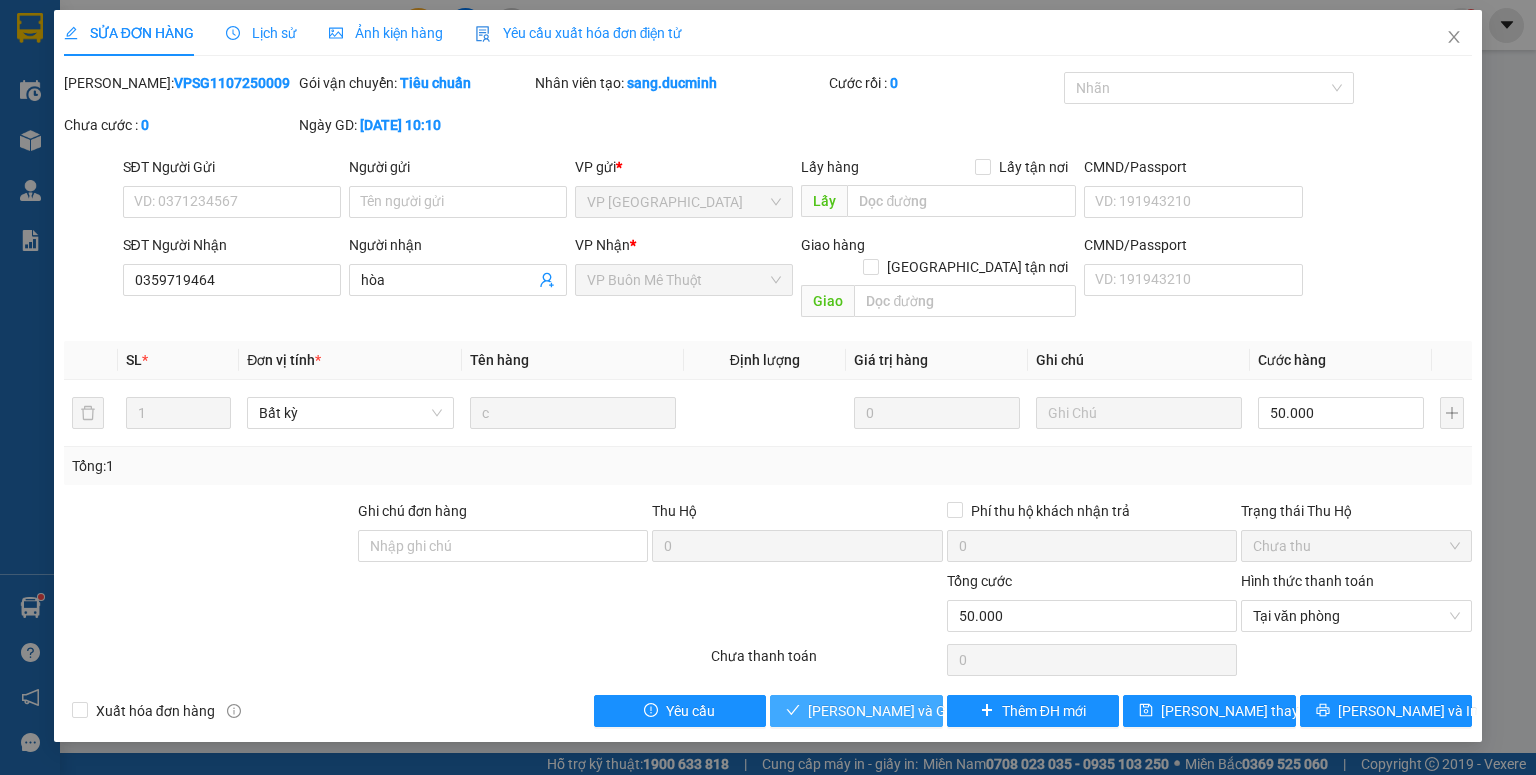click on "[PERSON_NAME] và Giao hàng" at bounding box center (904, 711) 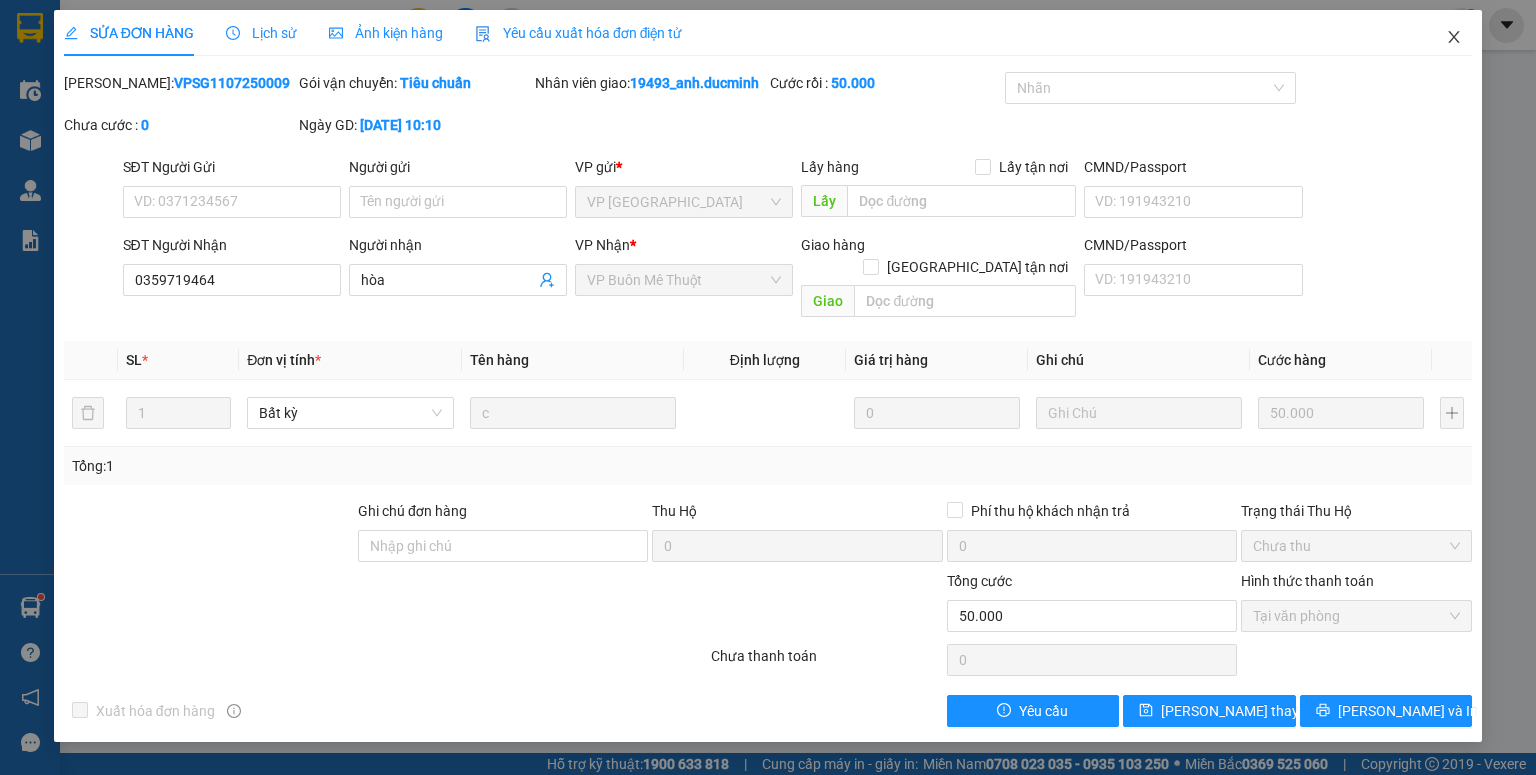click 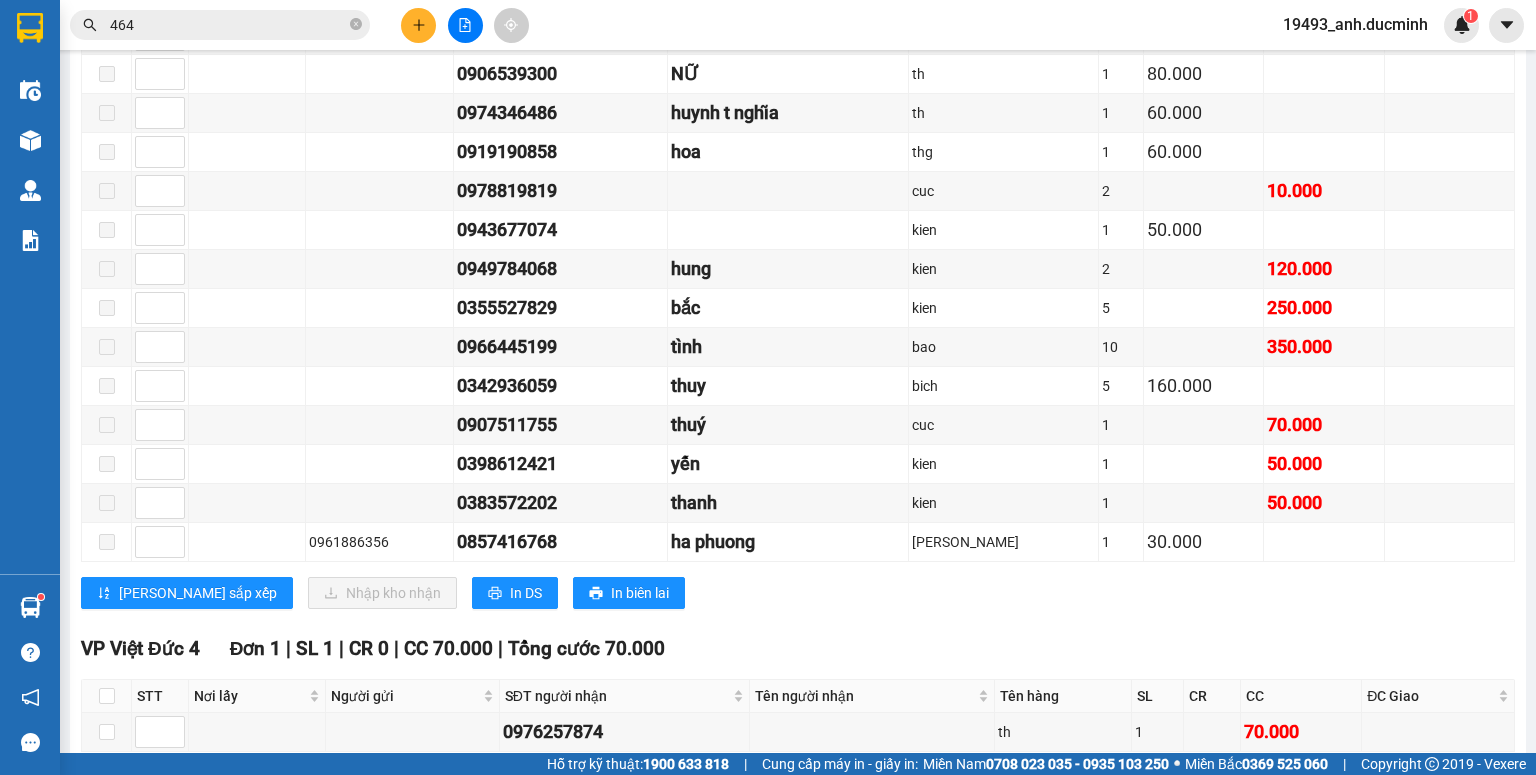 scroll, scrollTop: 560, scrollLeft: 0, axis: vertical 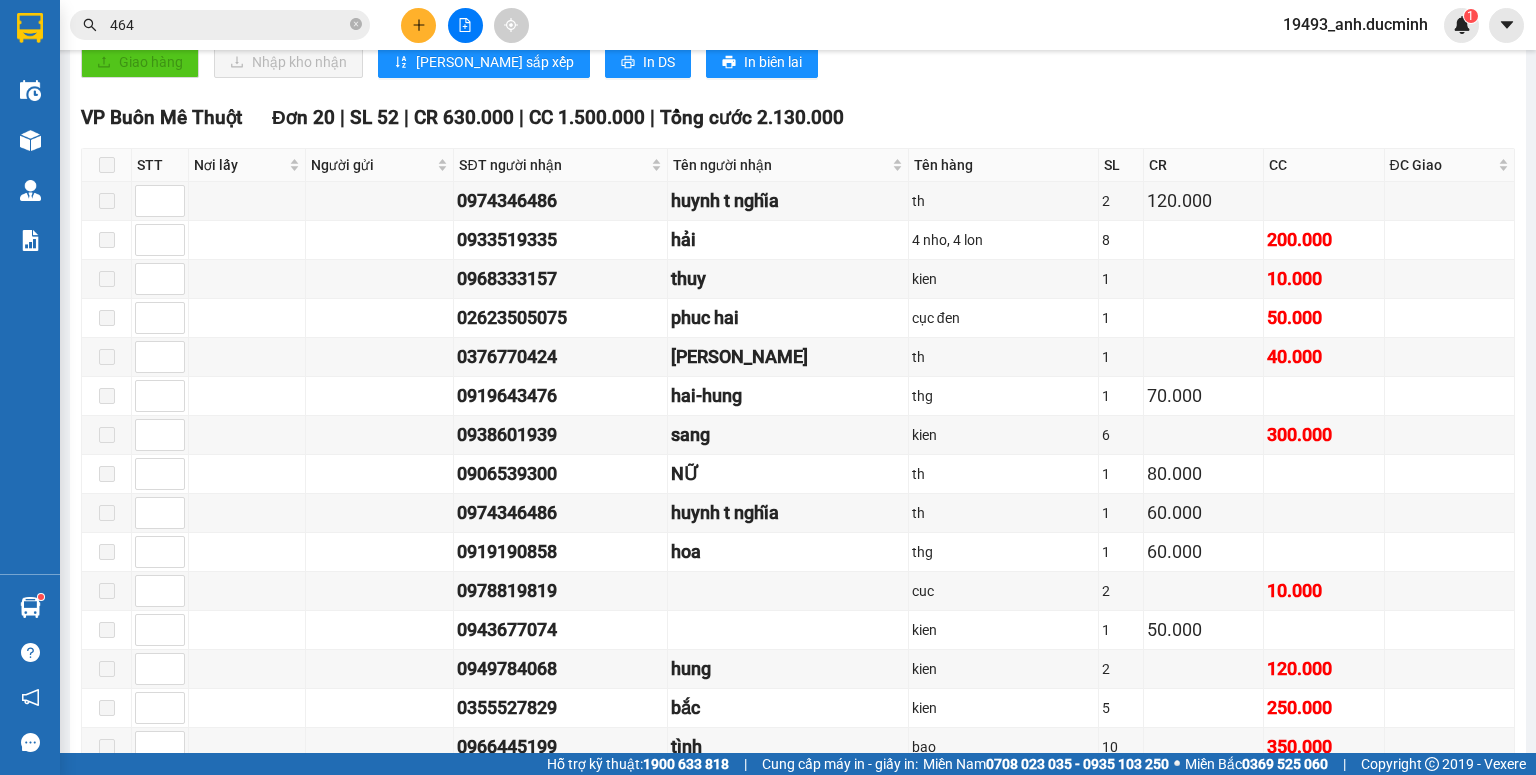 click 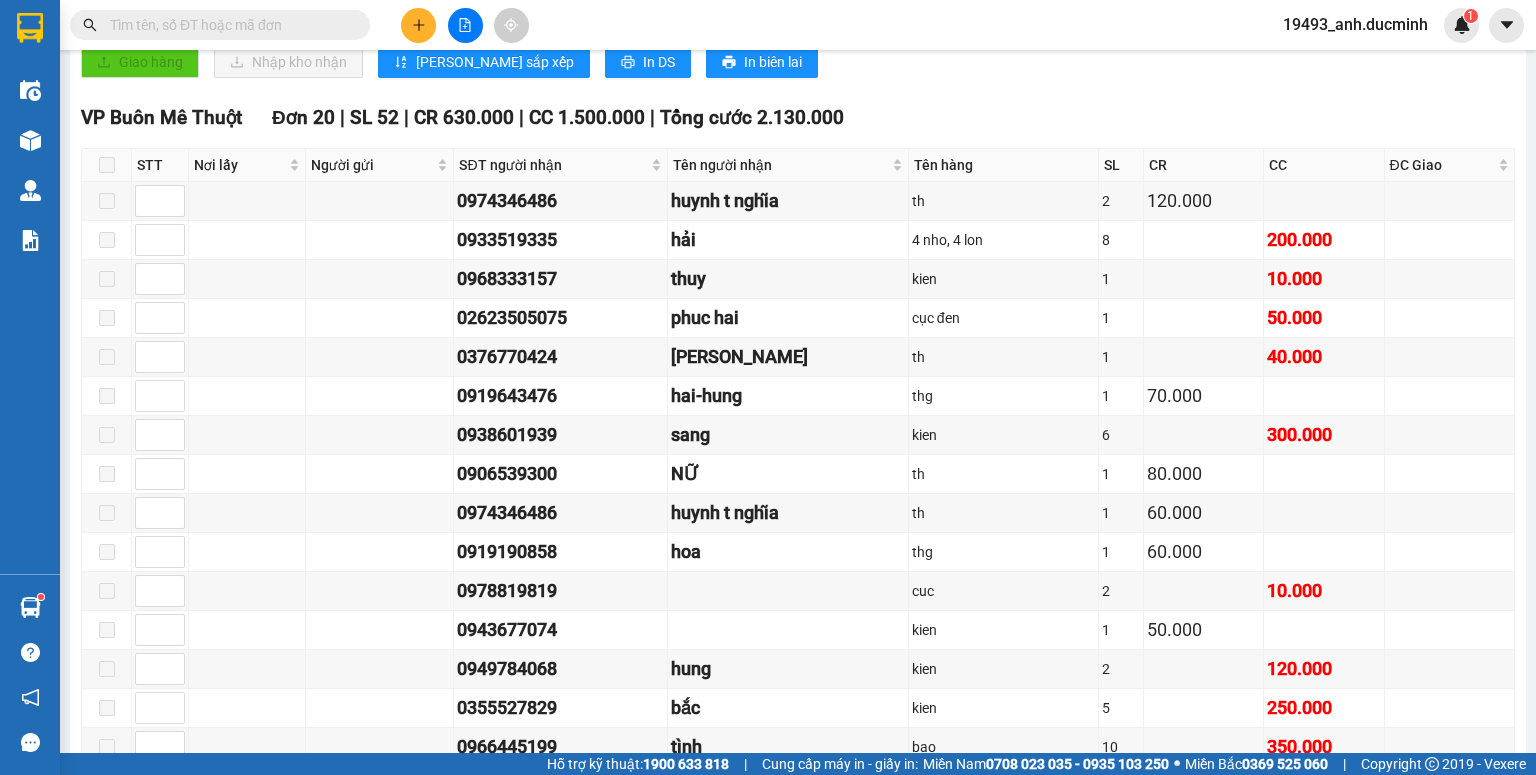 click at bounding box center [228, 25] 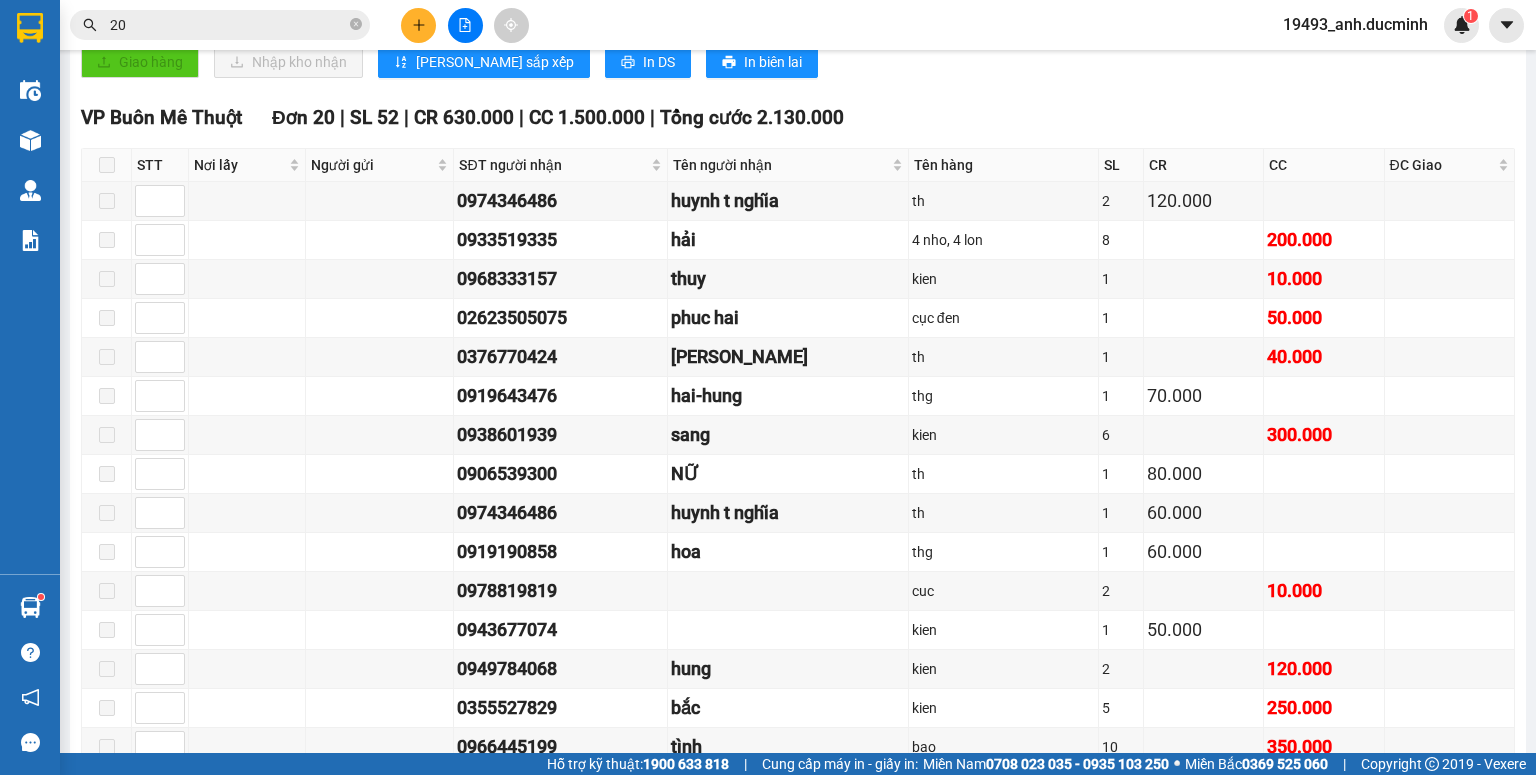 type on "202" 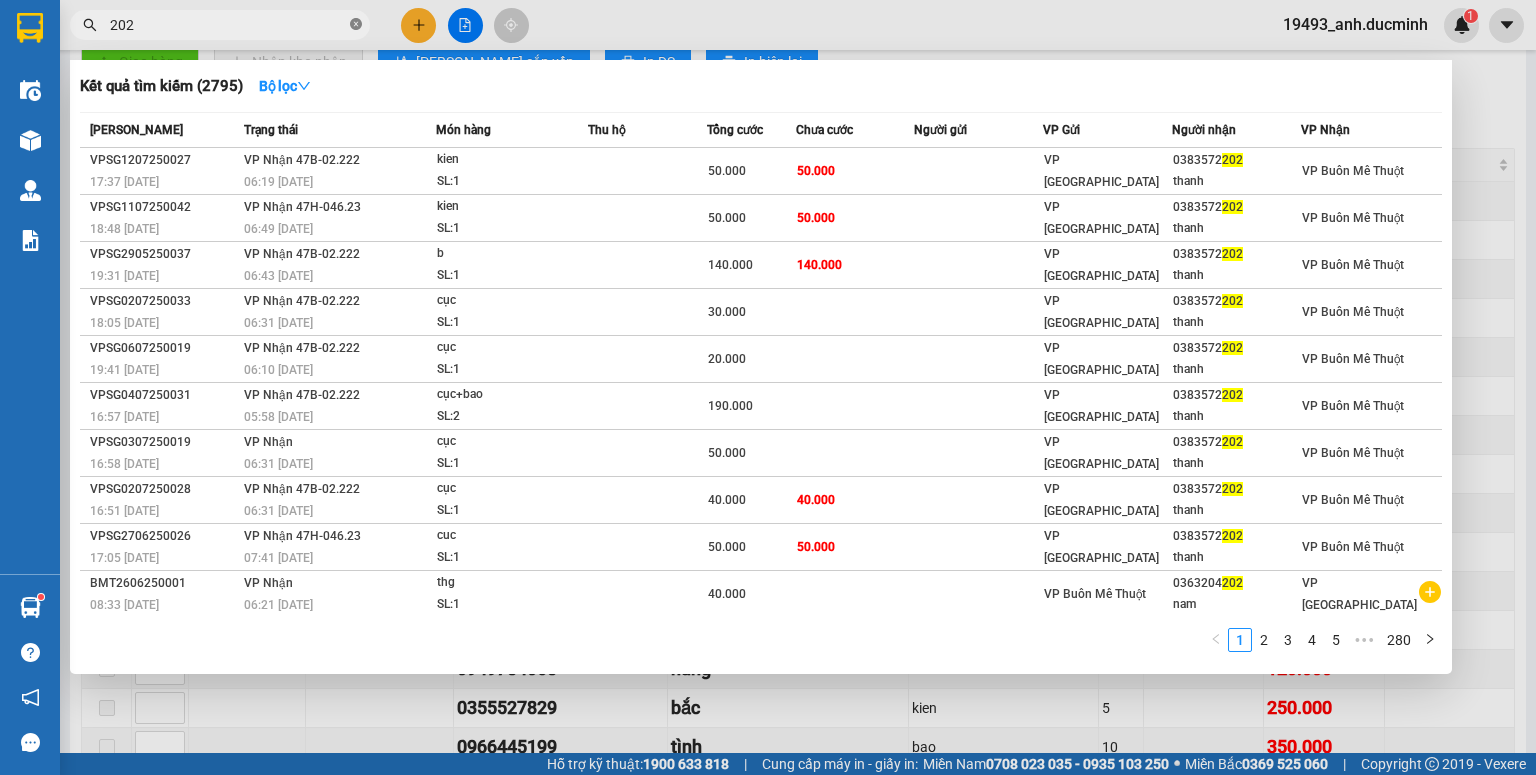 click 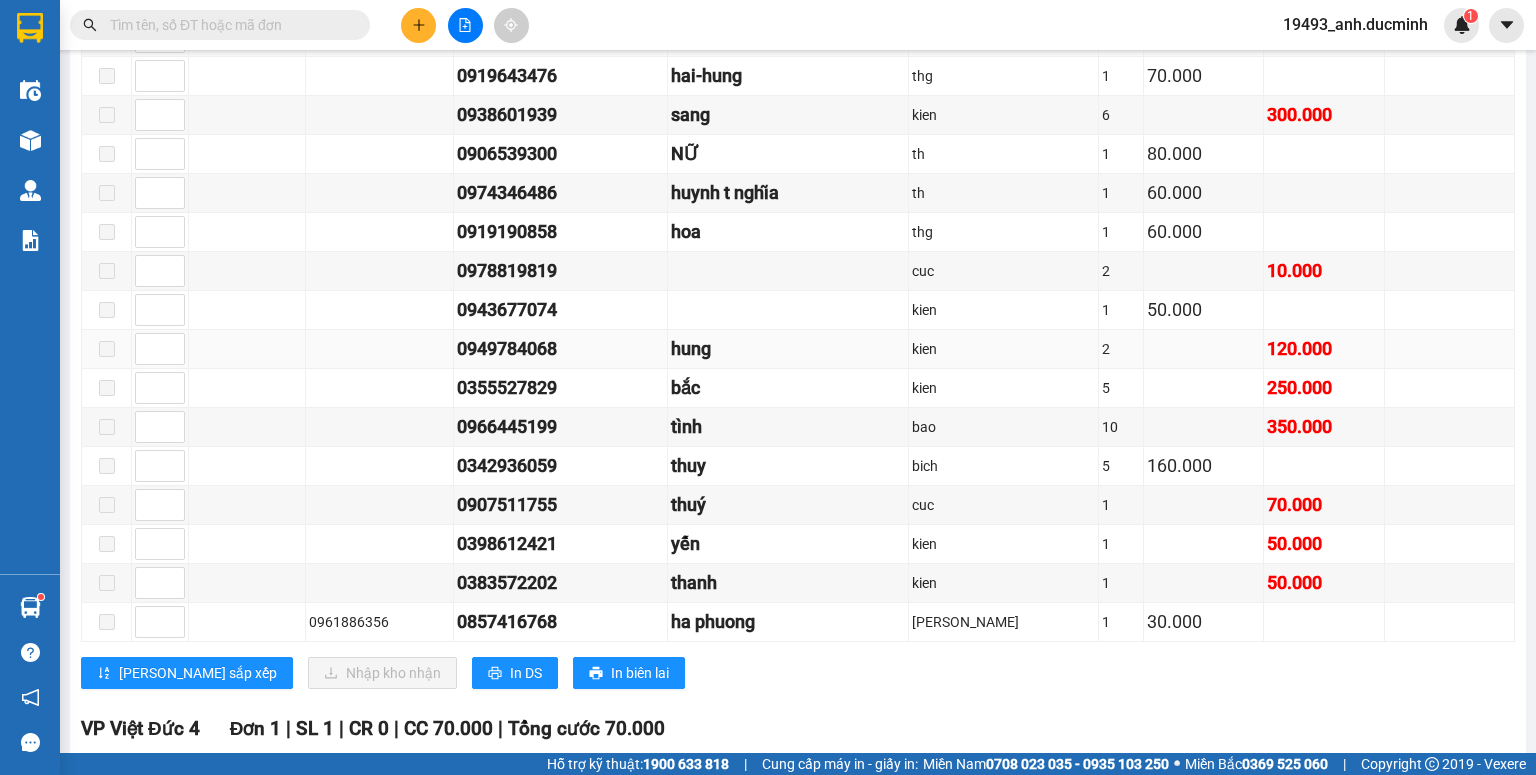 scroll, scrollTop: 800, scrollLeft: 0, axis: vertical 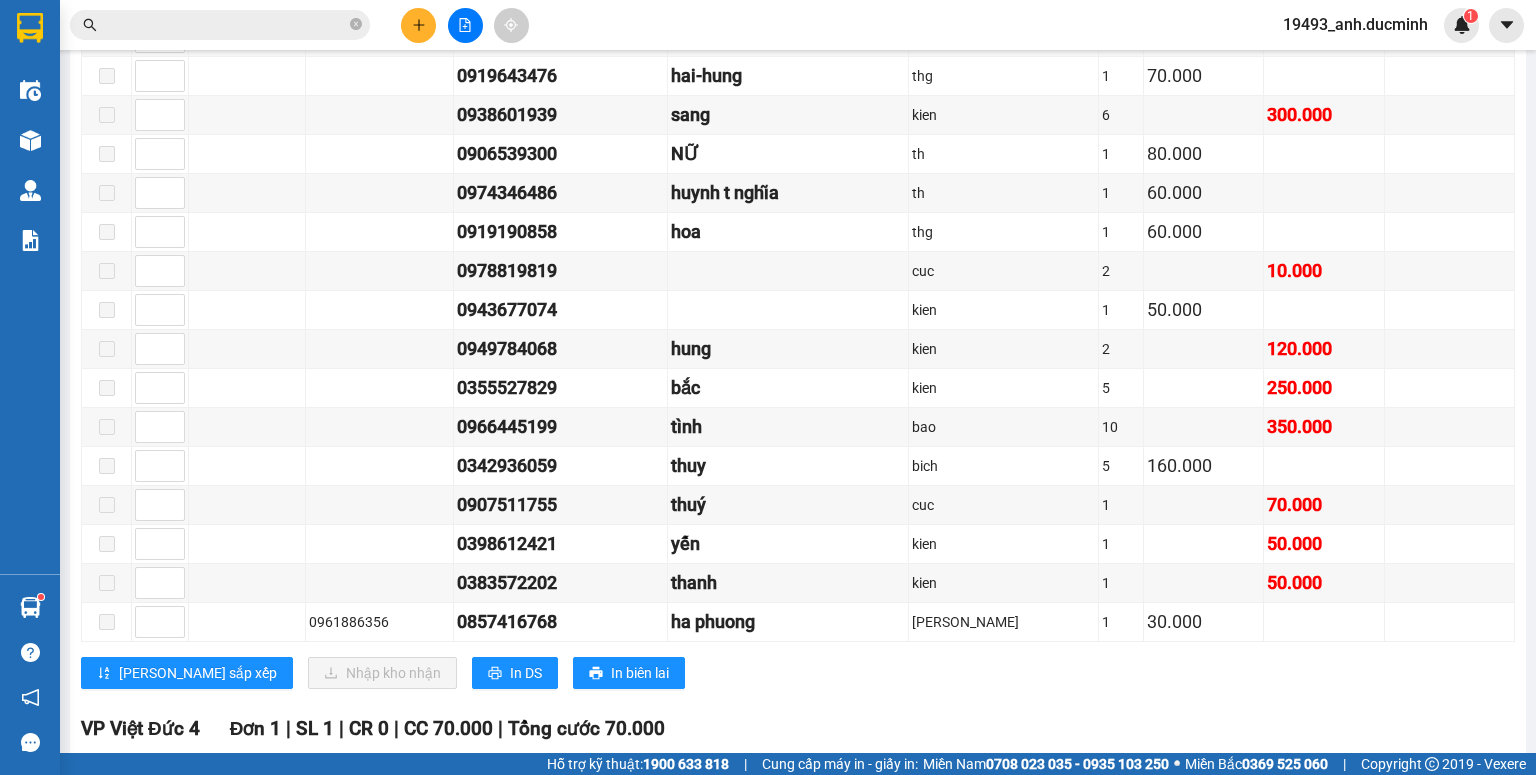 click 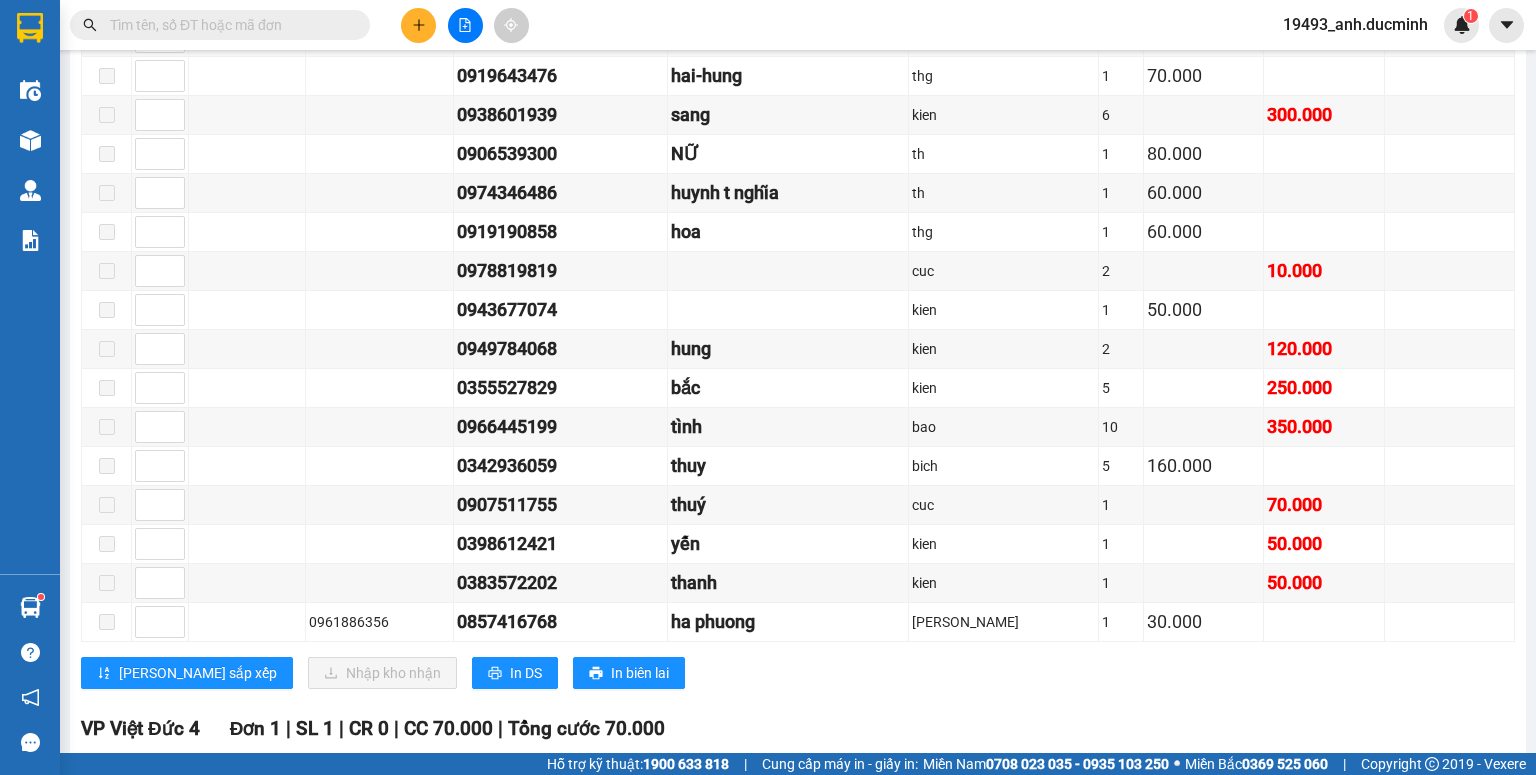 click at bounding box center [228, 25] 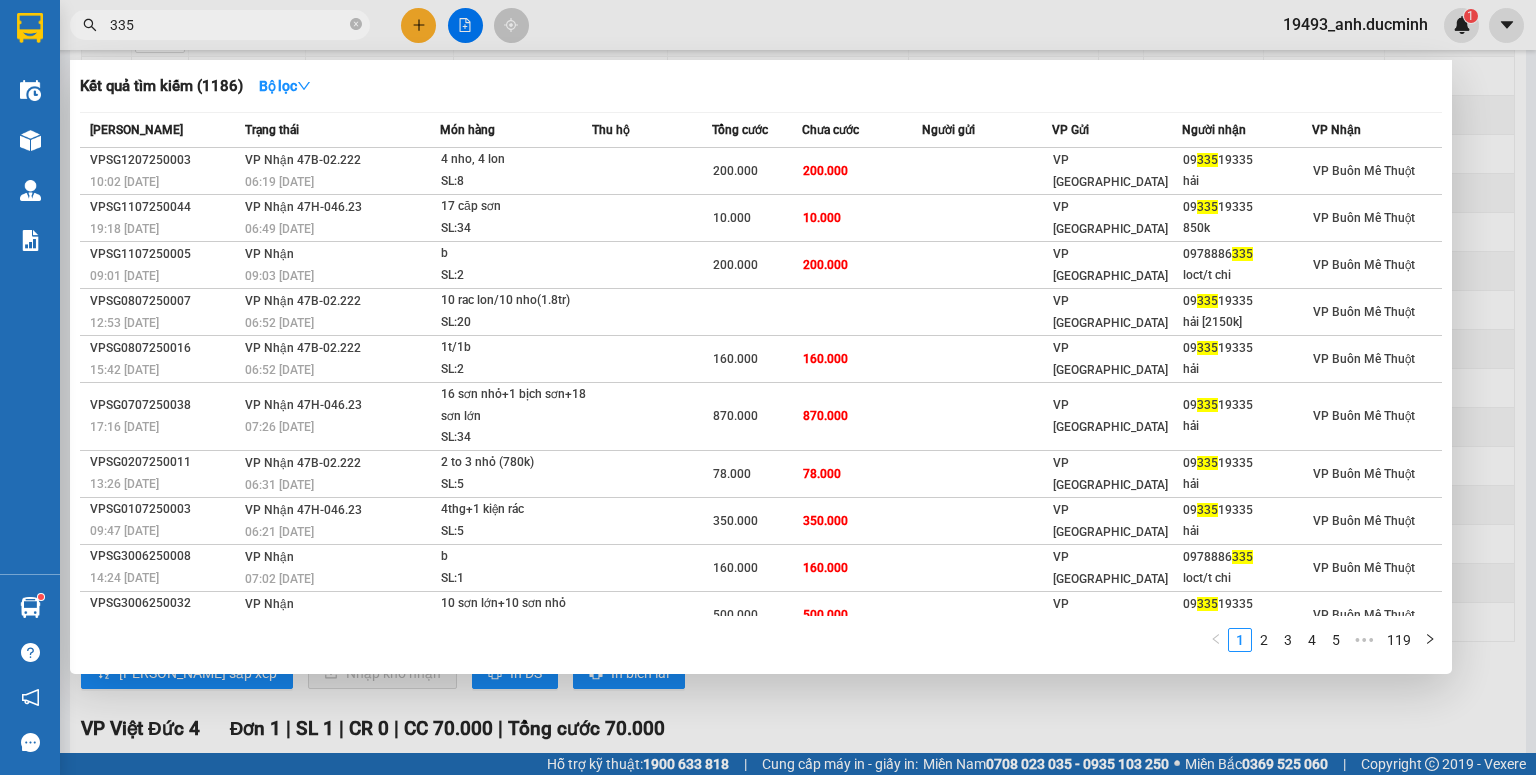 click at bounding box center (768, 387) 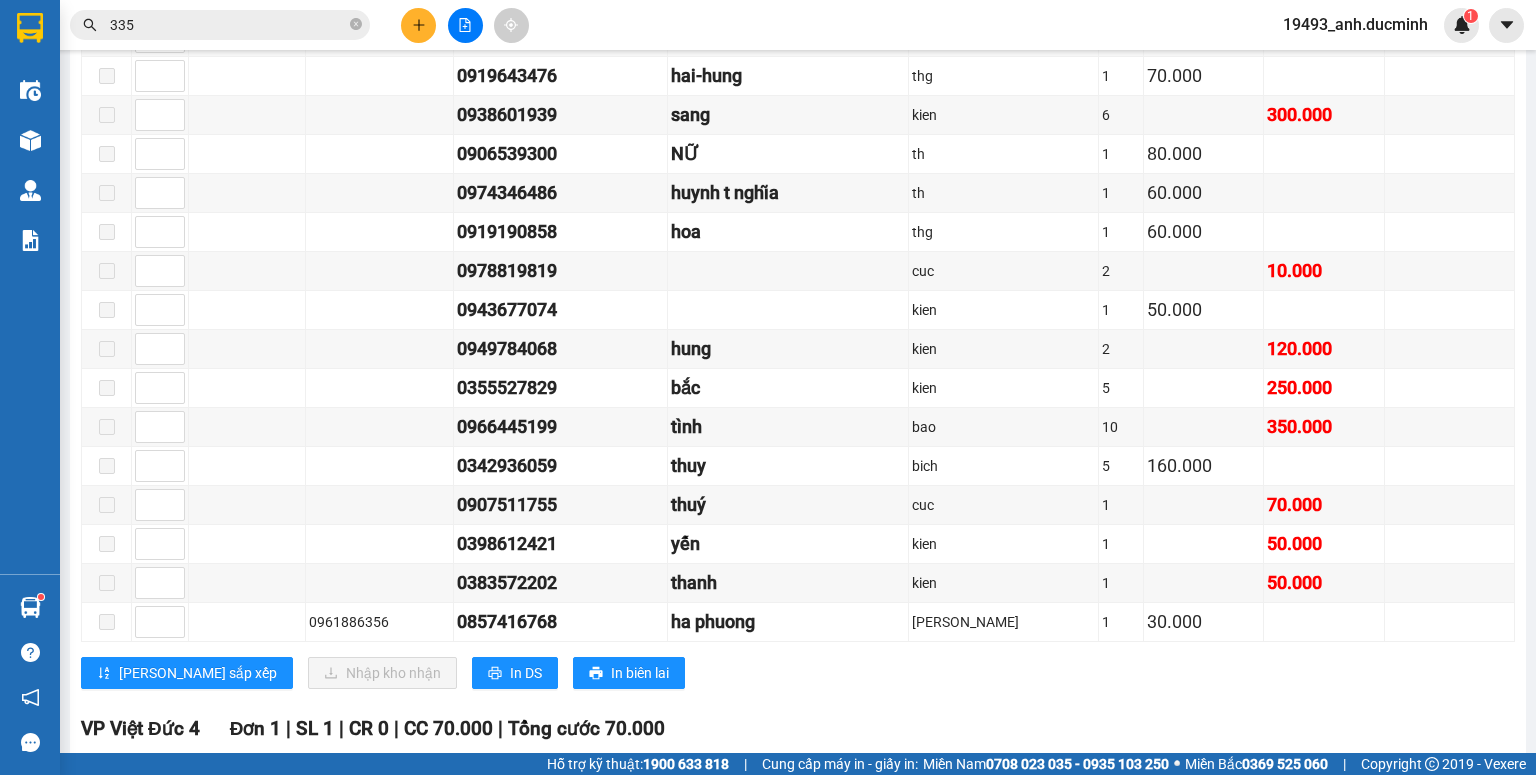 click on "19493_anh.ducminh" at bounding box center (1355, 24) 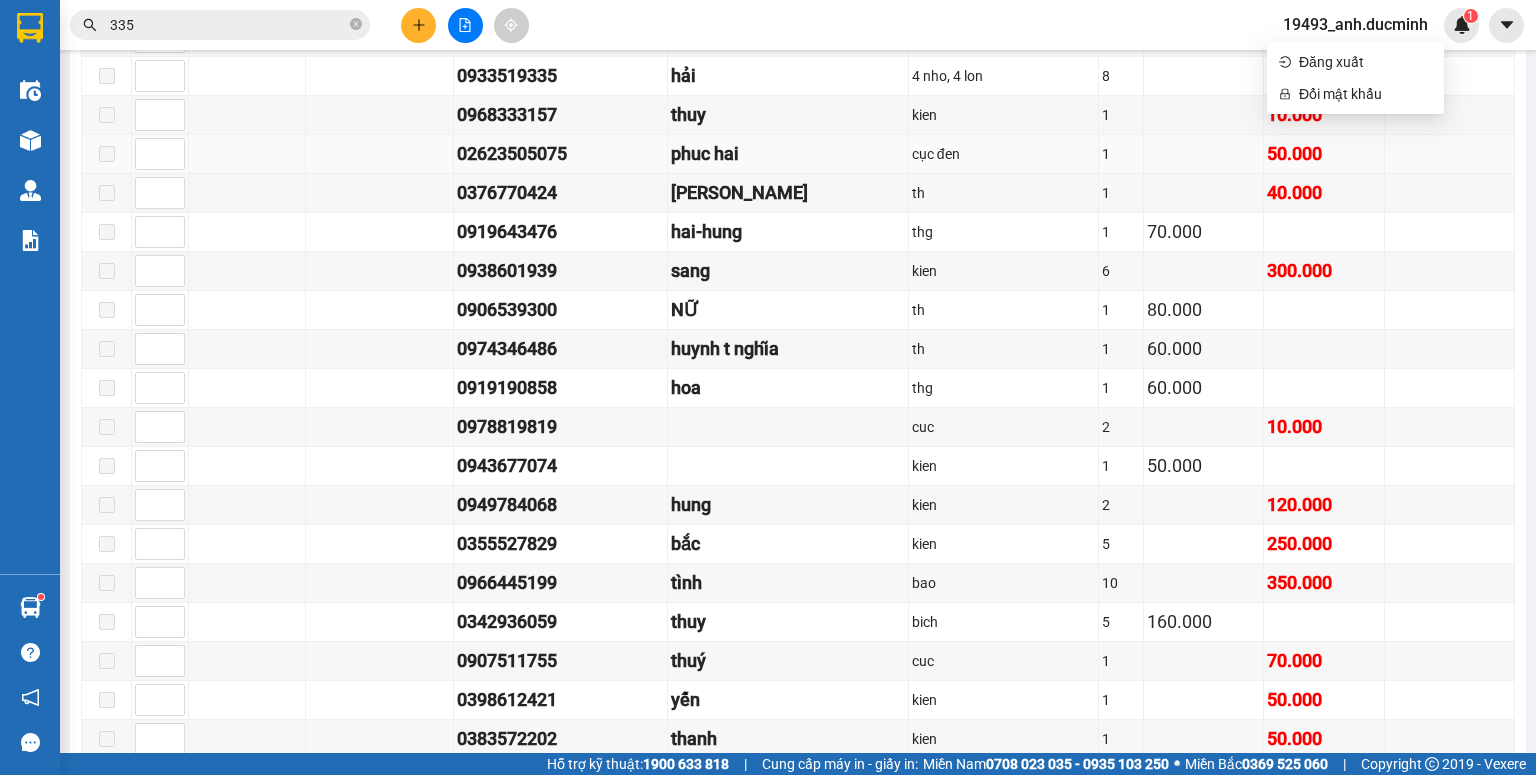 scroll, scrollTop: 720, scrollLeft: 0, axis: vertical 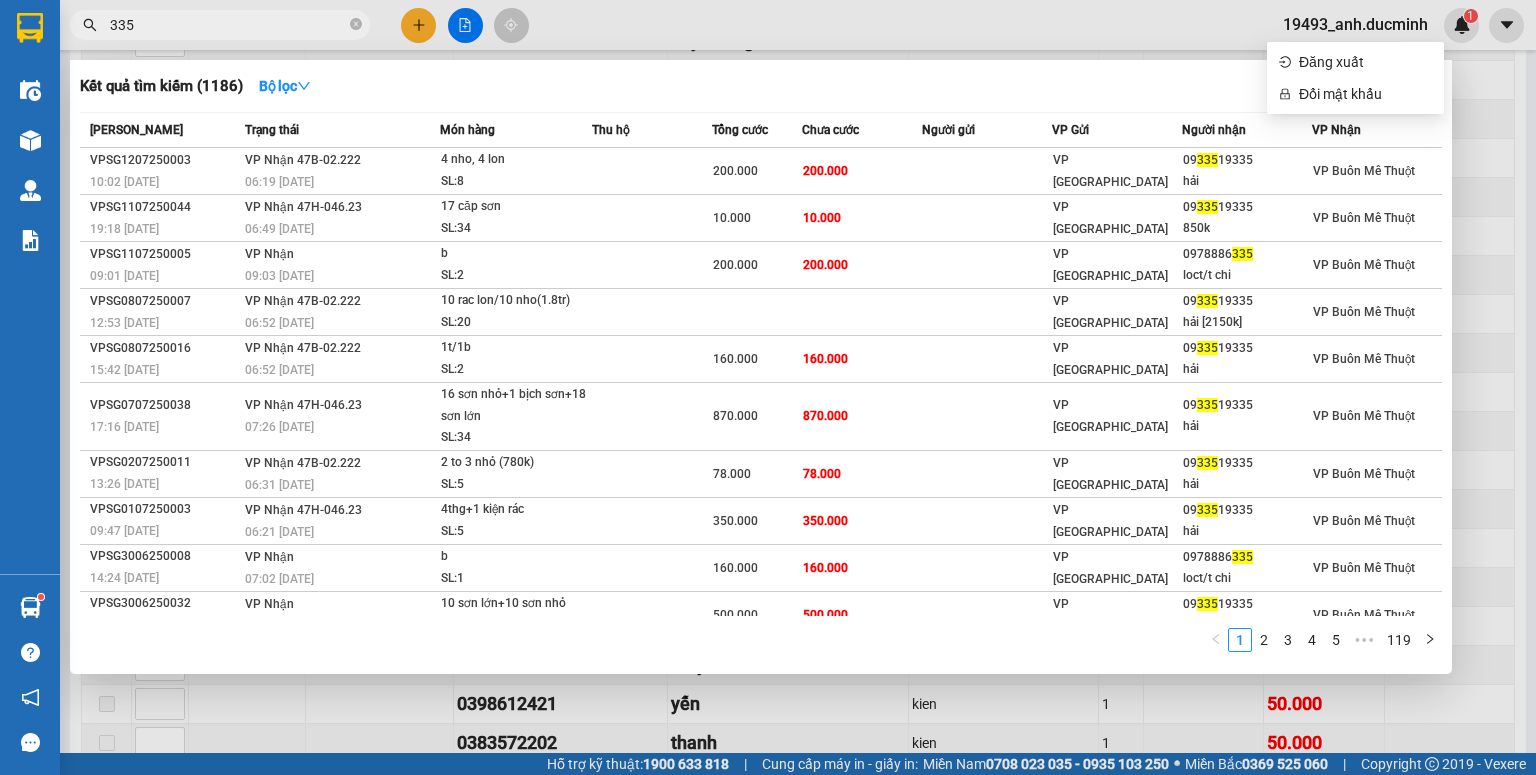 click on "335" at bounding box center (220, 25) 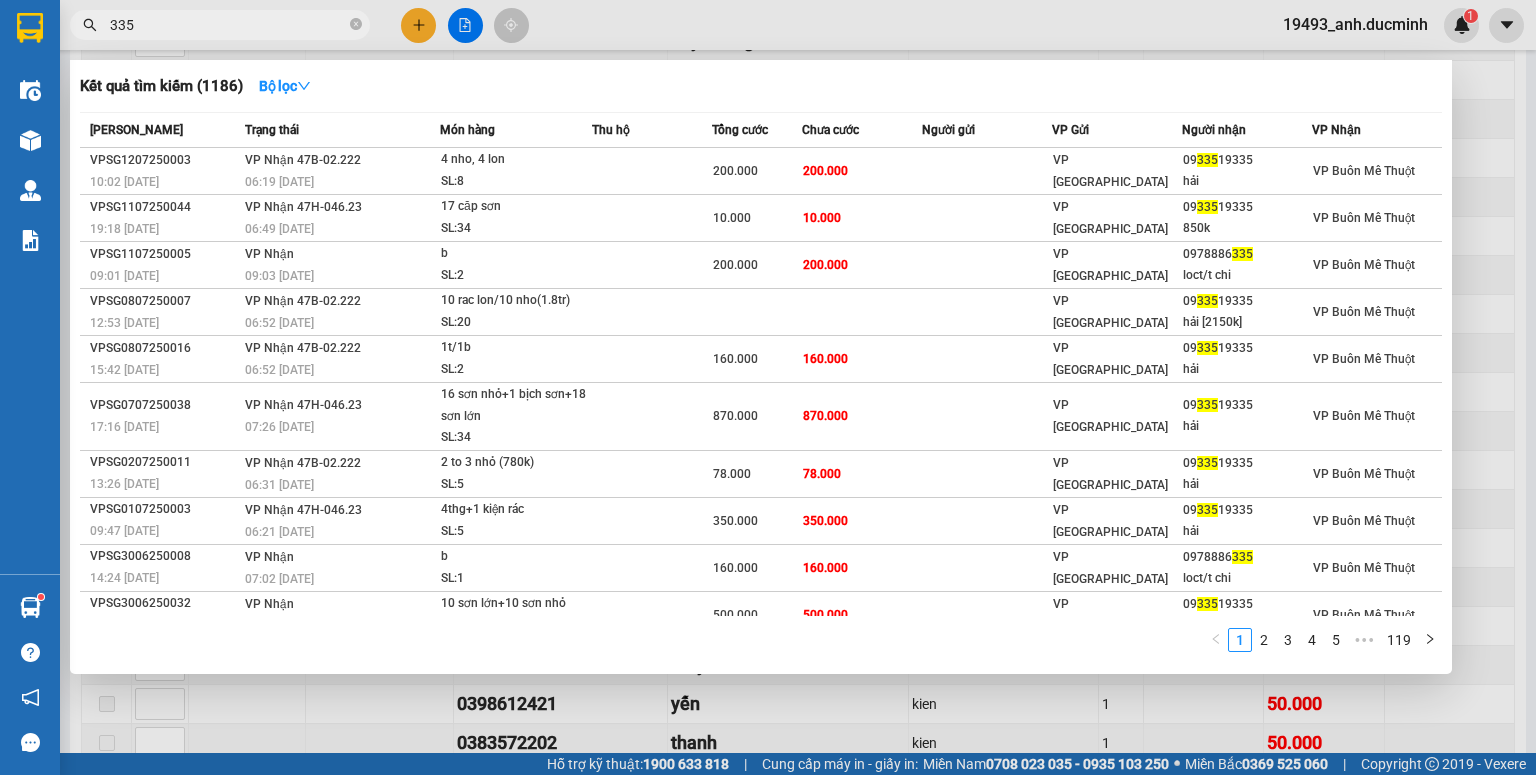 click on "335" at bounding box center (228, 25) 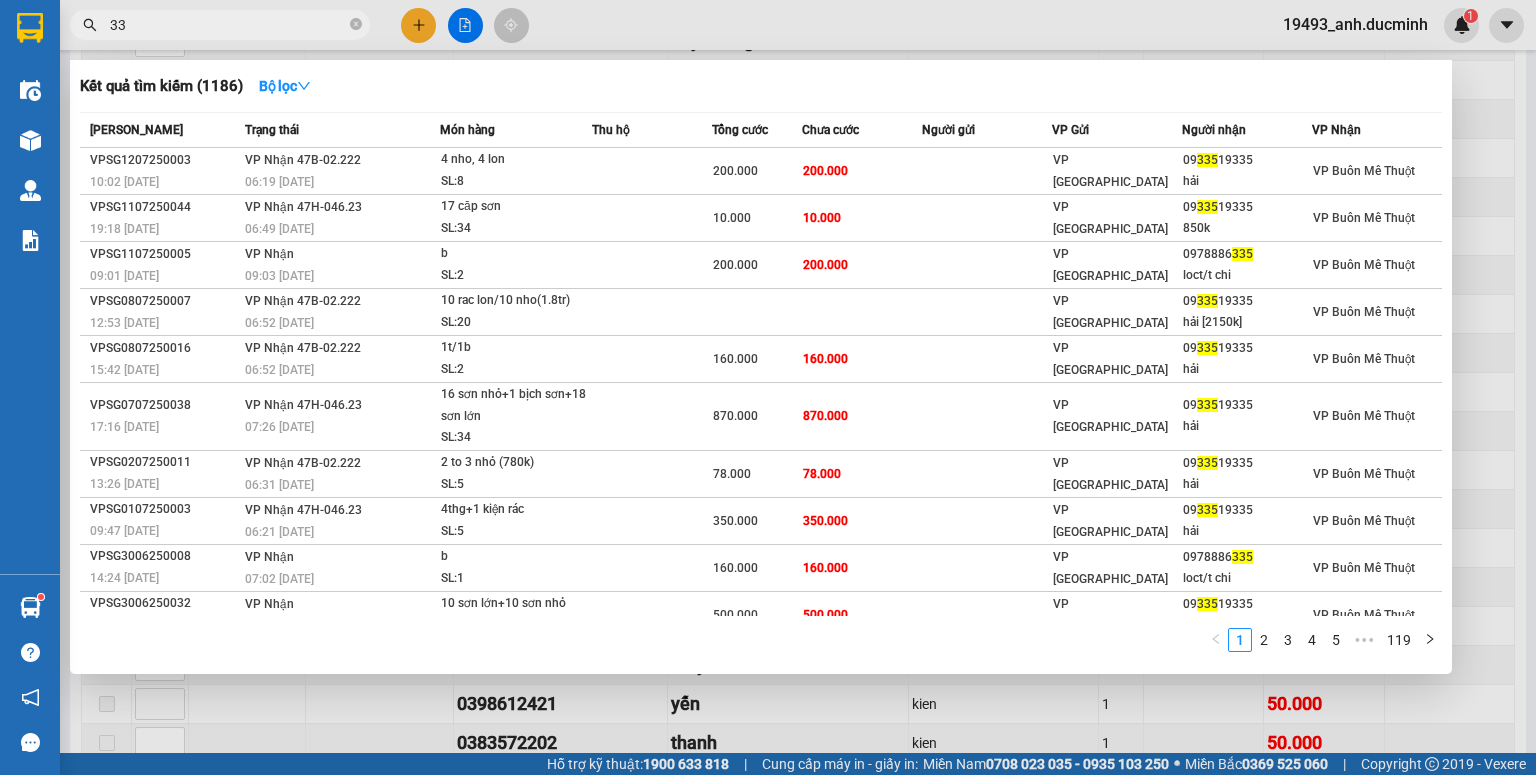 type on "3" 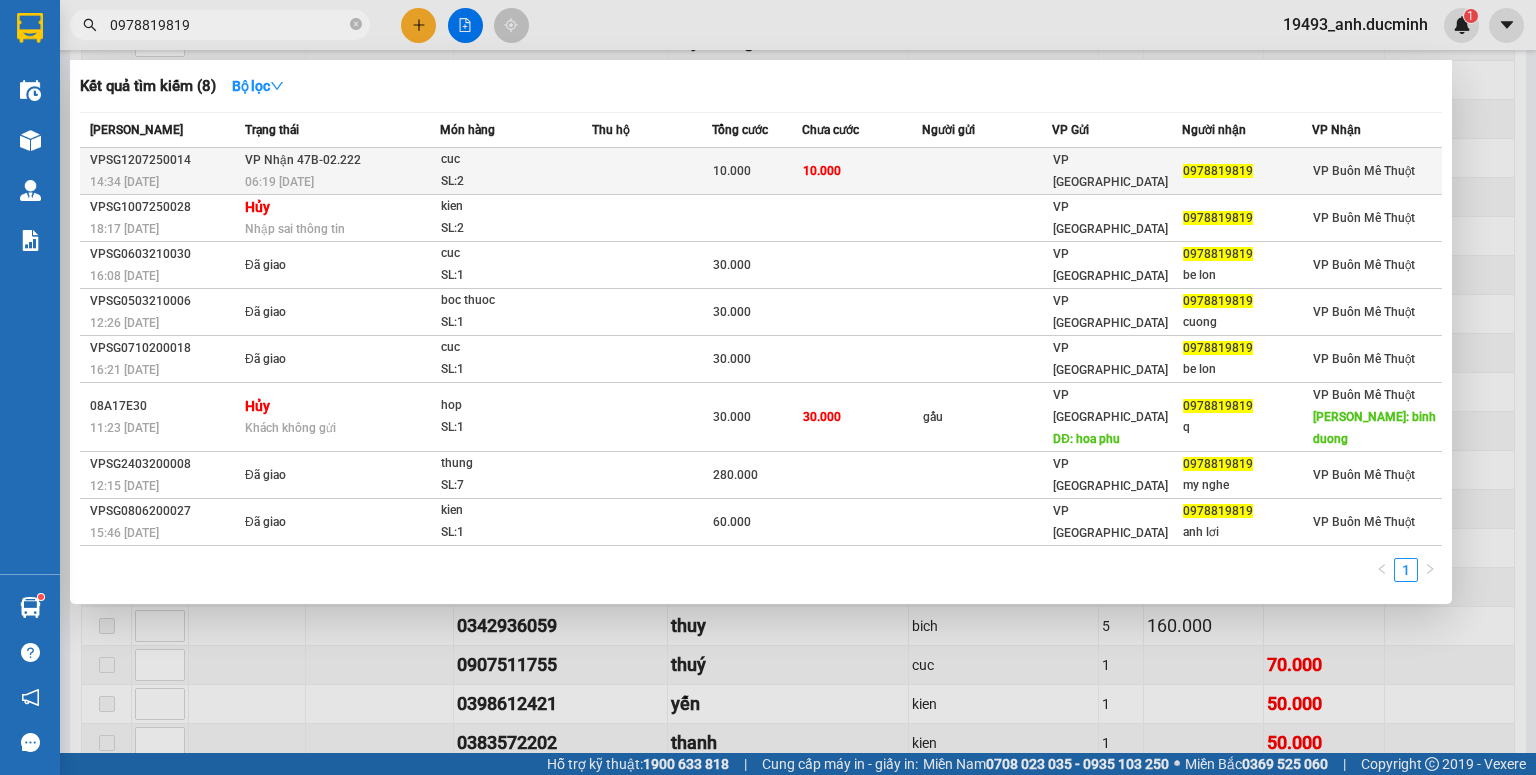type on "0978819819" 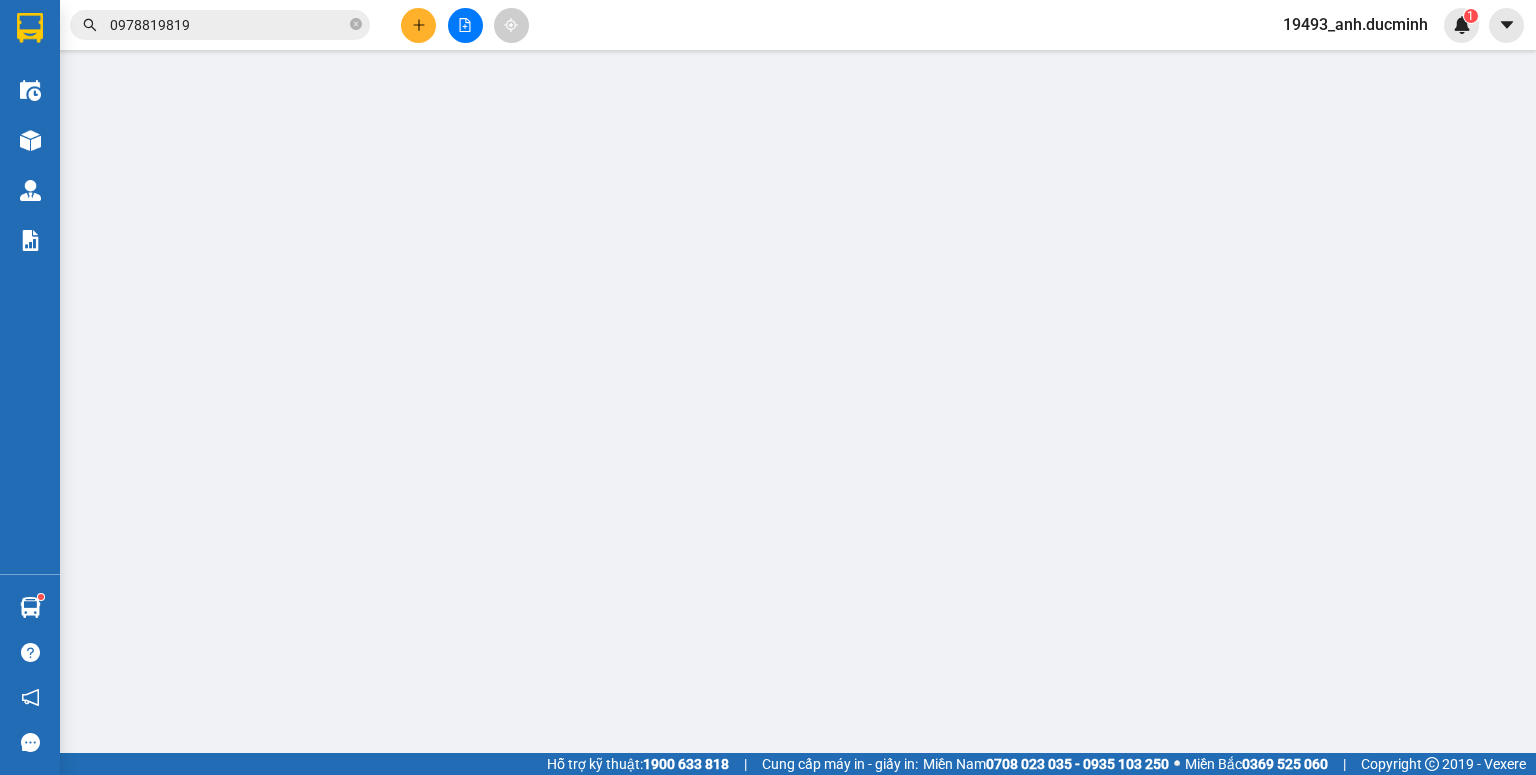 scroll, scrollTop: 0, scrollLeft: 0, axis: both 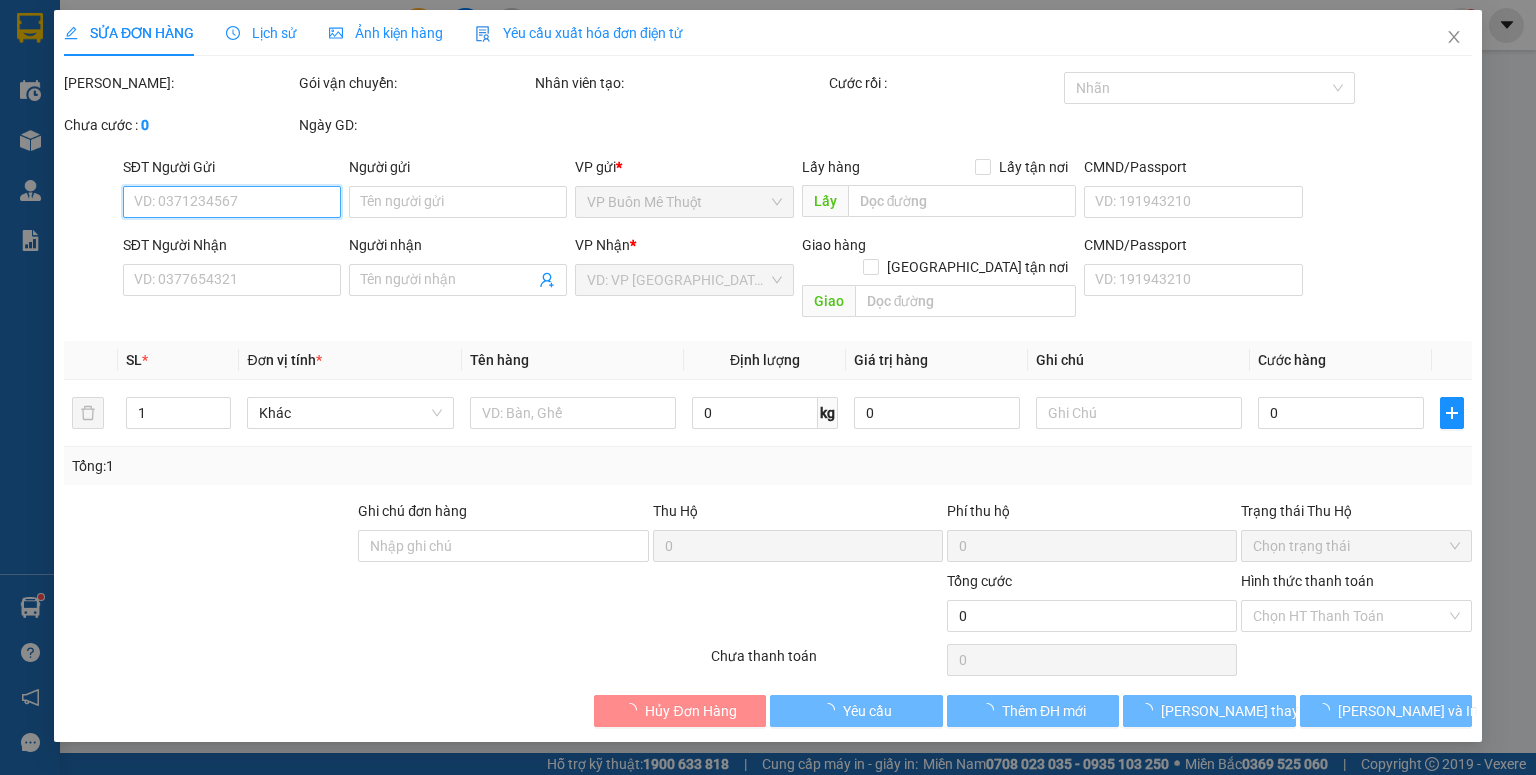 type on "0978819819" 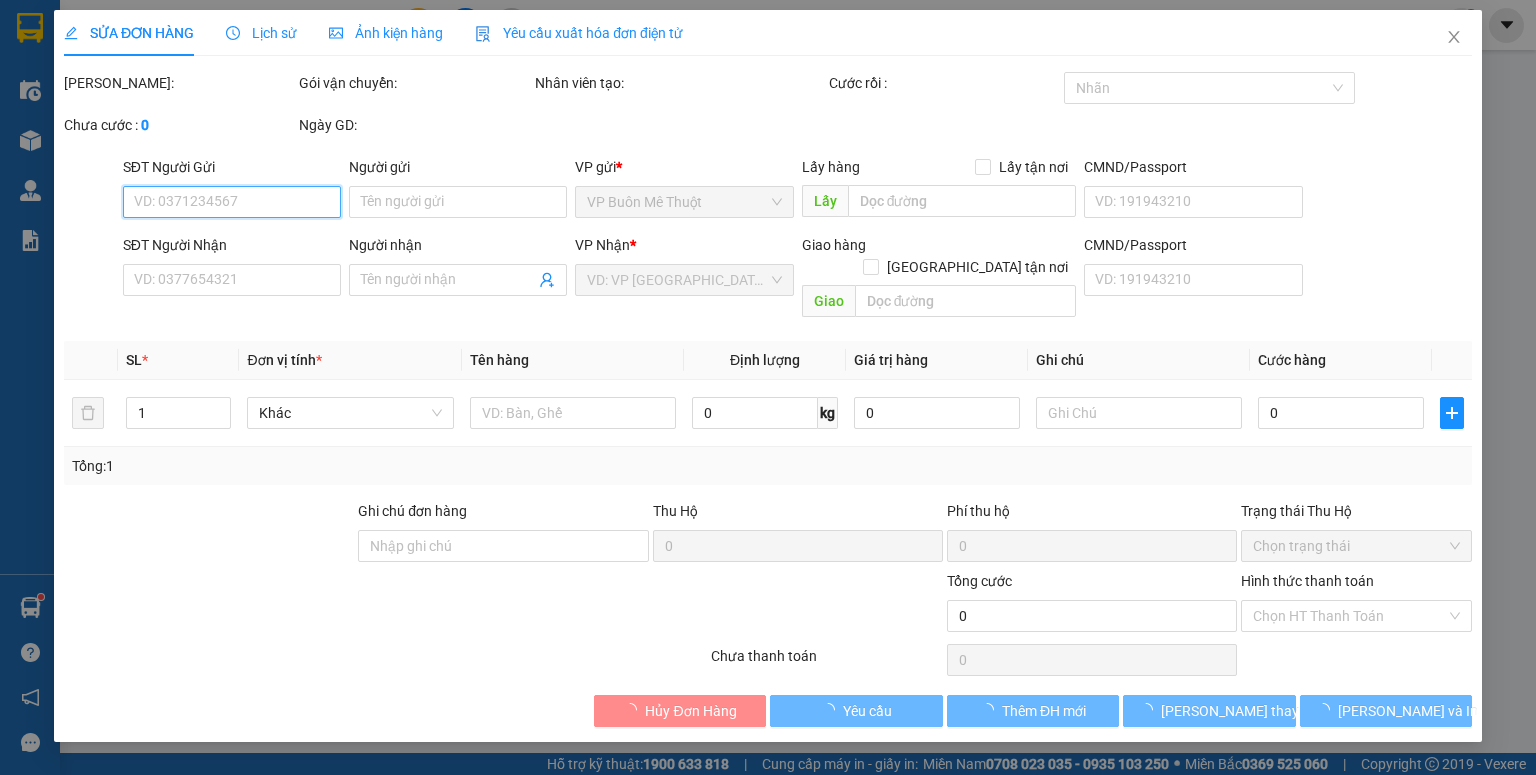 type on "10.000" 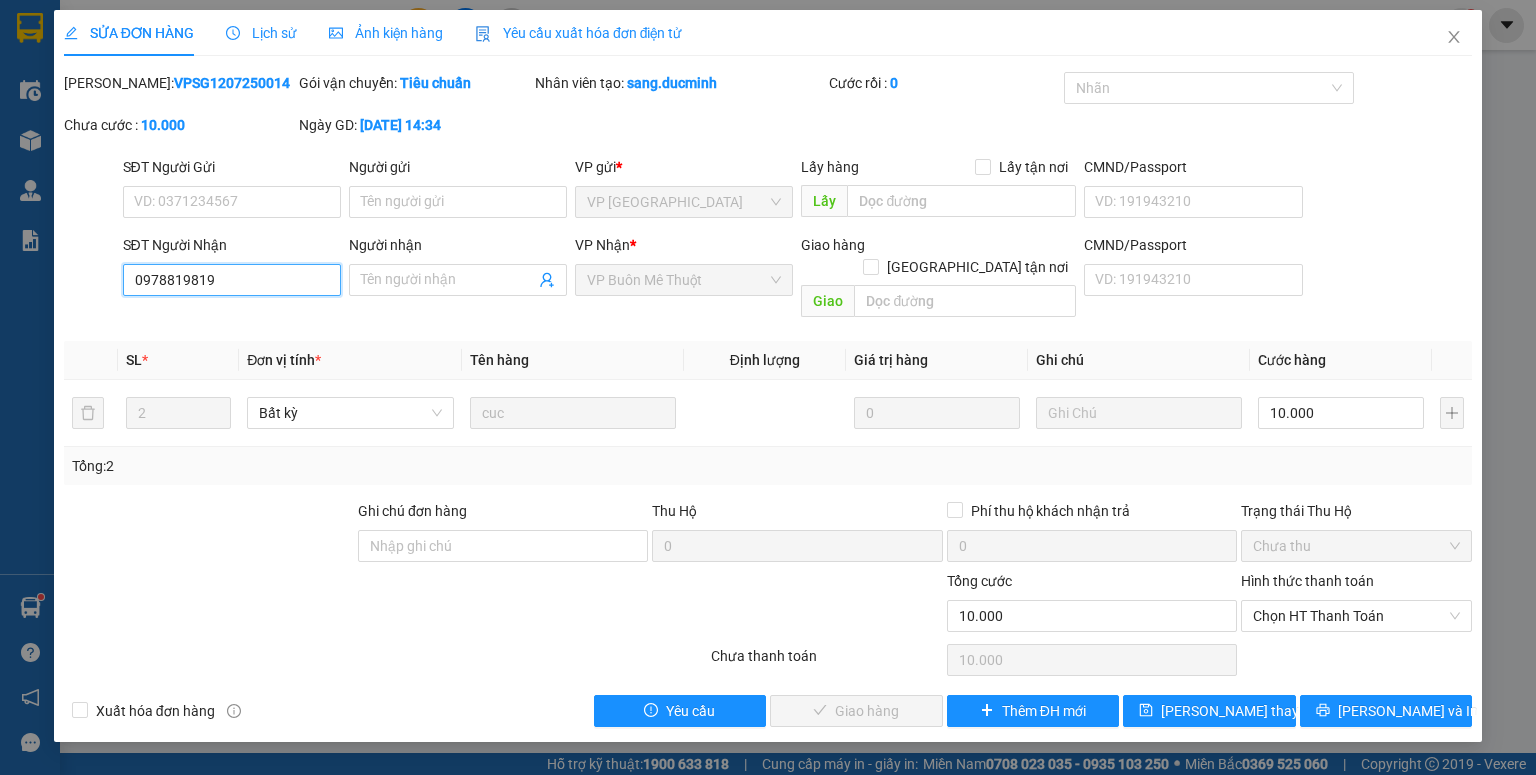 click on "0978819819" at bounding box center [232, 280] 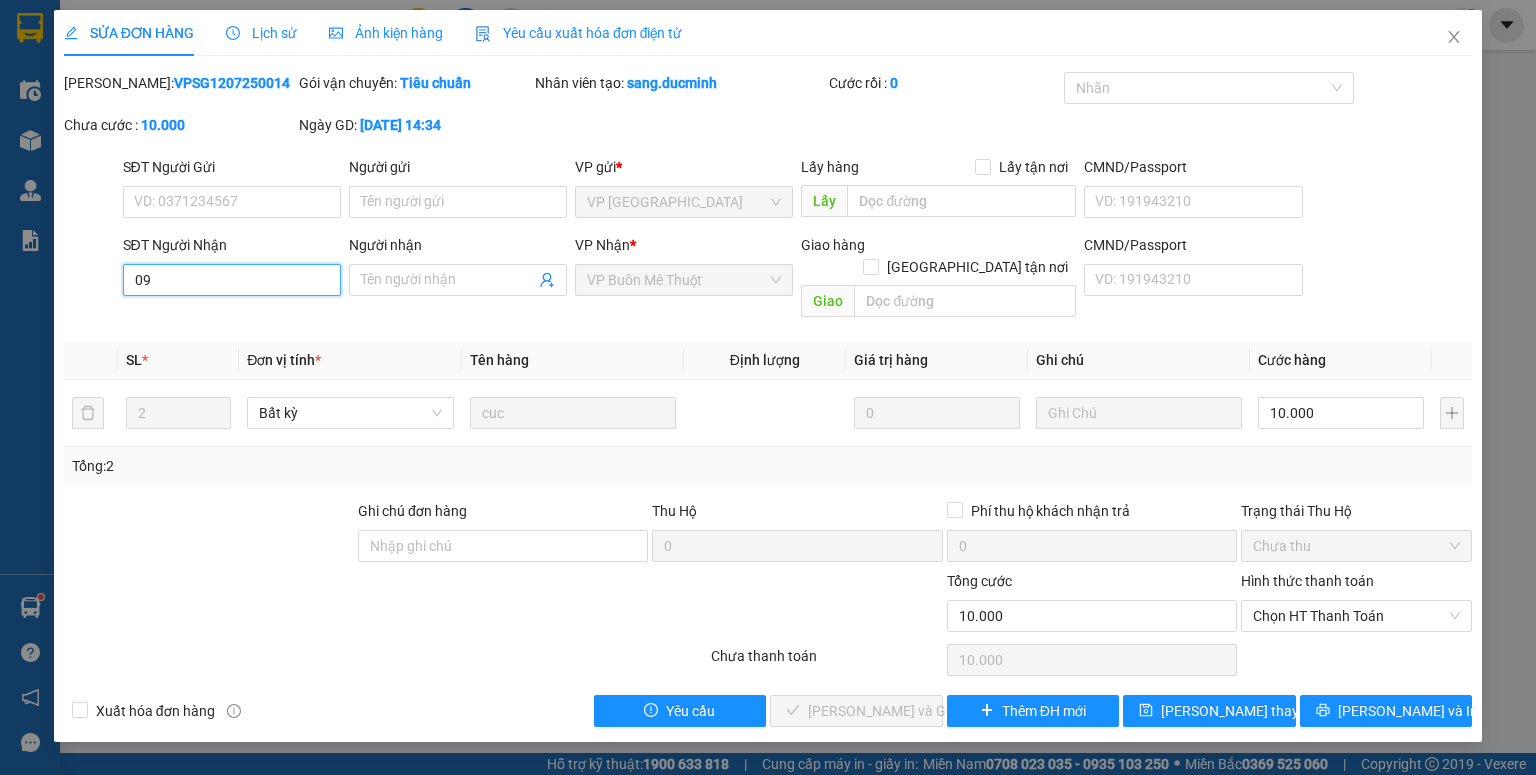 type on "0" 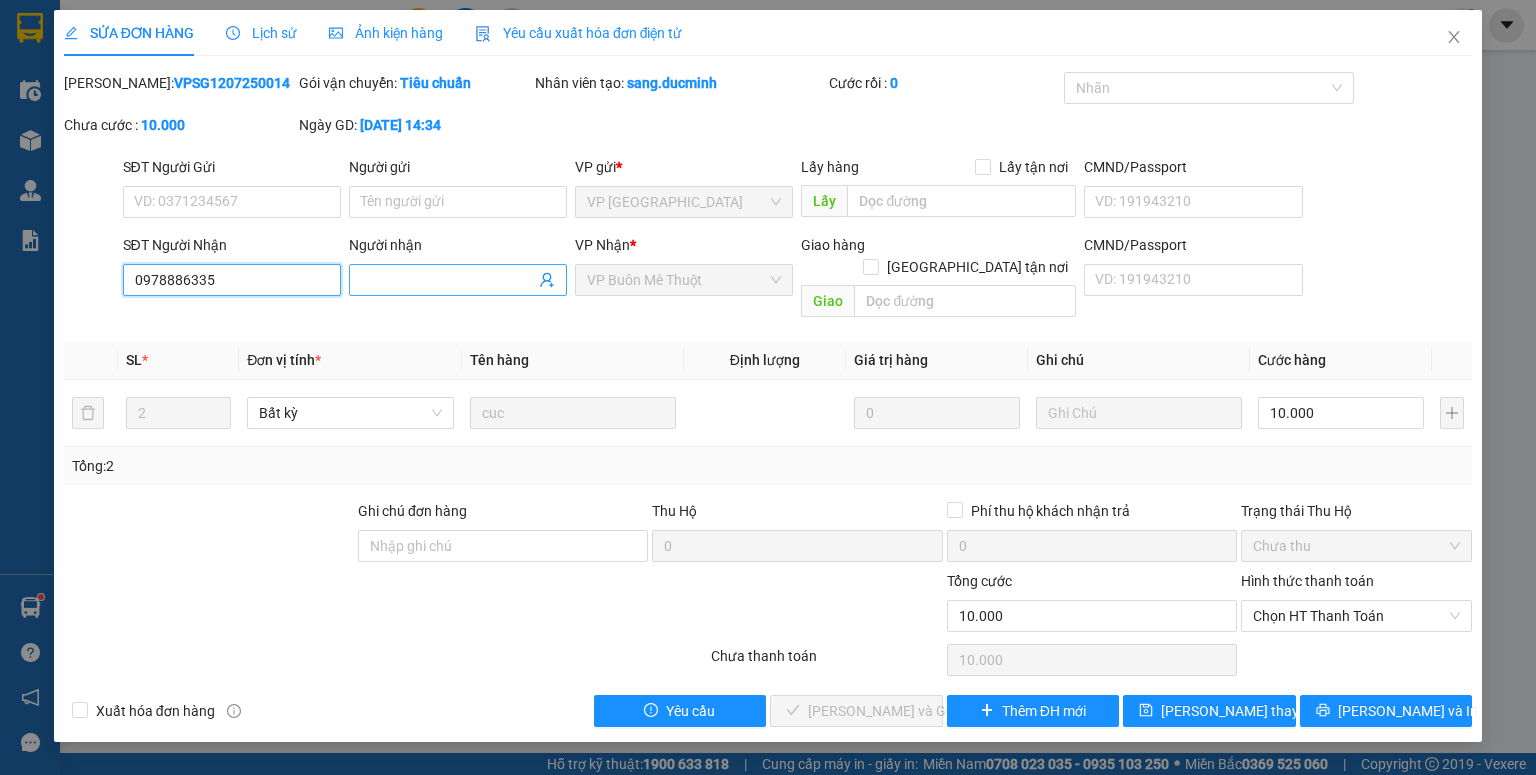 type on "0978886335" 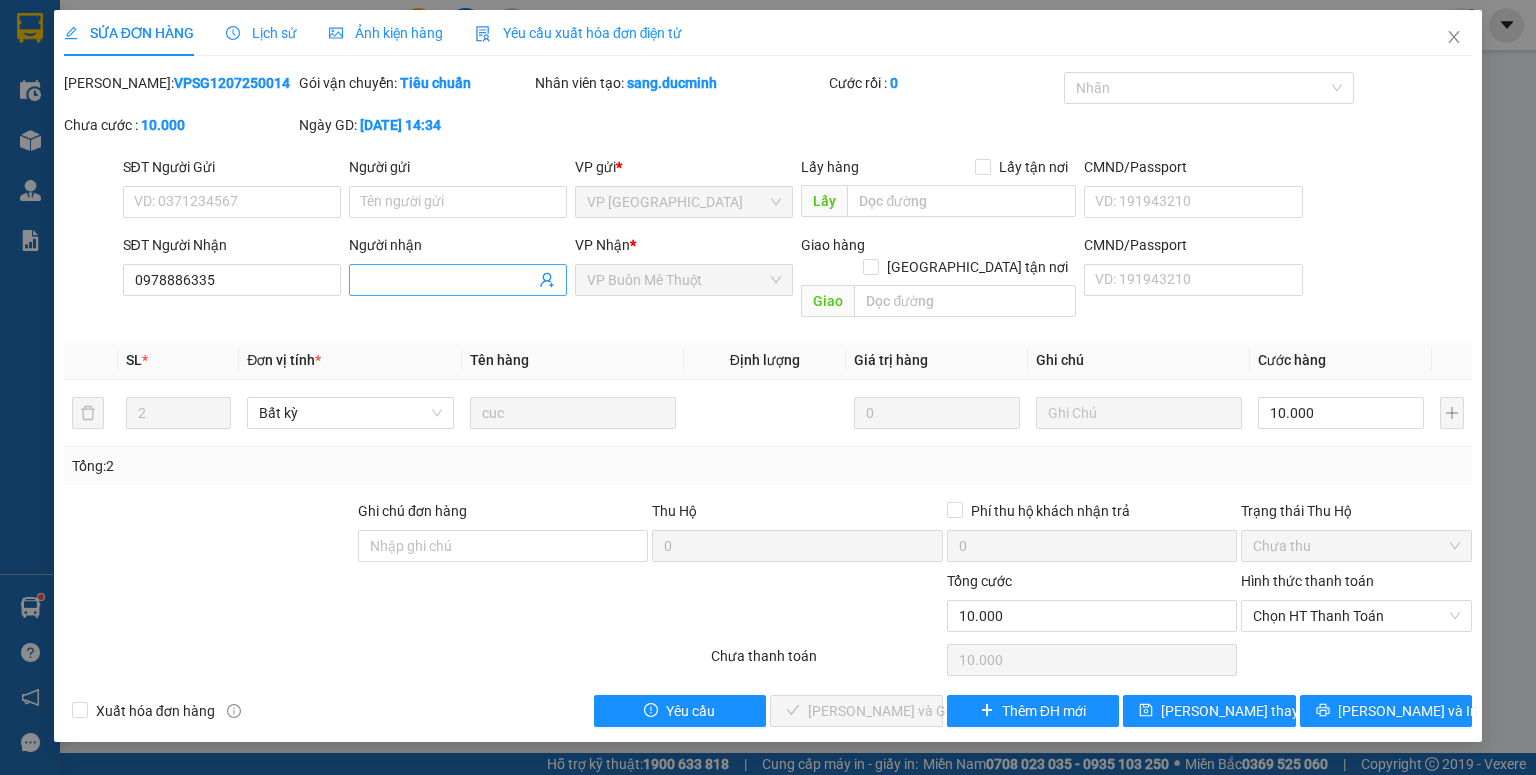 click on "Người nhận" at bounding box center (448, 280) 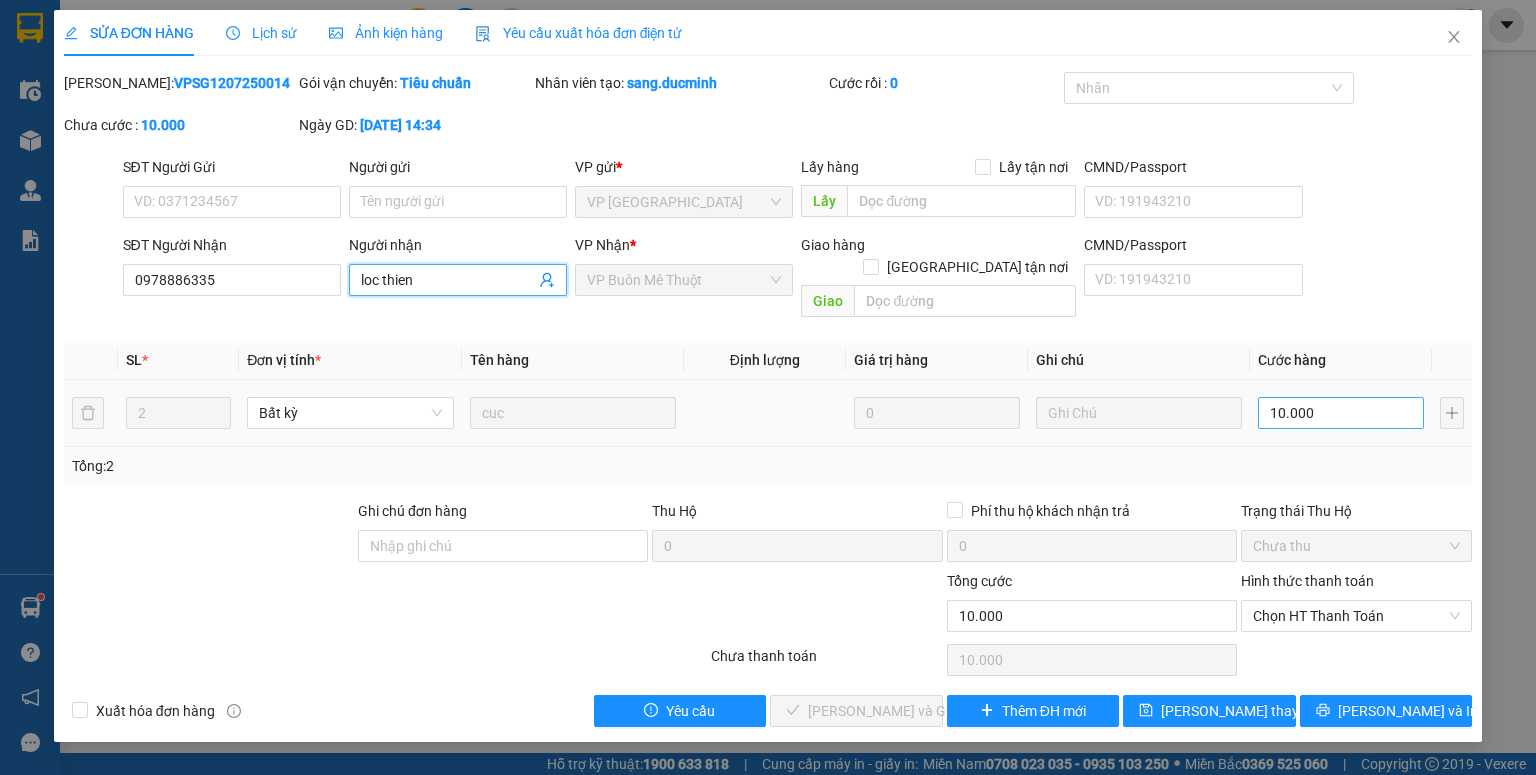 type on "loc thien" 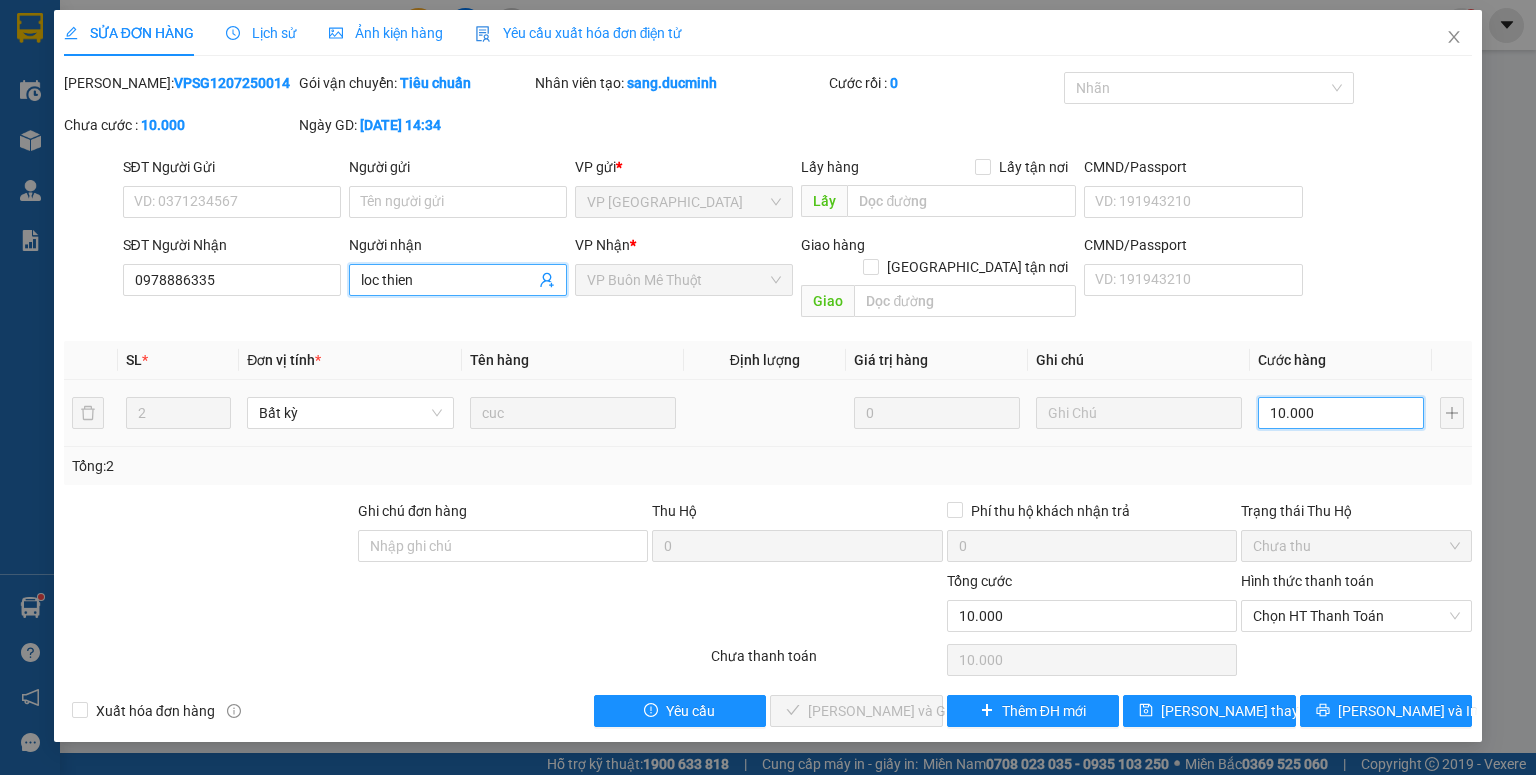 click on "10.000" at bounding box center (1341, 413) 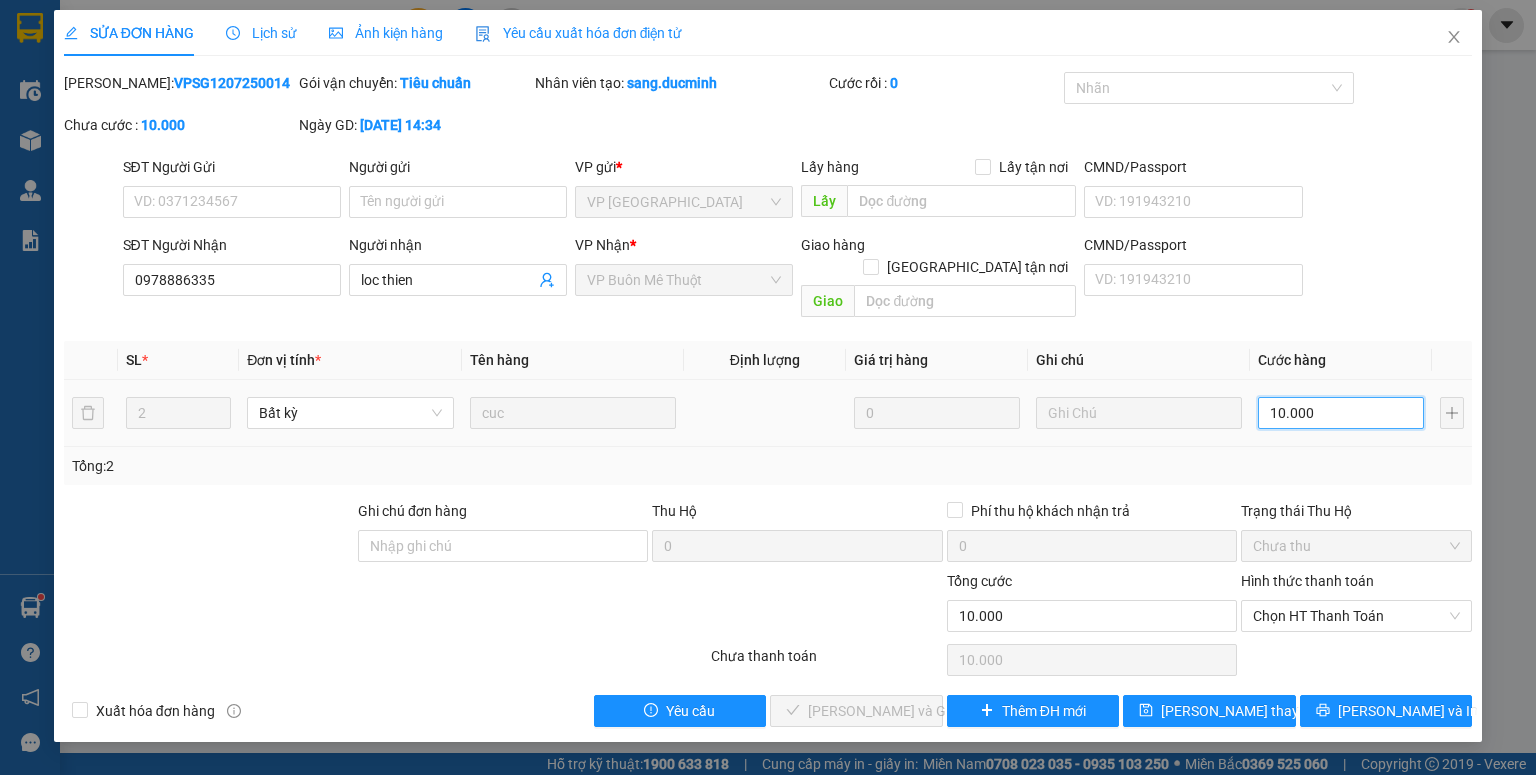 type on "2" 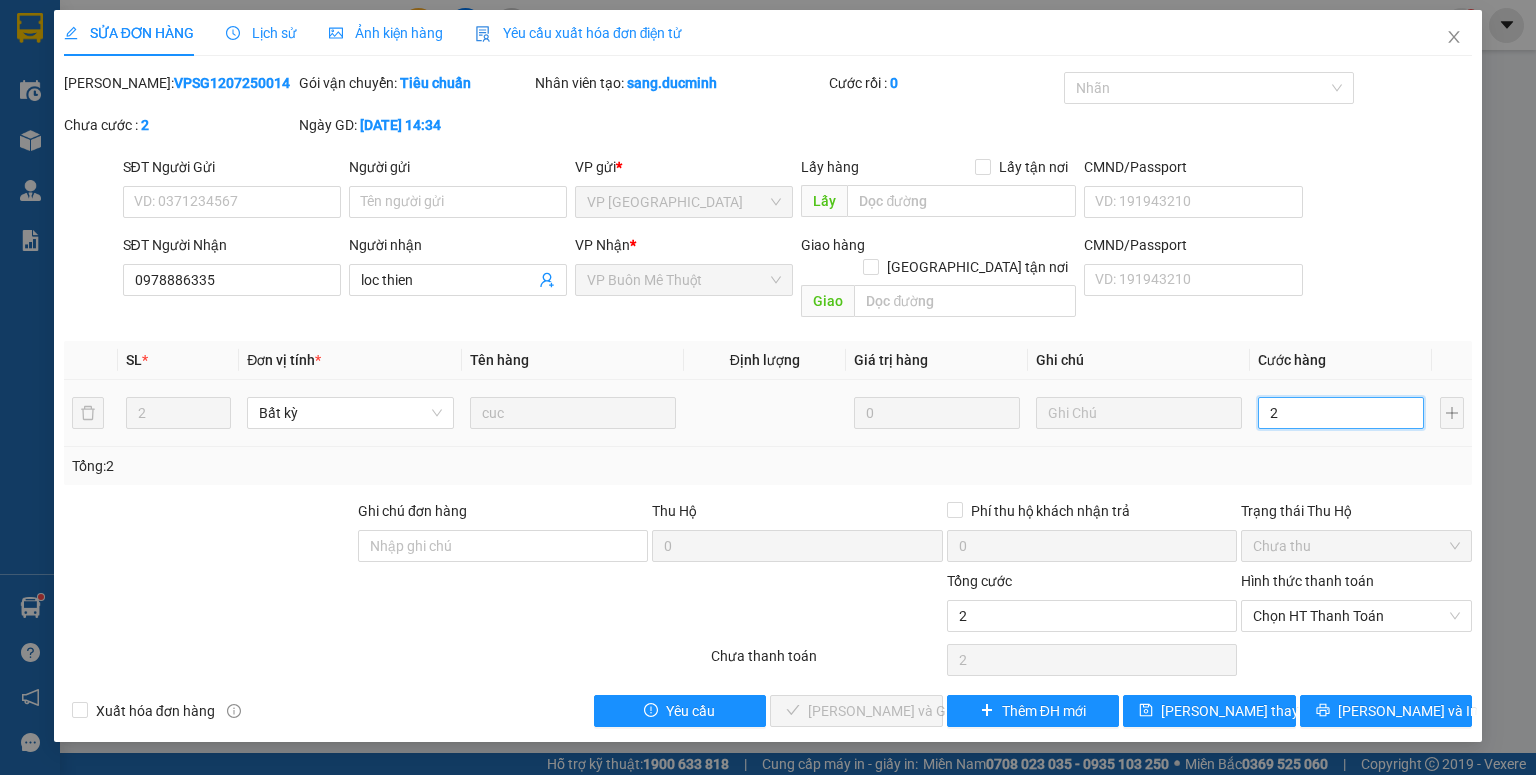 type on "25" 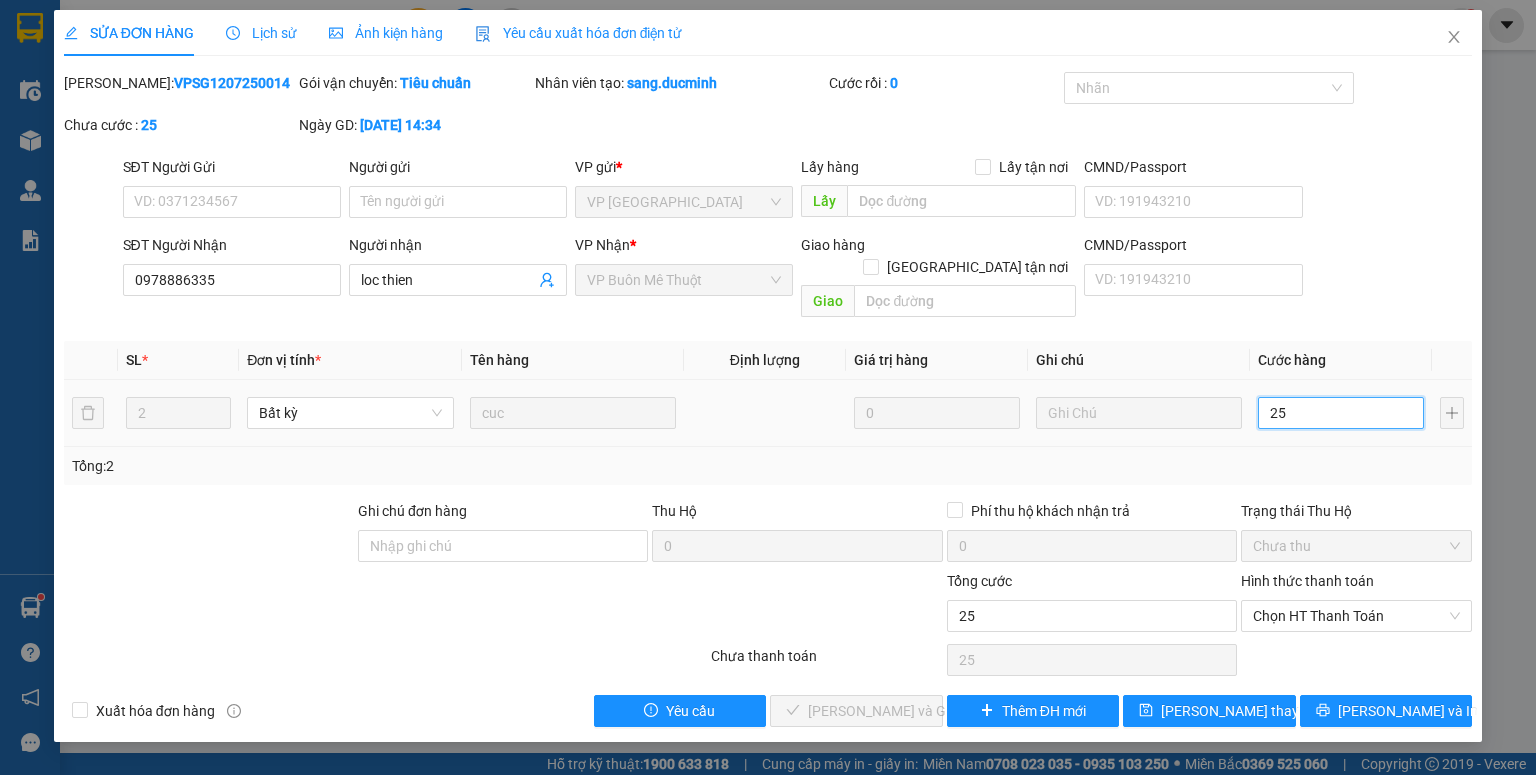 type on "250" 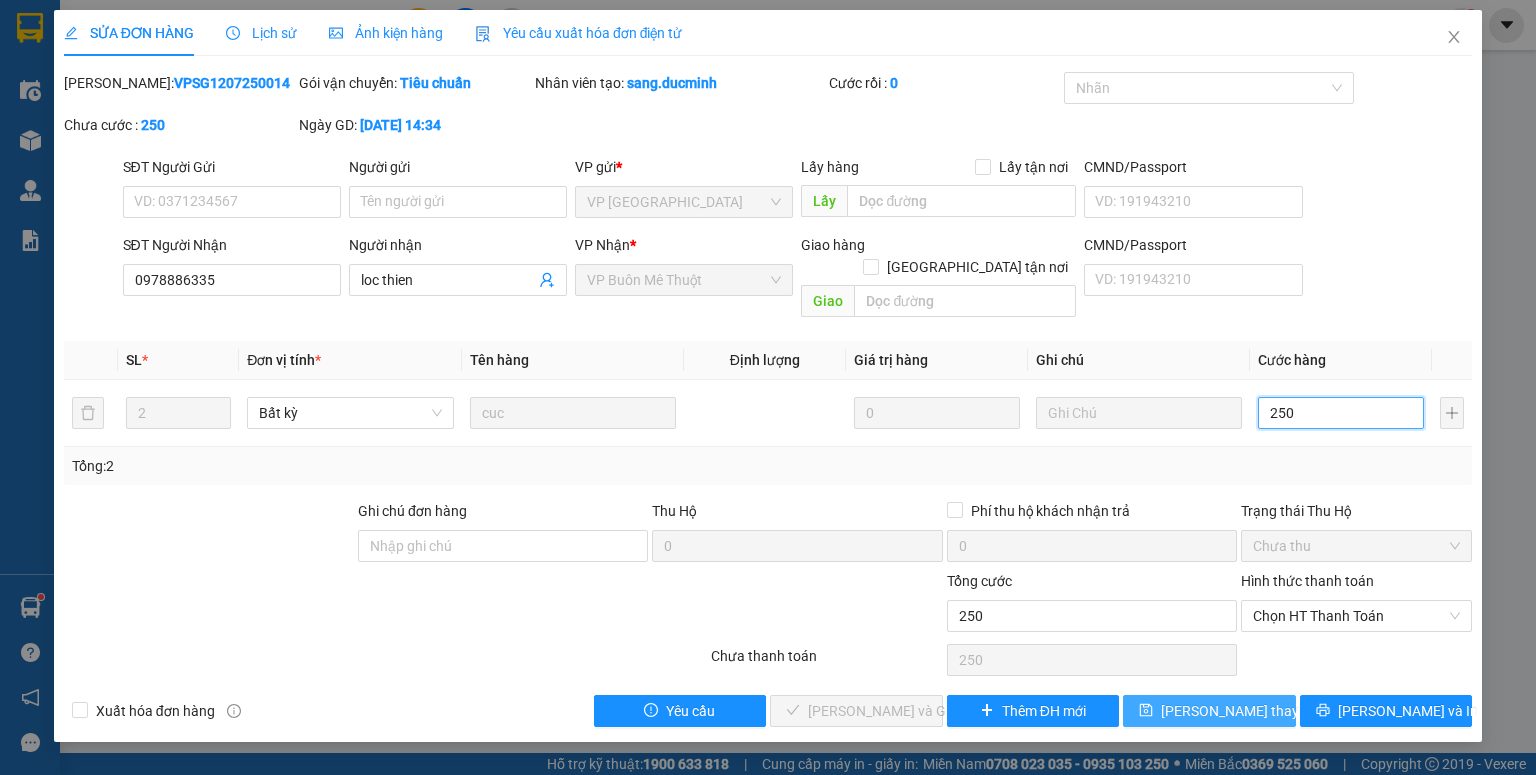 type on "250" 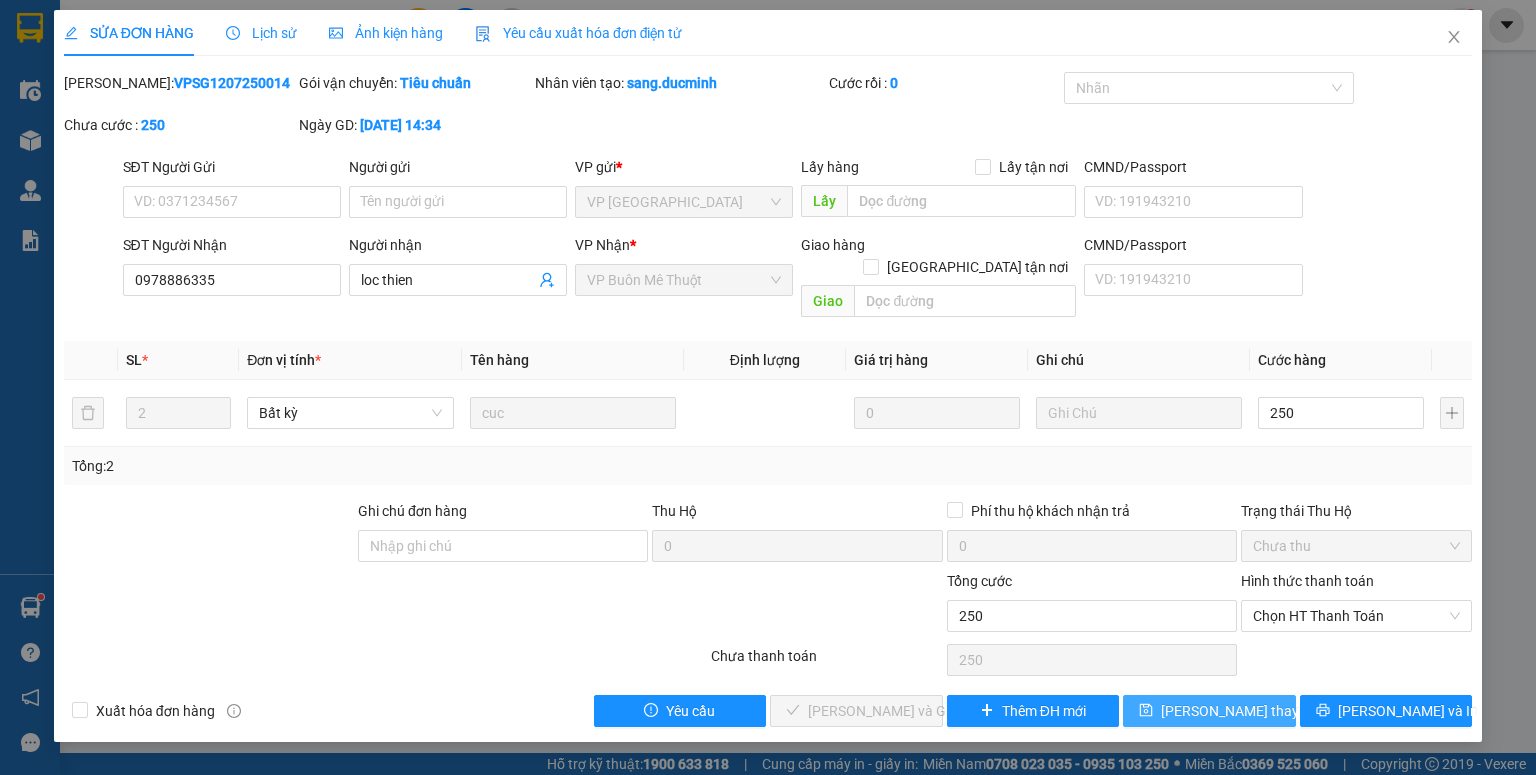 type on "250.000" 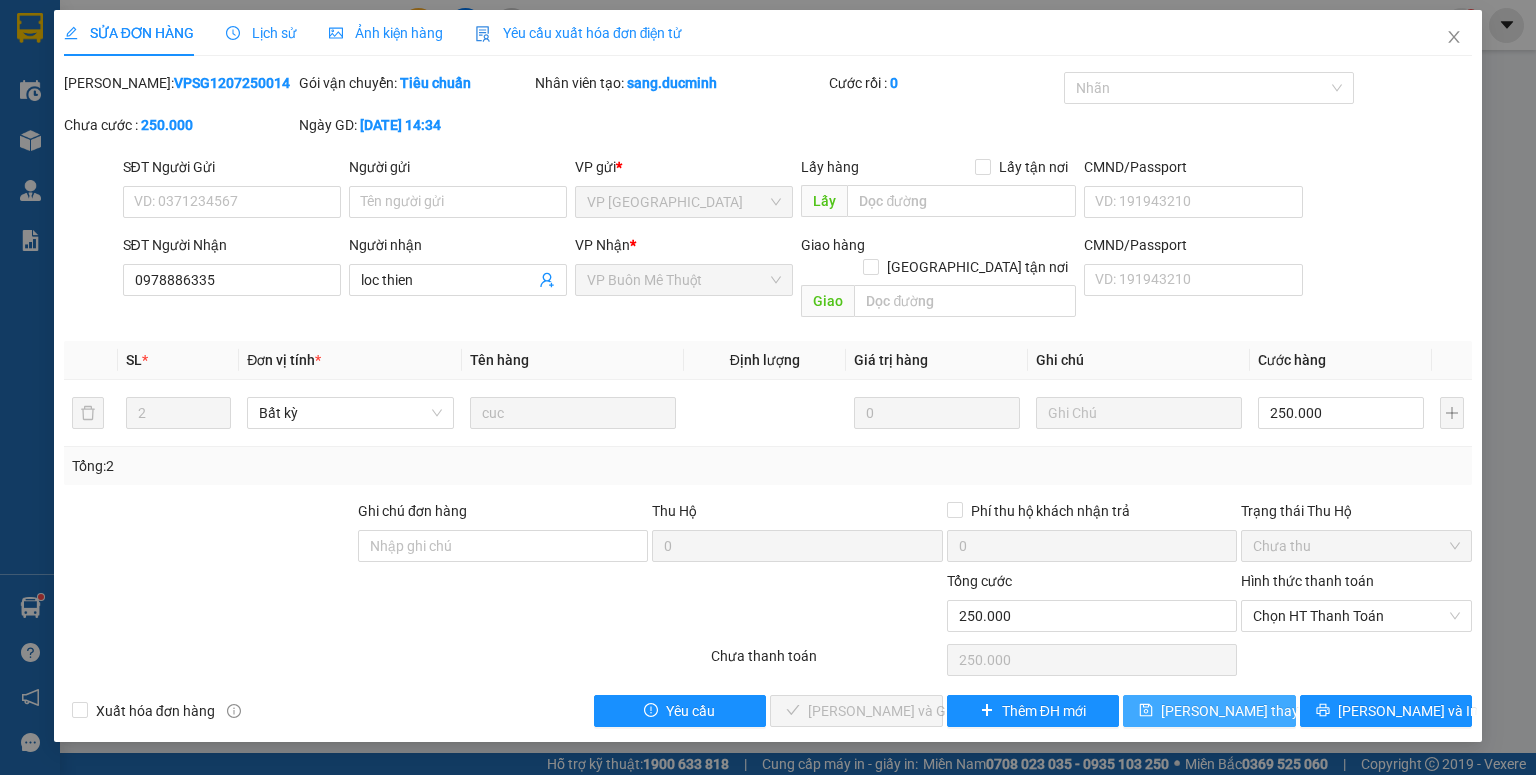 click on "[PERSON_NAME] thay đổi" at bounding box center [1241, 711] 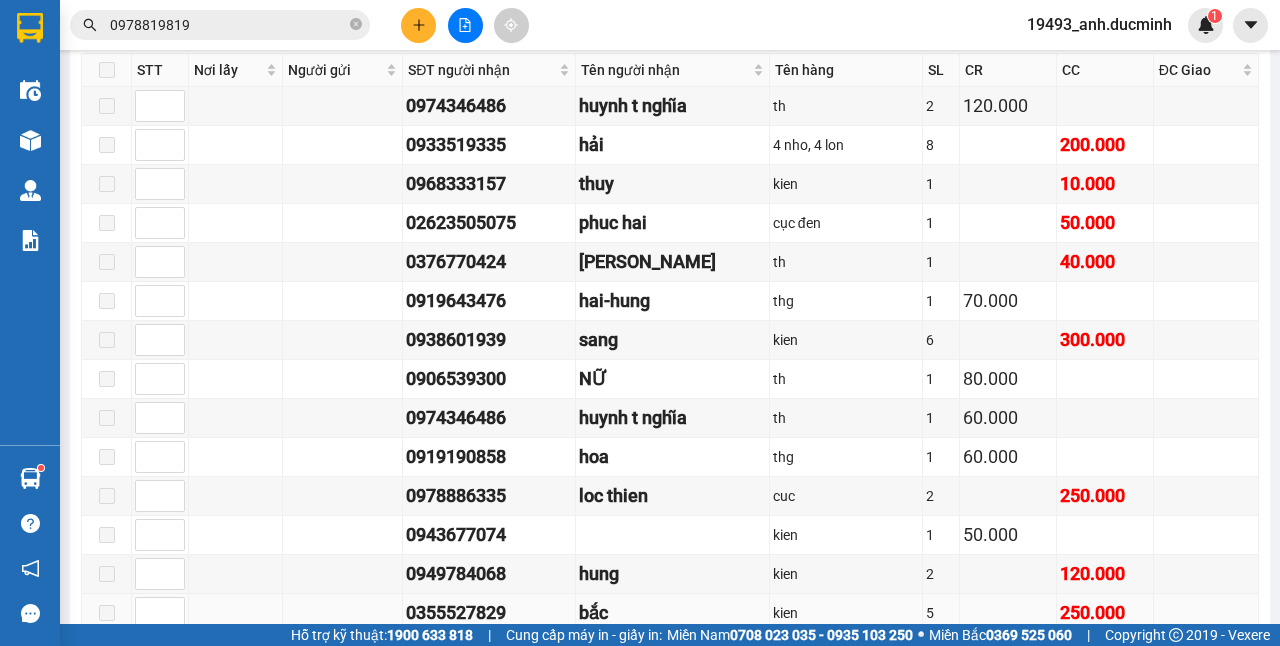 scroll, scrollTop: 661, scrollLeft: 0, axis: vertical 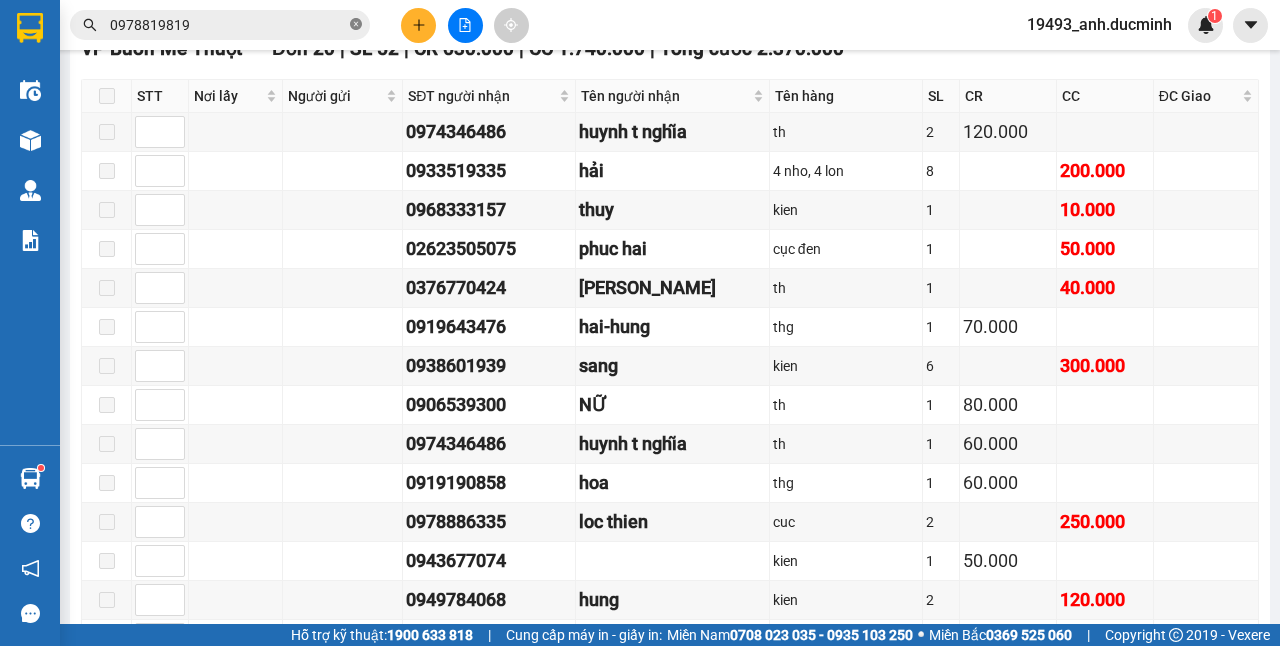 click 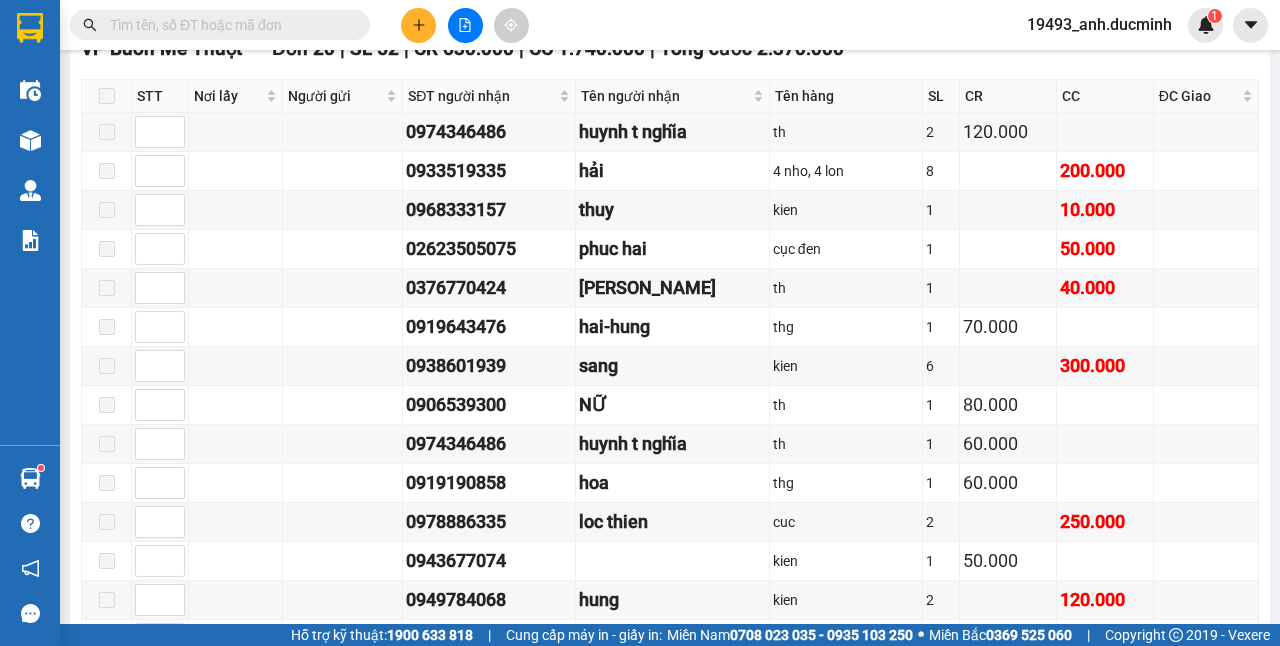 click at bounding box center [228, 25] 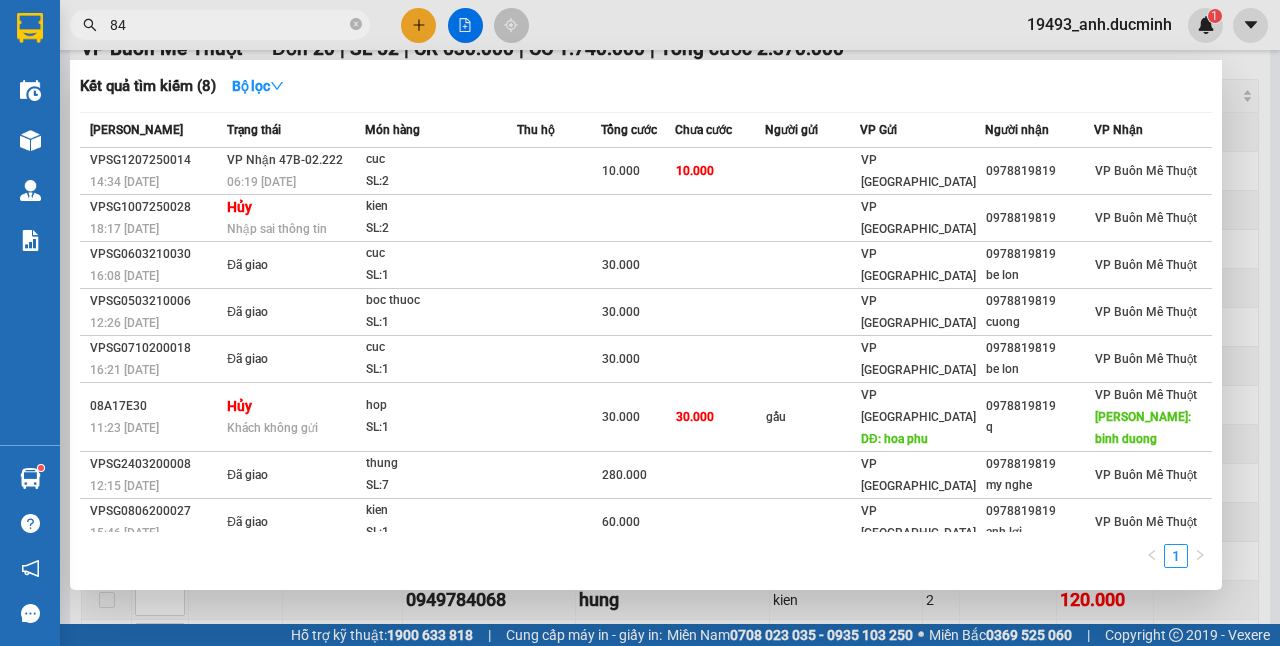 type on "848" 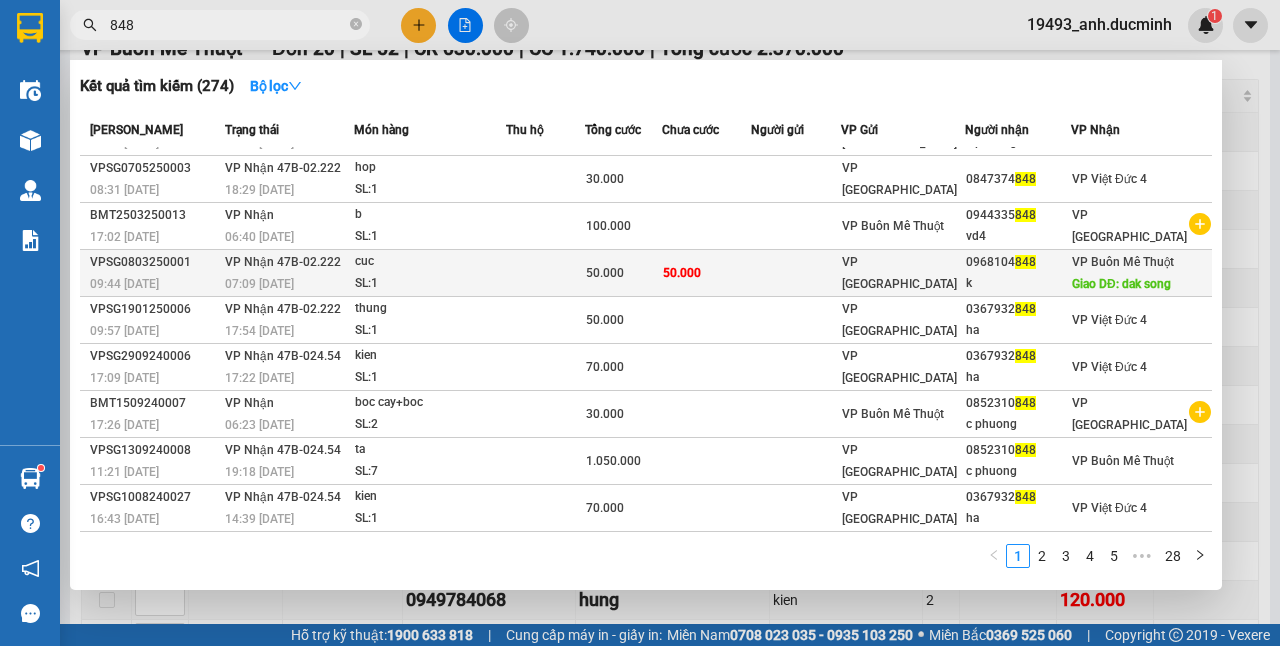 scroll, scrollTop: 44, scrollLeft: 0, axis: vertical 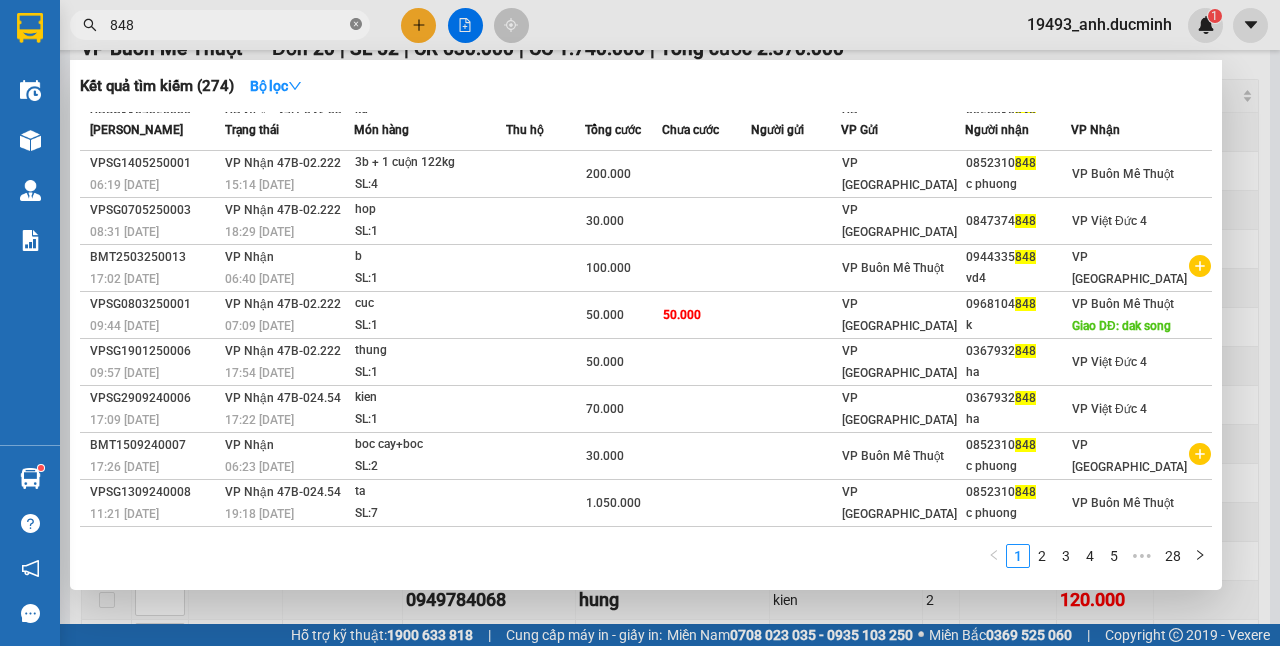 click 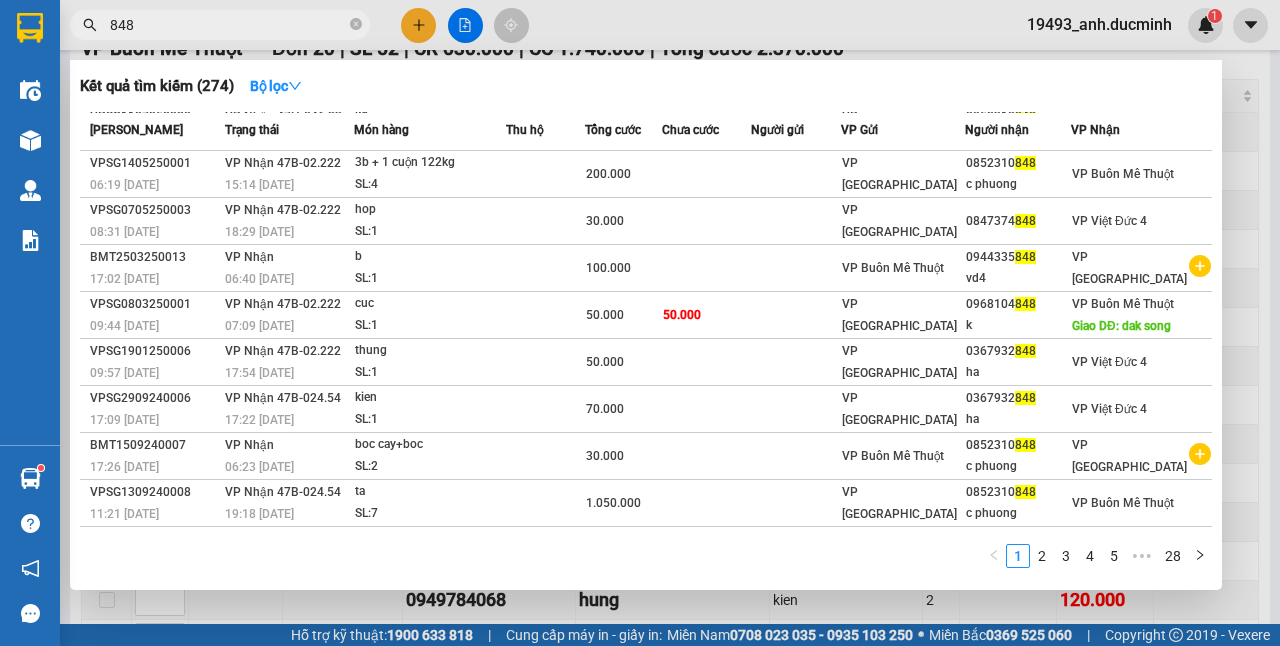 type 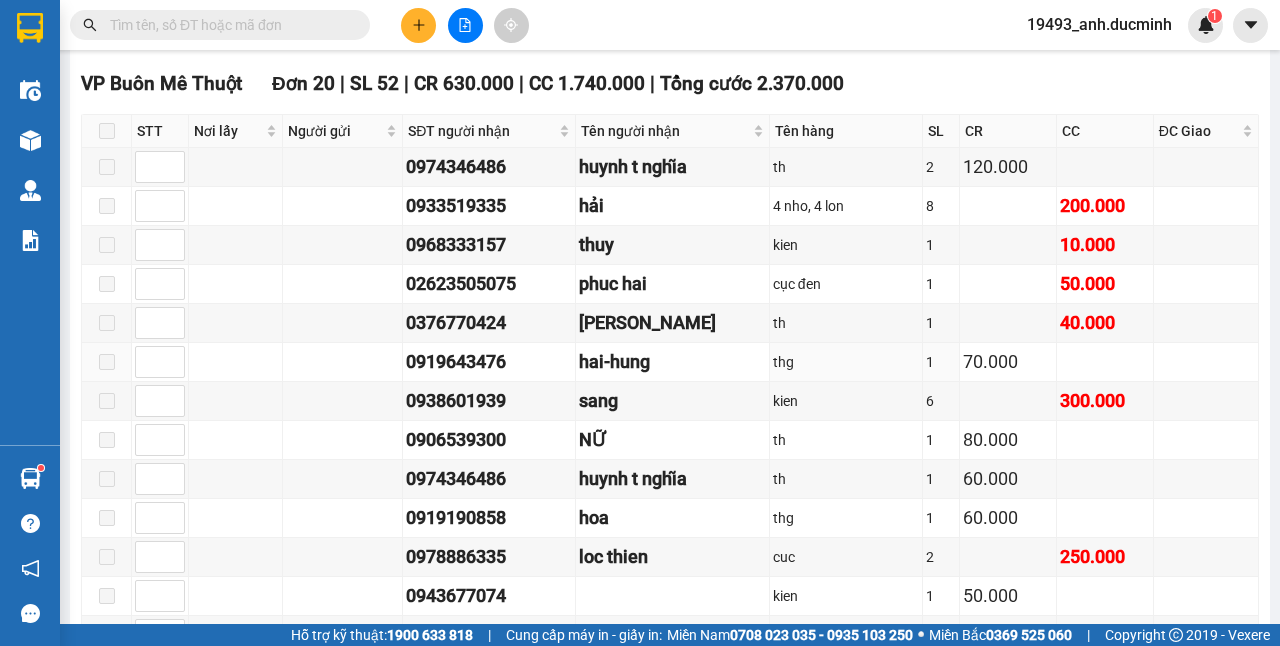 scroll, scrollTop: 594, scrollLeft: 0, axis: vertical 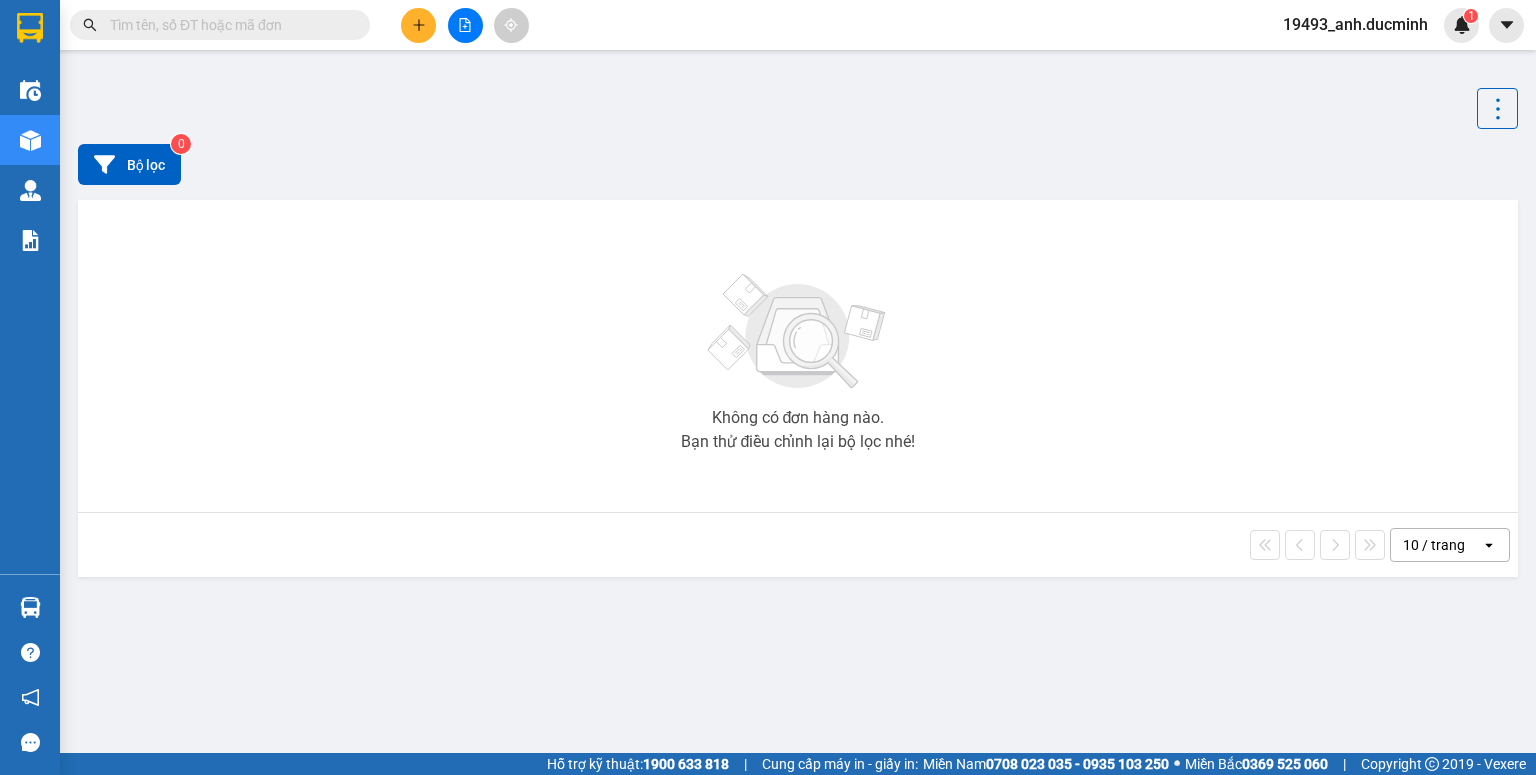 click at bounding box center [228, 25] 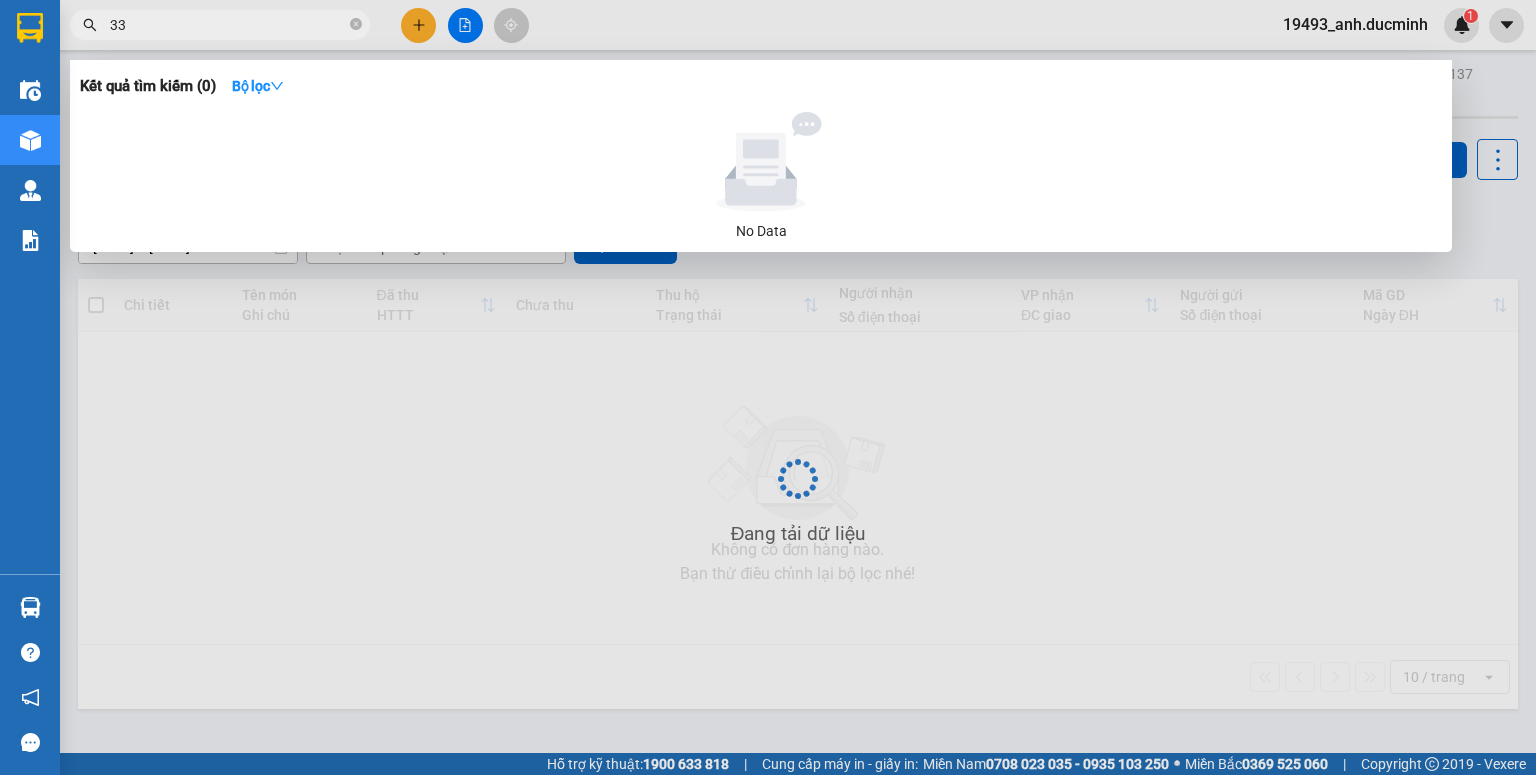 type on "335" 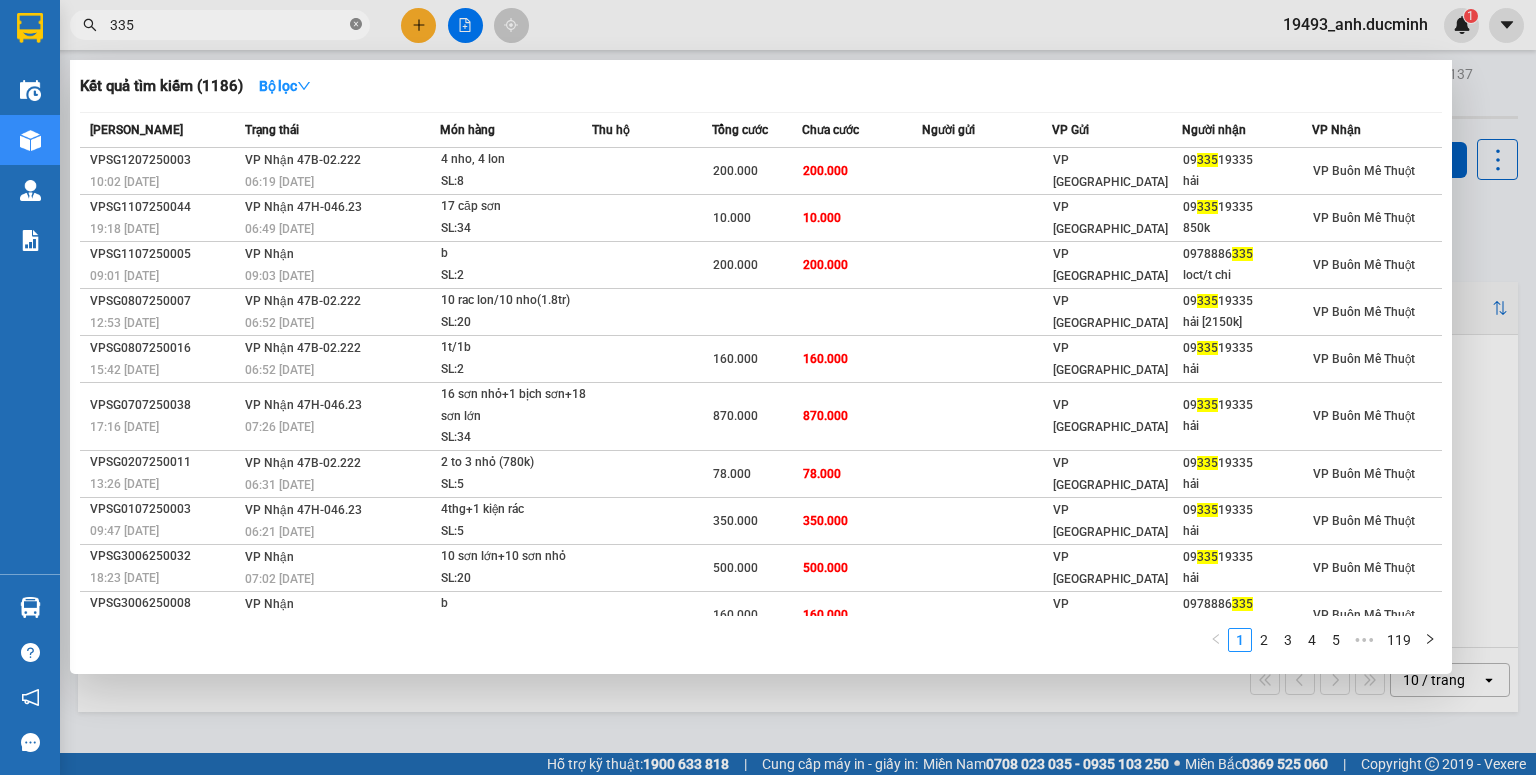 click 